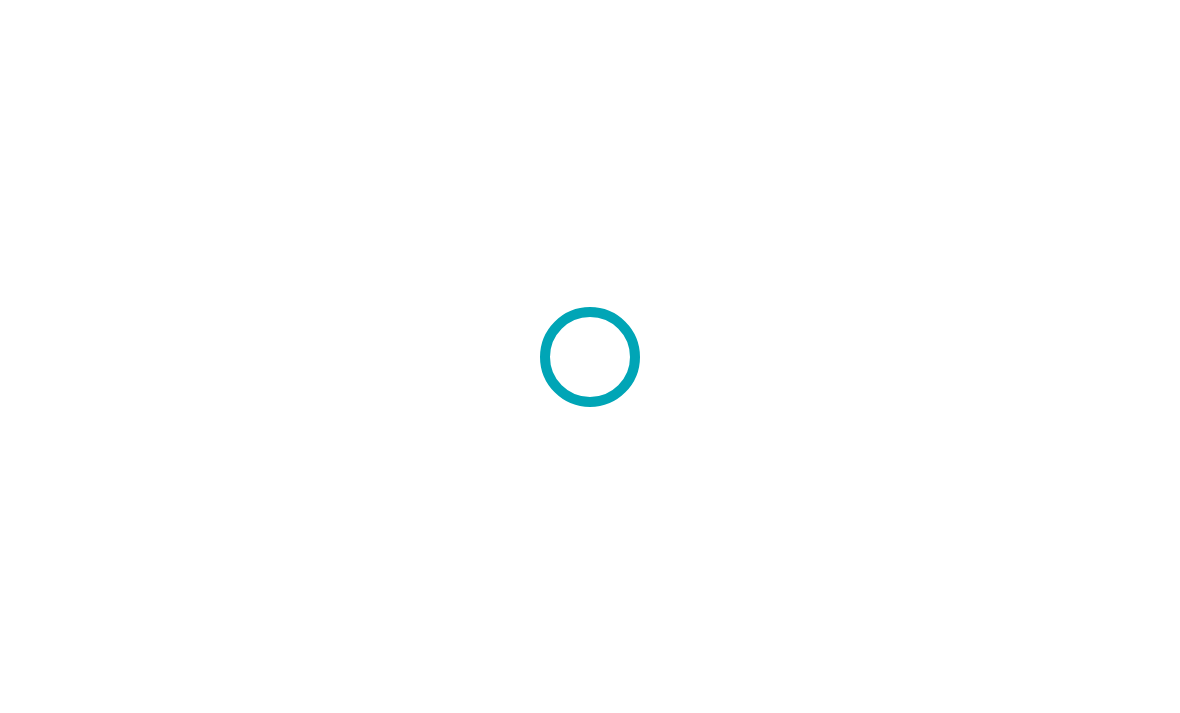 scroll, scrollTop: 0, scrollLeft: 0, axis: both 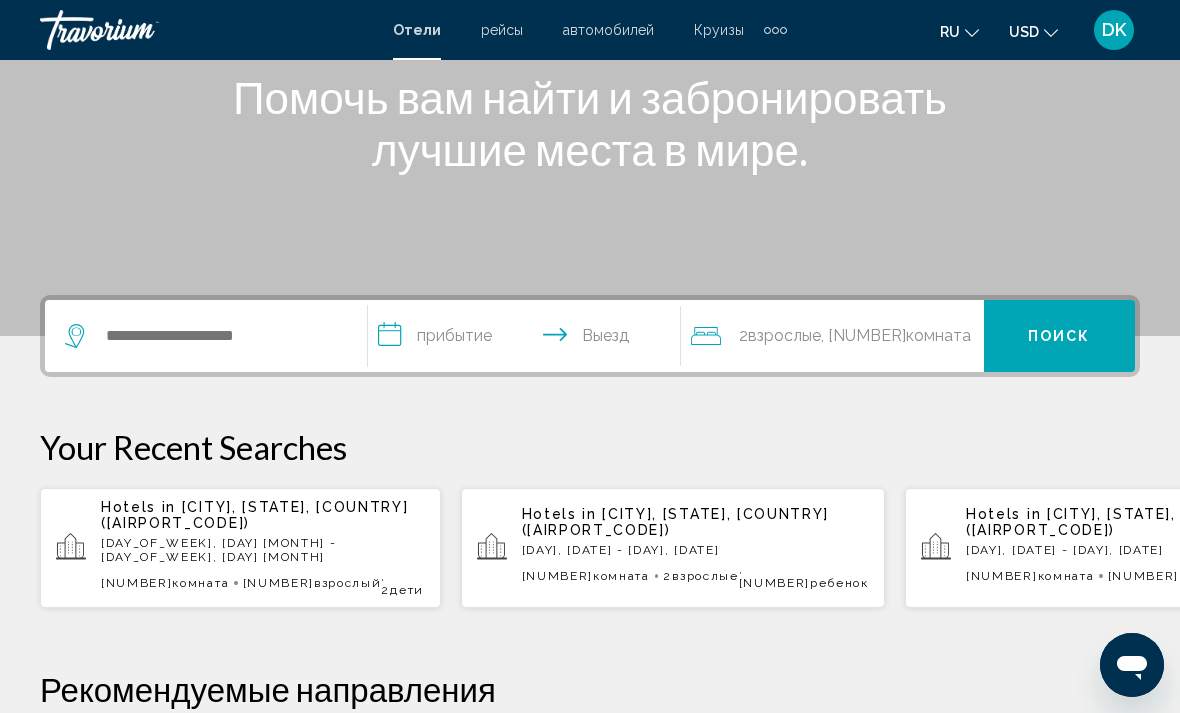 click on "[CITY], [CITY_EMIRATE], [COUNTRY] ([AIRPORT_CODE])" at bounding box center (255, 515) 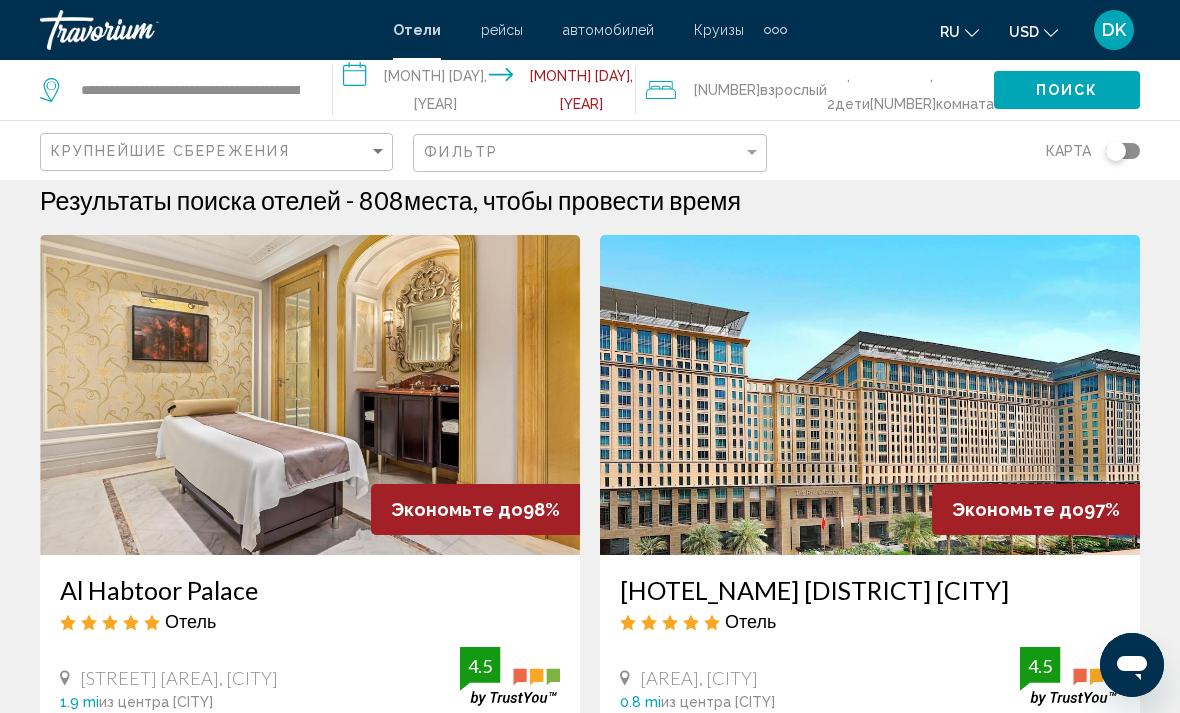 scroll, scrollTop: 0, scrollLeft: 0, axis: both 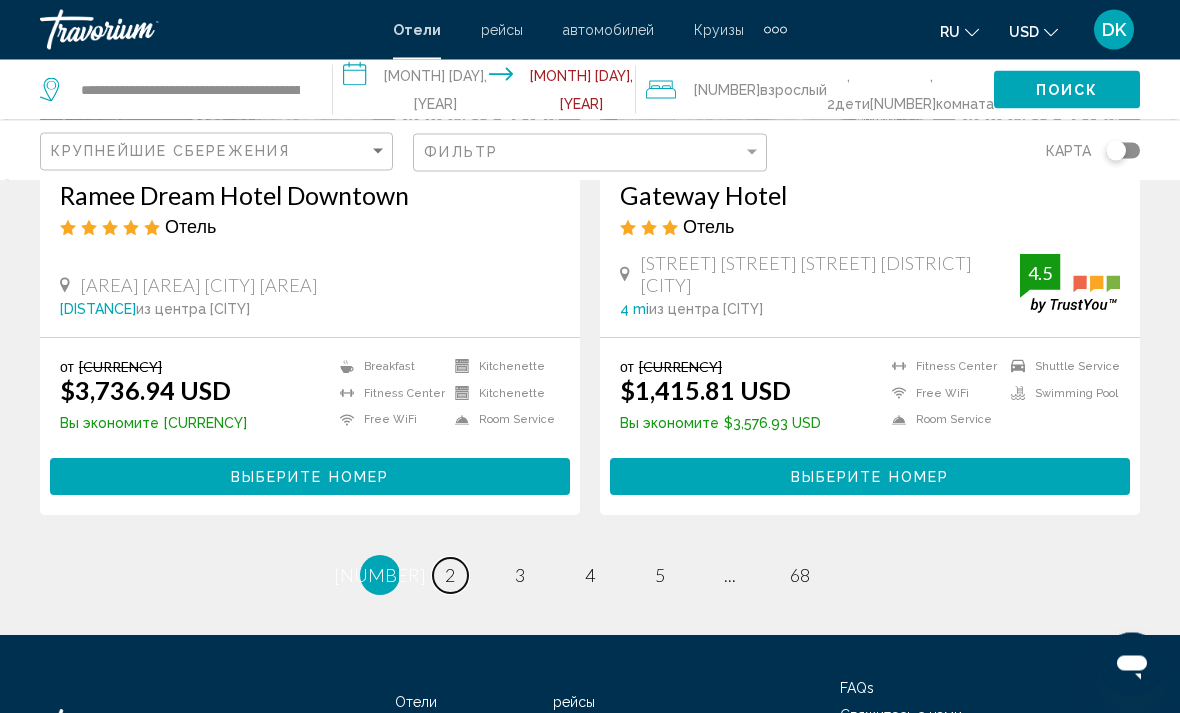 click on "2" at bounding box center (450, 576) 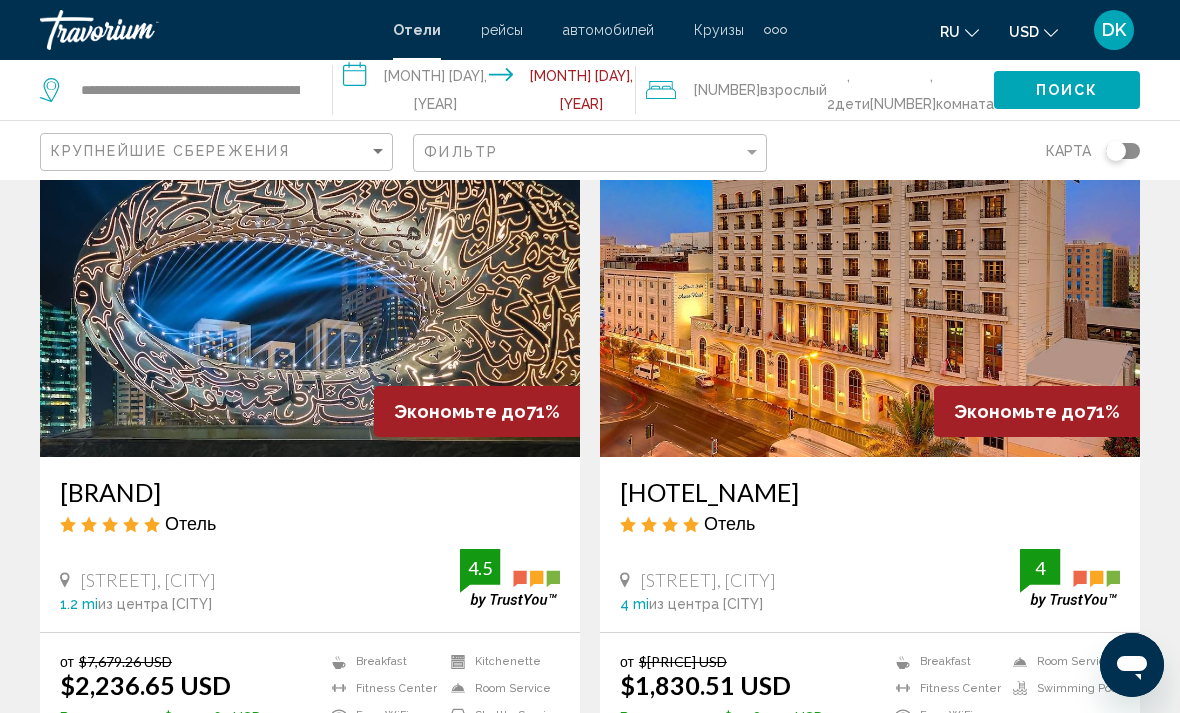 scroll, scrollTop: 0, scrollLeft: 0, axis: both 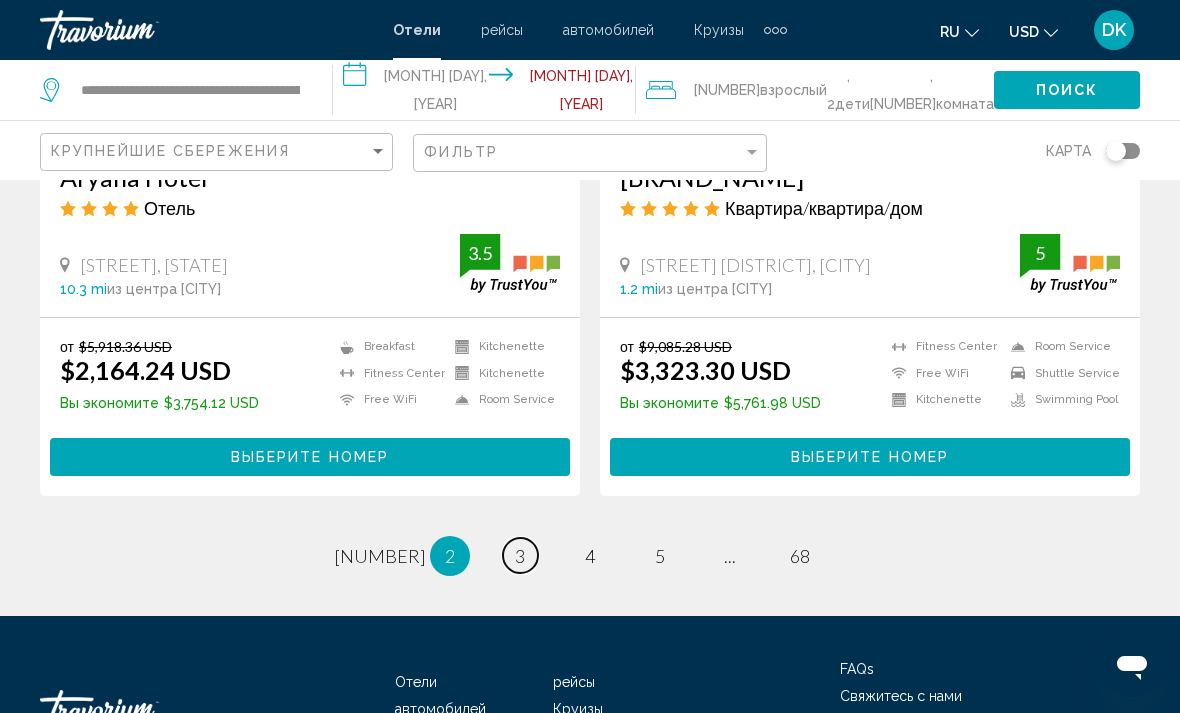 click on "page  3" at bounding box center (380, 555) 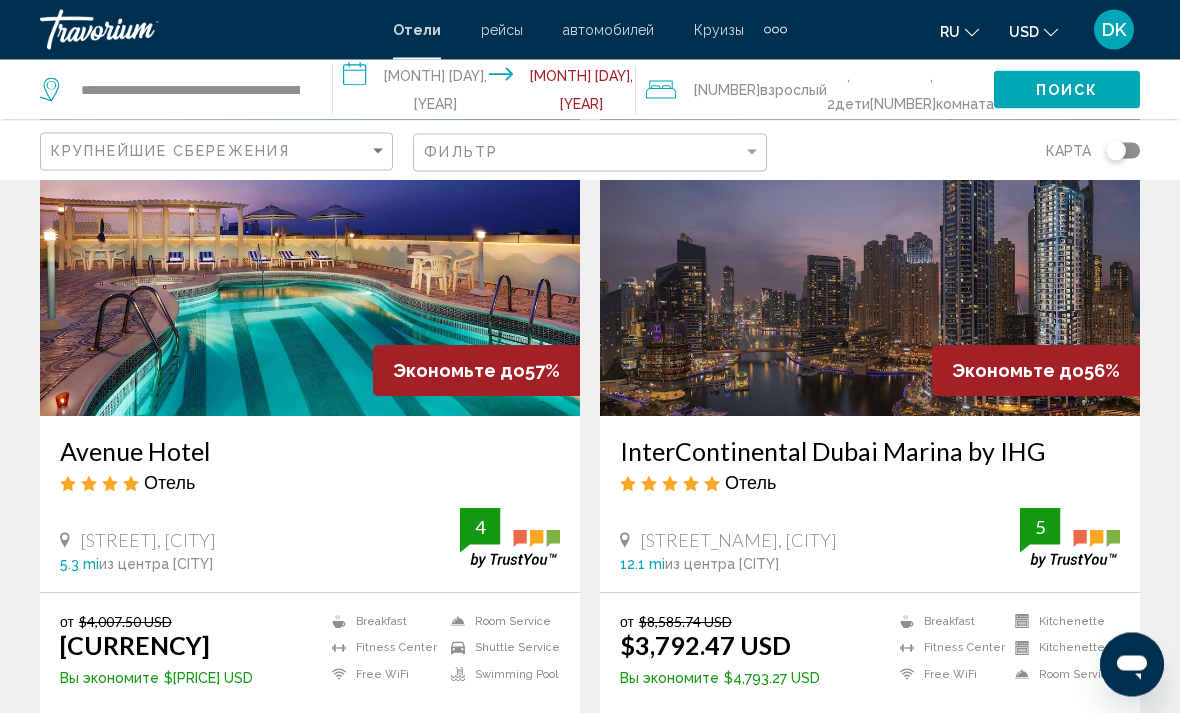 scroll, scrollTop: 3014, scrollLeft: 0, axis: vertical 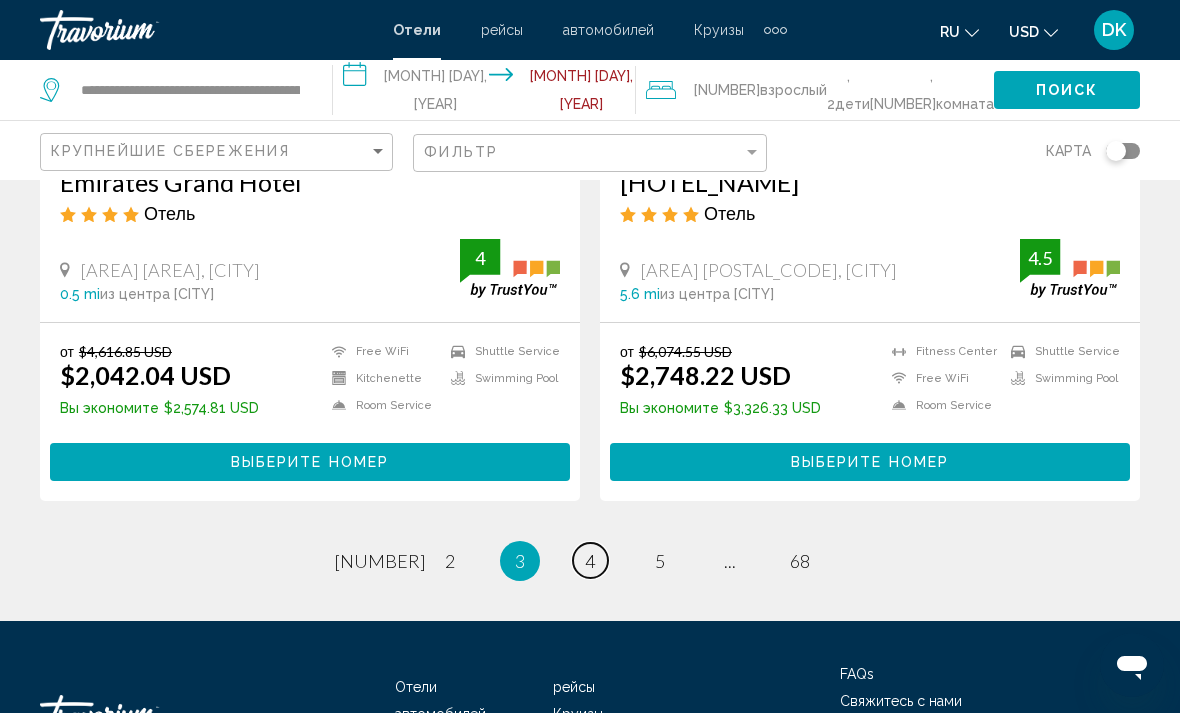 click on "4" at bounding box center (380, 561) 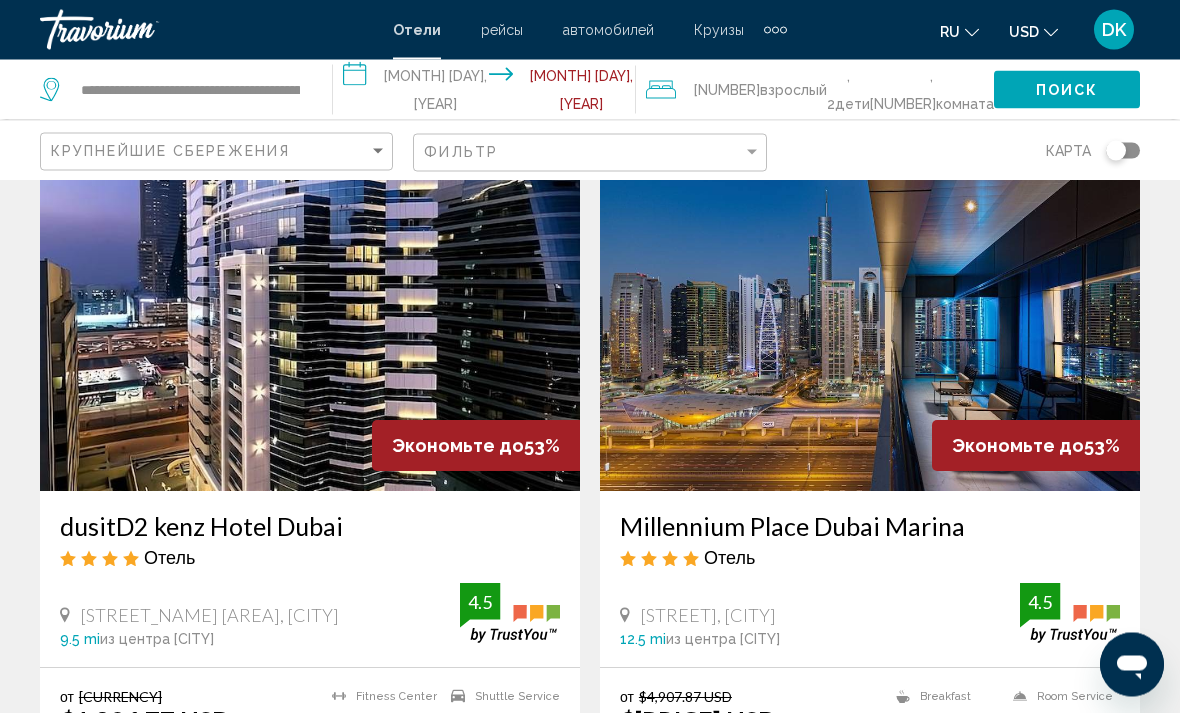 scroll, scrollTop: 2222, scrollLeft: 0, axis: vertical 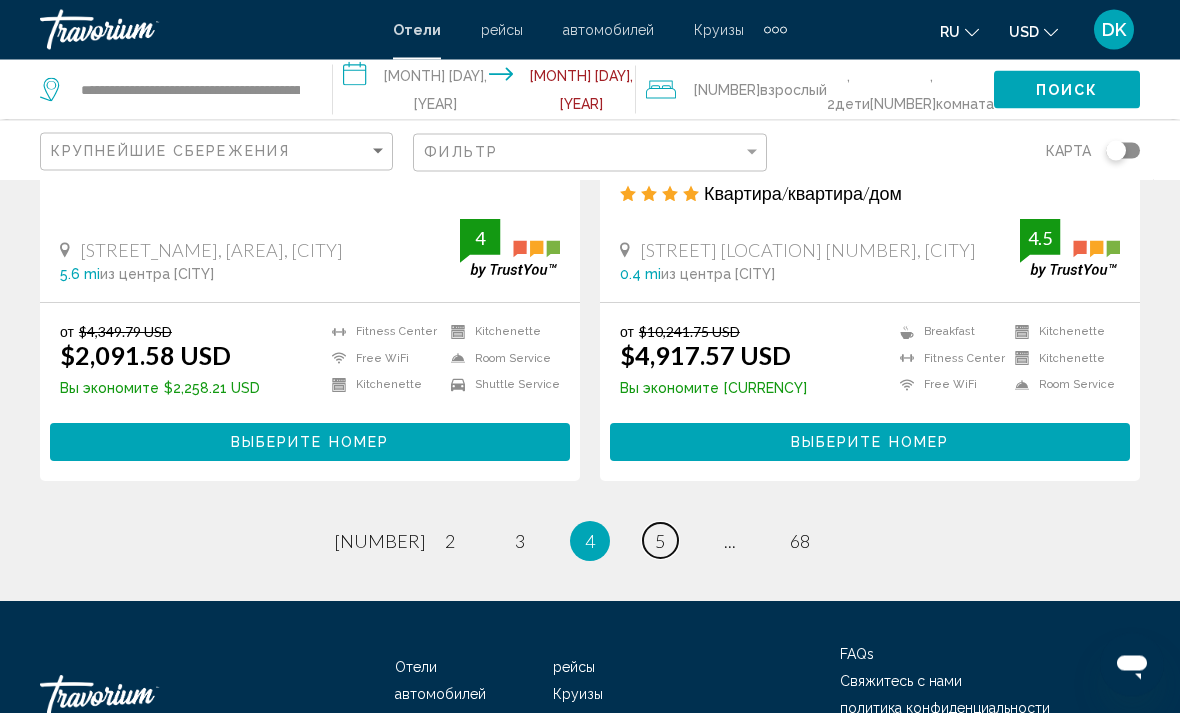 click on "5" at bounding box center (380, 542) 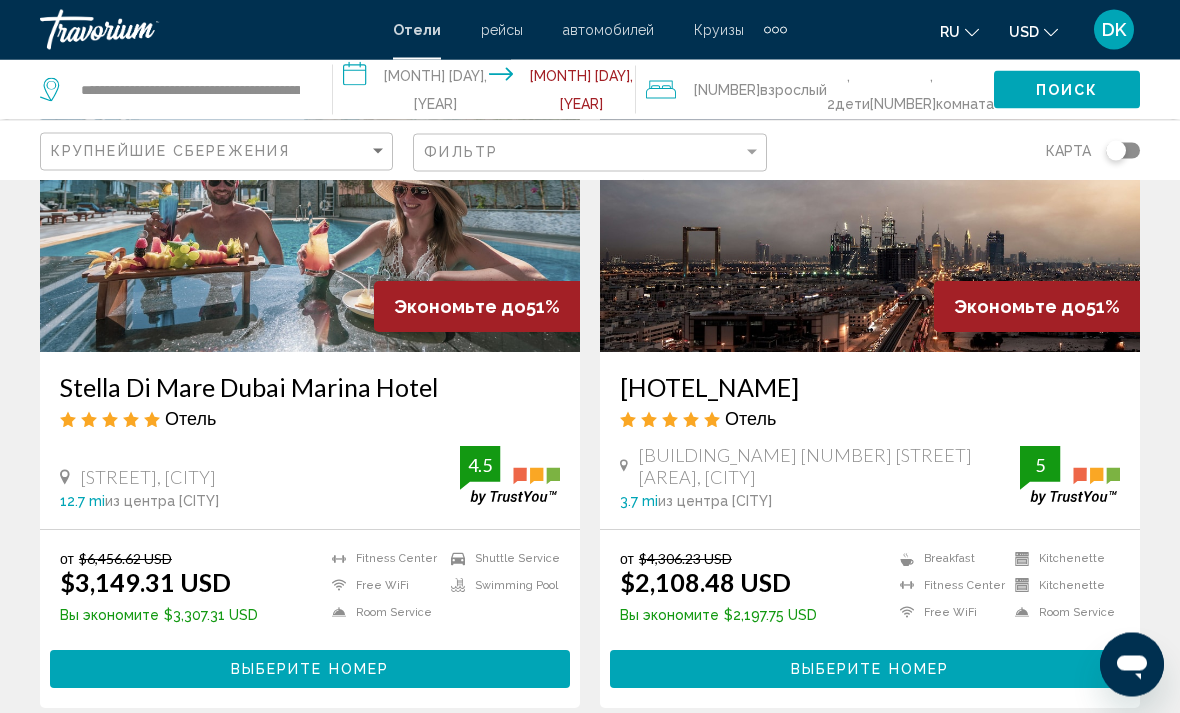 scroll, scrollTop: 934, scrollLeft: 0, axis: vertical 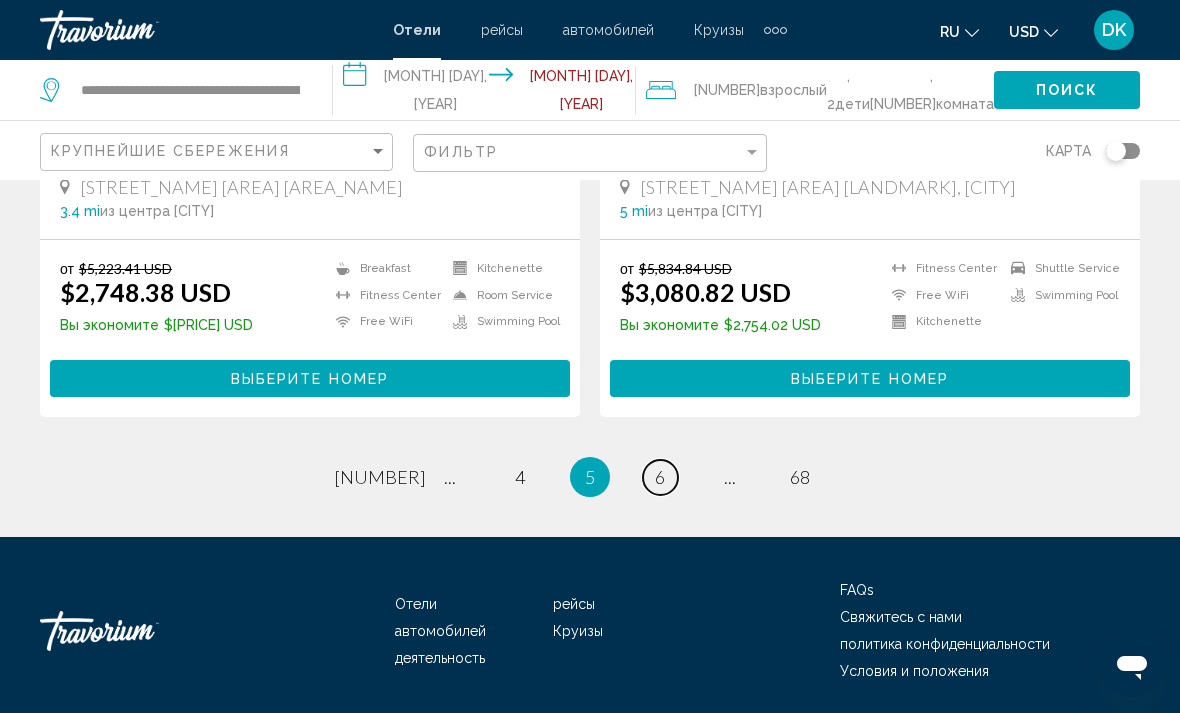 click on "6" at bounding box center [380, 477] 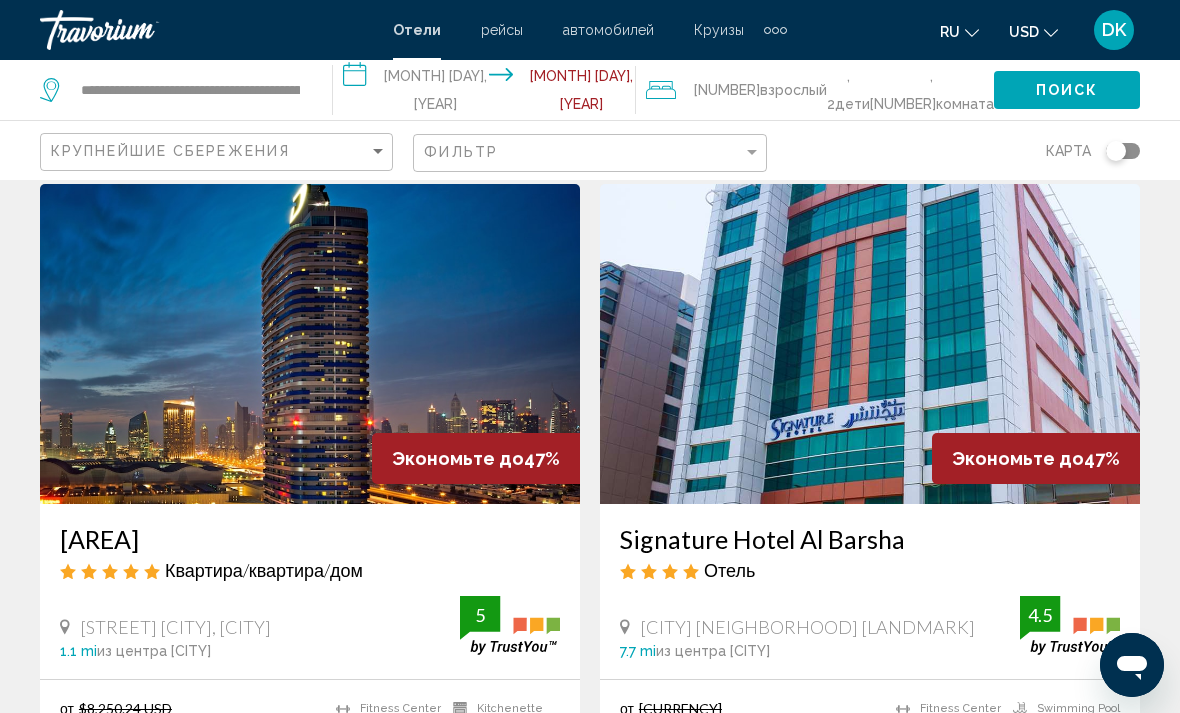 scroll, scrollTop: 0, scrollLeft: 0, axis: both 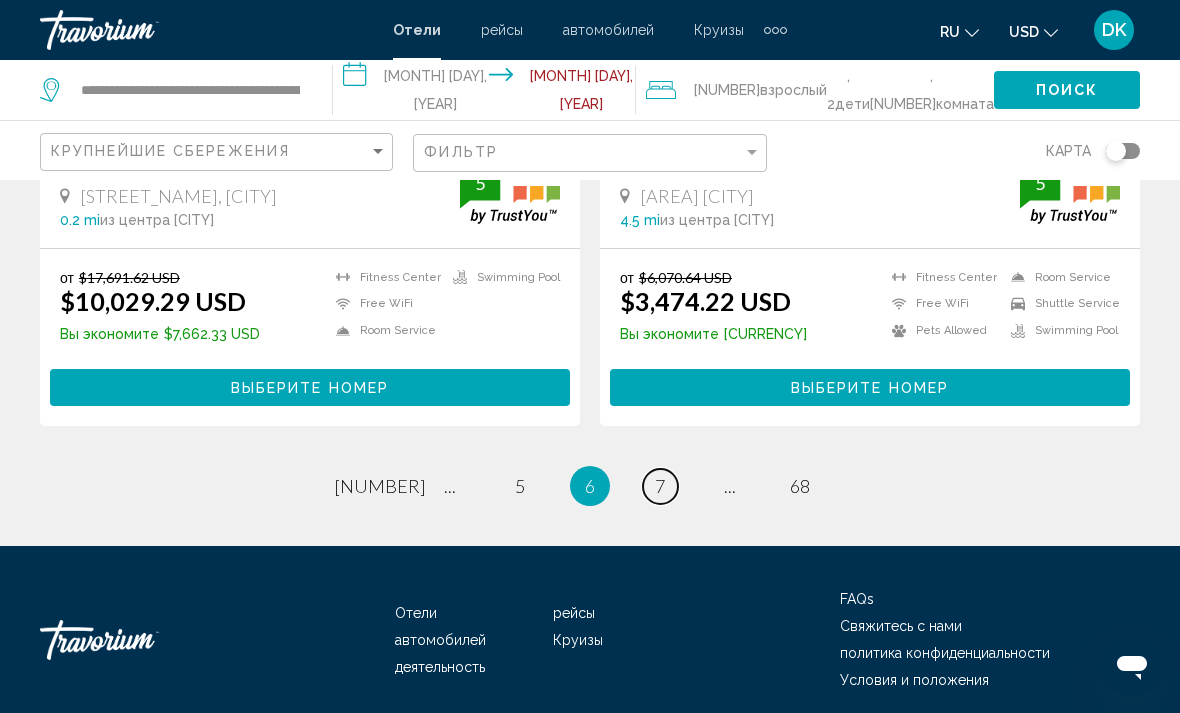 click on "page  7" at bounding box center [380, 486] 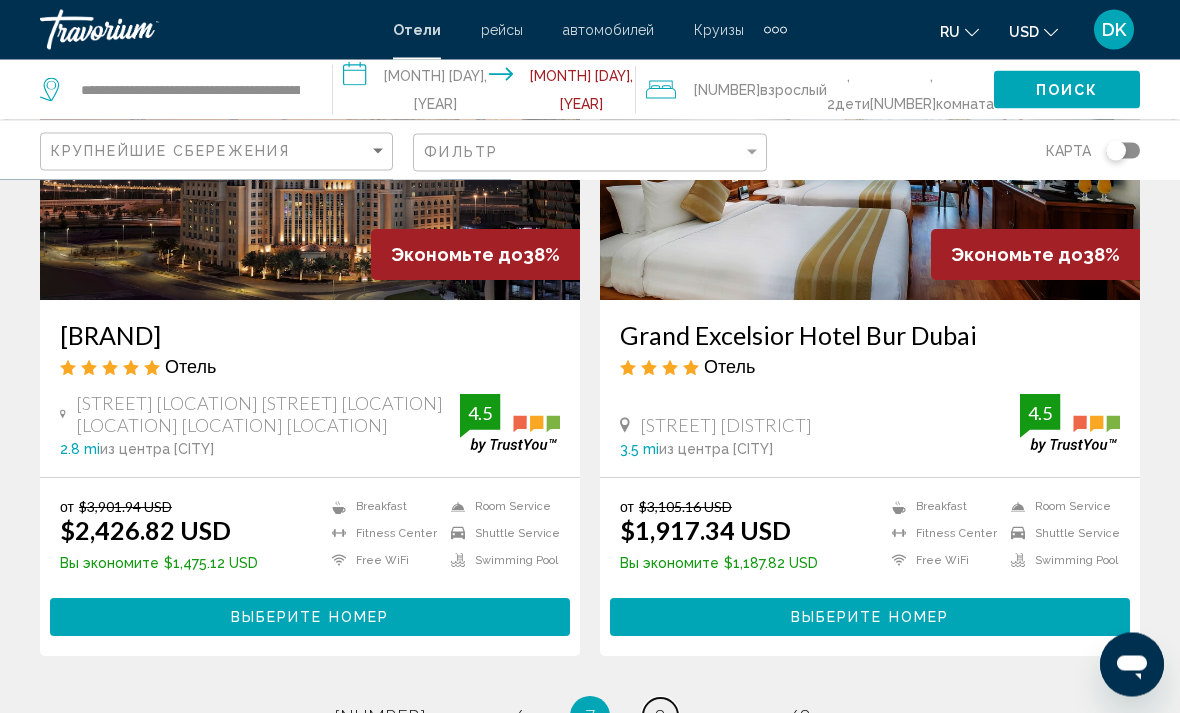 scroll, scrollTop: 3870, scrollLeft: 0, axis: vertical 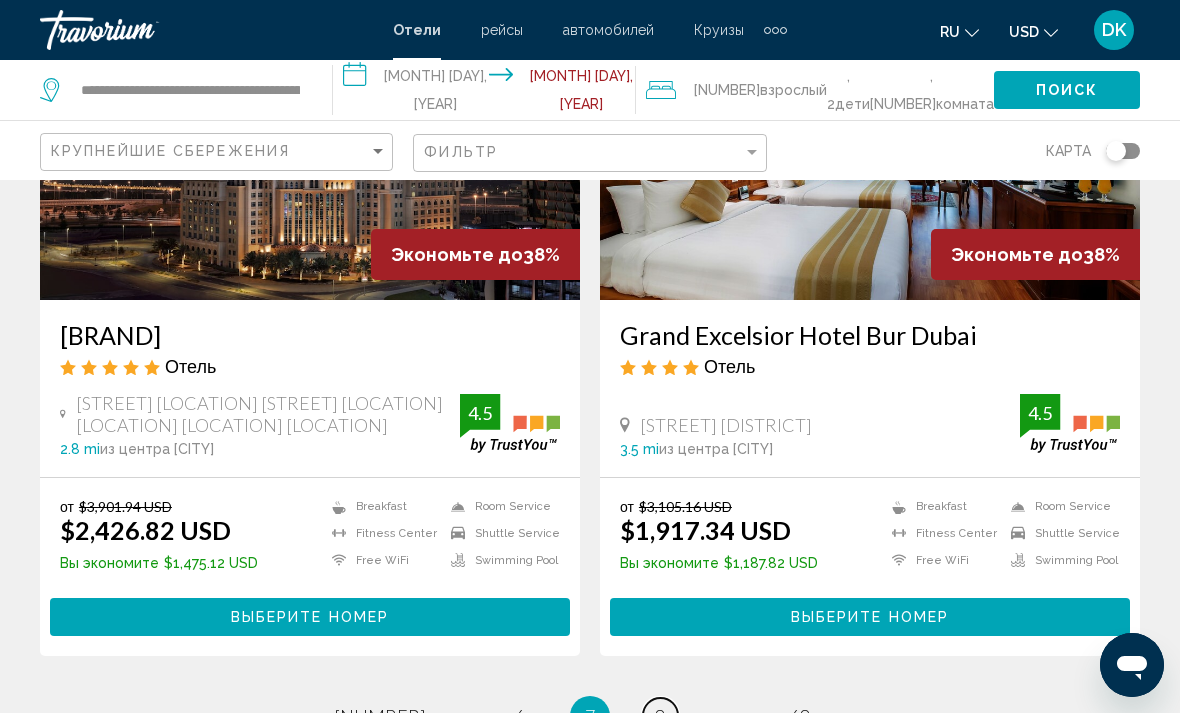 click on "8" at bounding box center (380, 716) 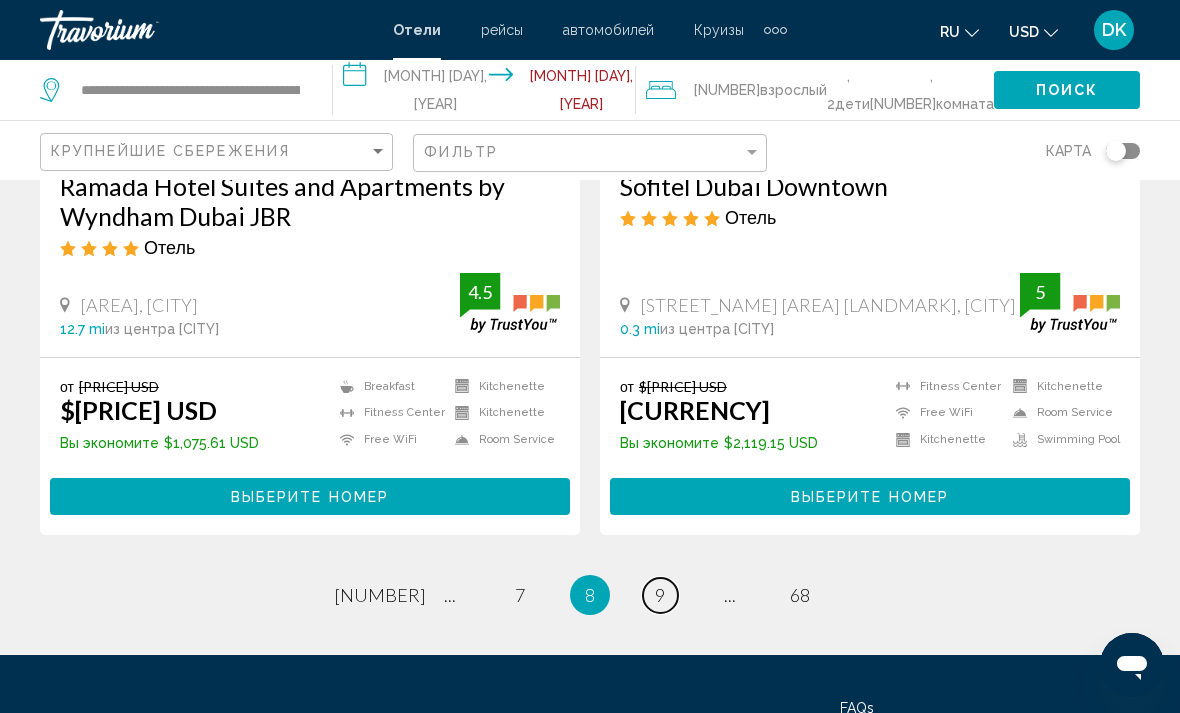 scroll, scrollTop: 3985, scrollLeft: 0, axis: vertical 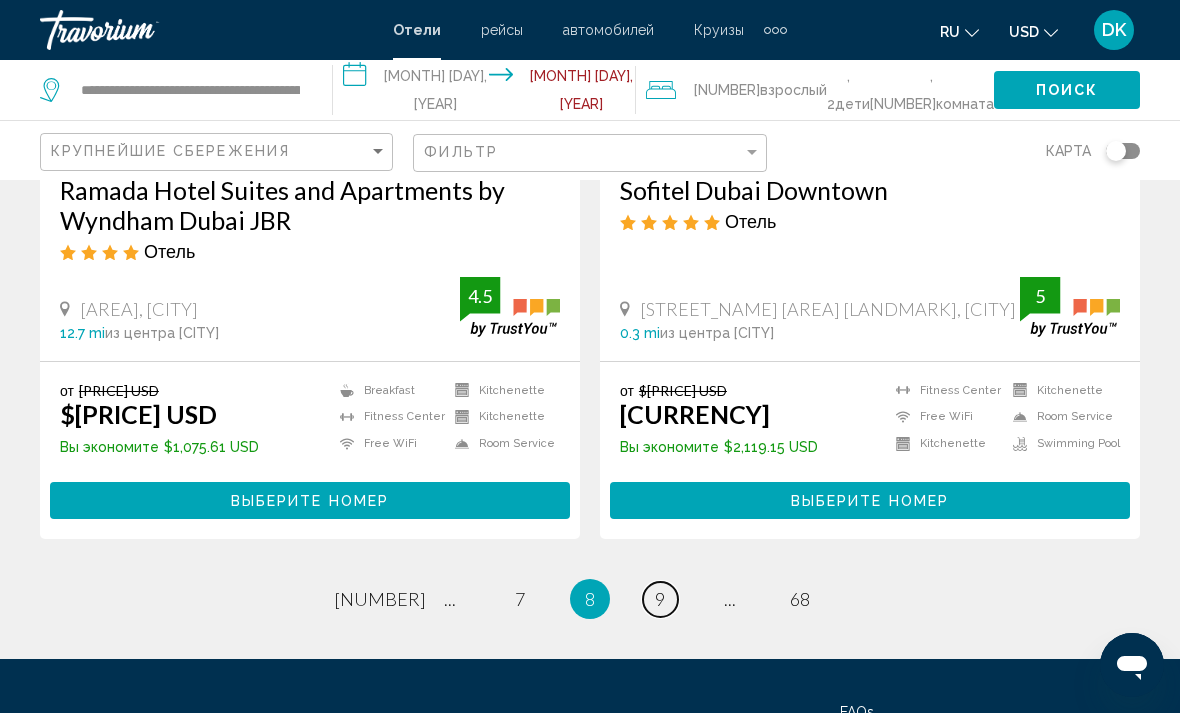 click on "page  9" at bounding box center [380, 599] 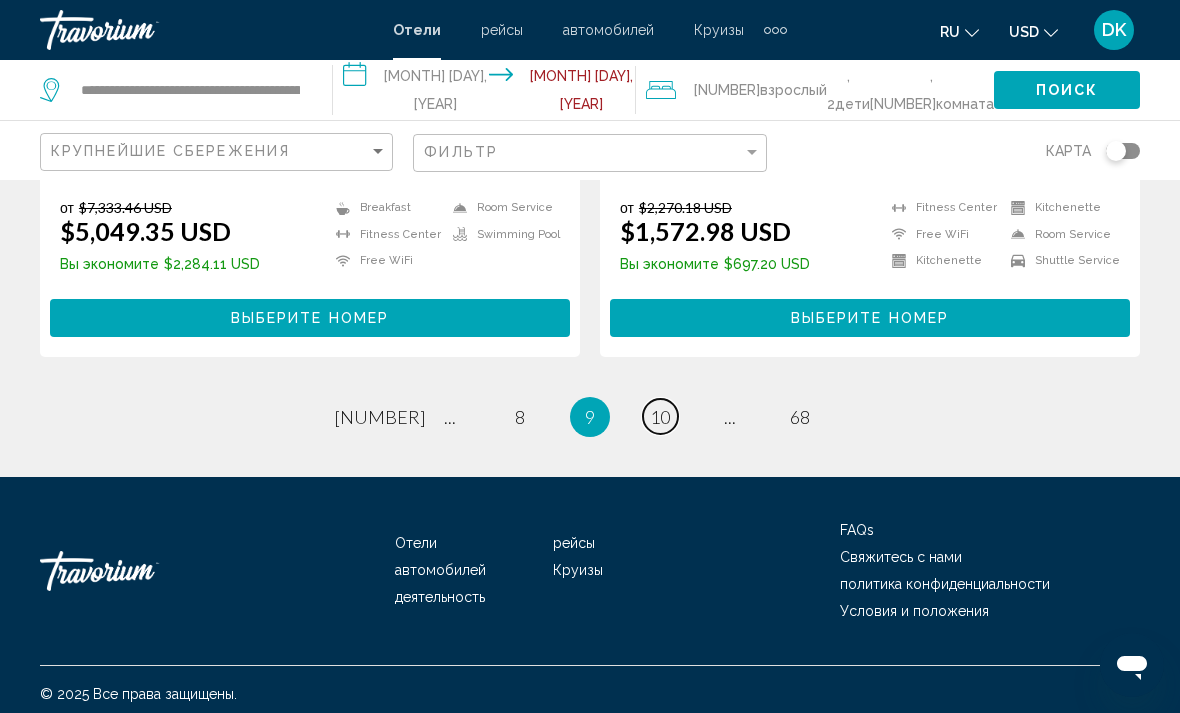 scroll, scrollTop: 4157, scrollLeft: 0, axis: vertical 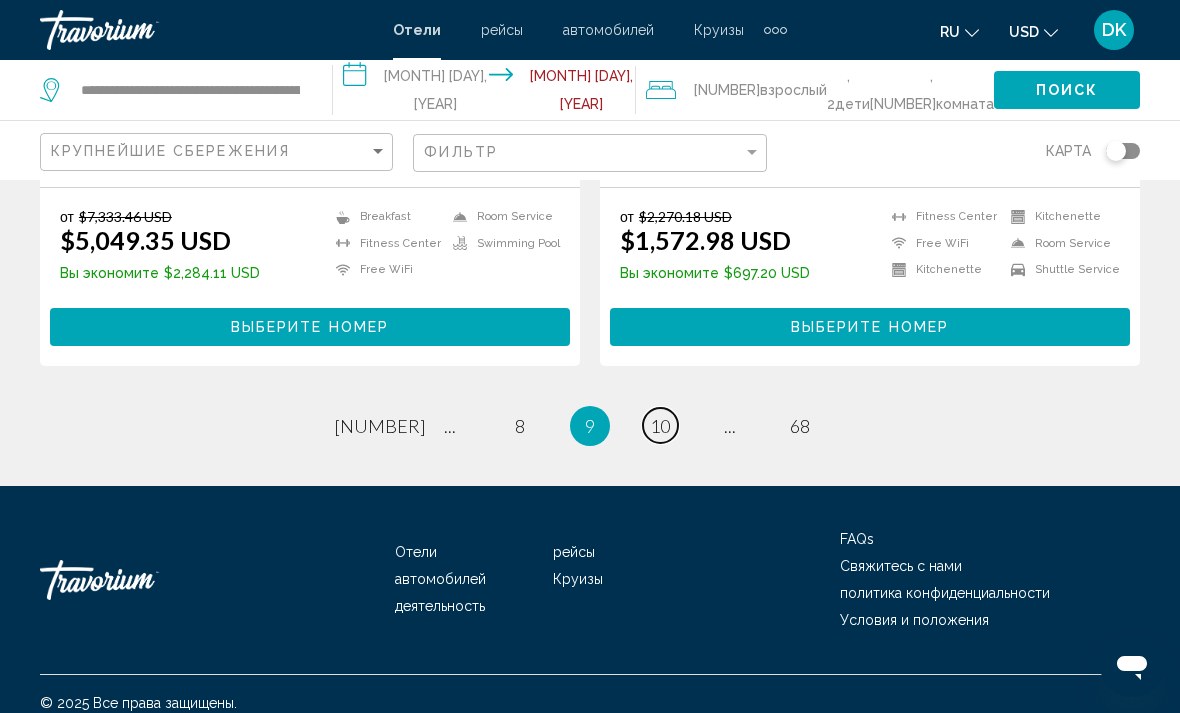 click on "10" at bounding box center [380, 426] 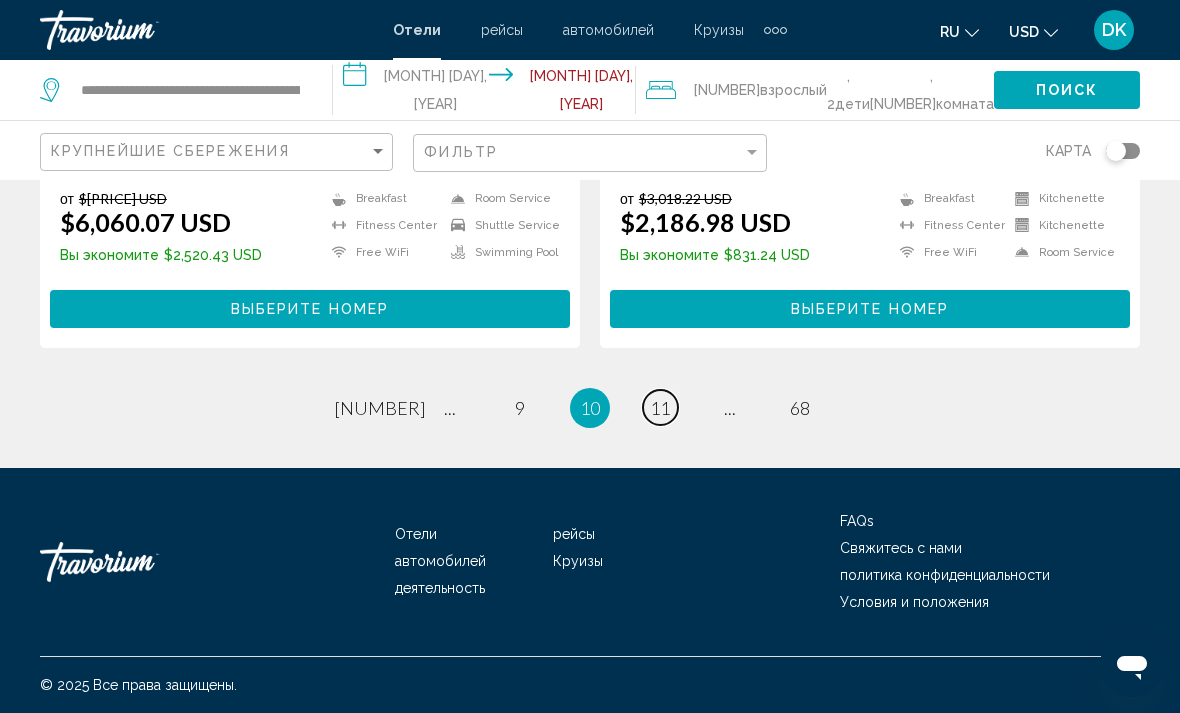 scroll, scrollTop: 4079, scrollLeft: 0, axis: vertical 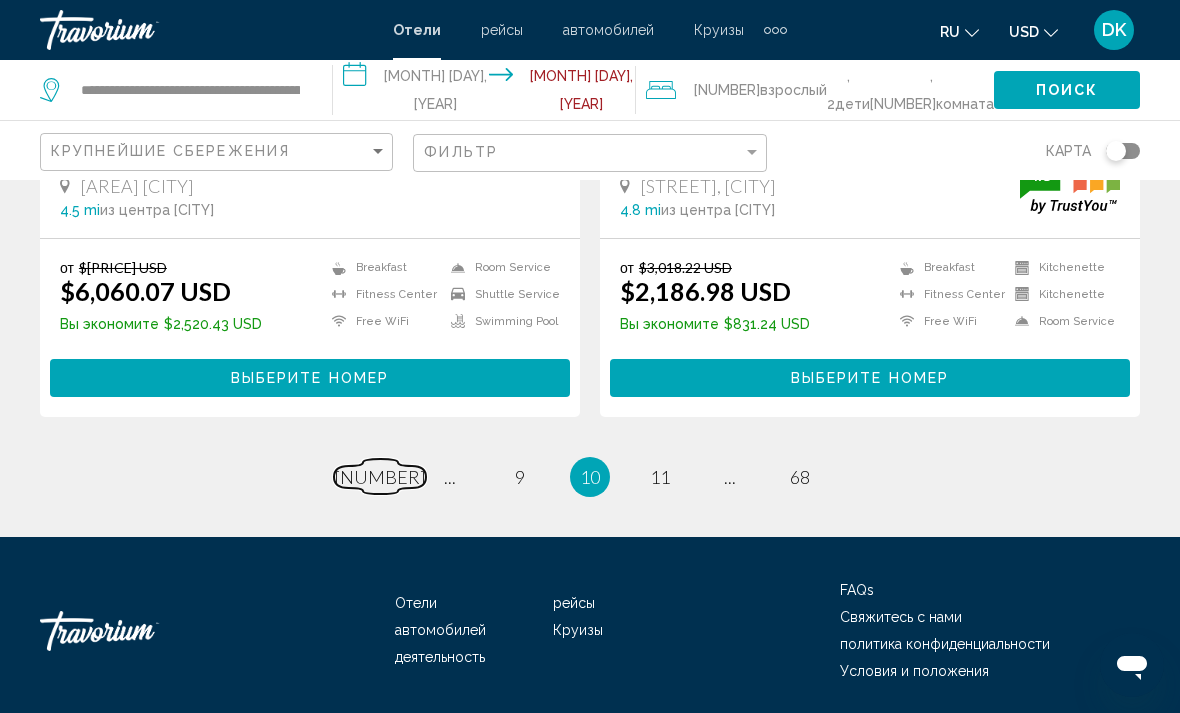 click on "page  1" at bounding box center [380, 476] 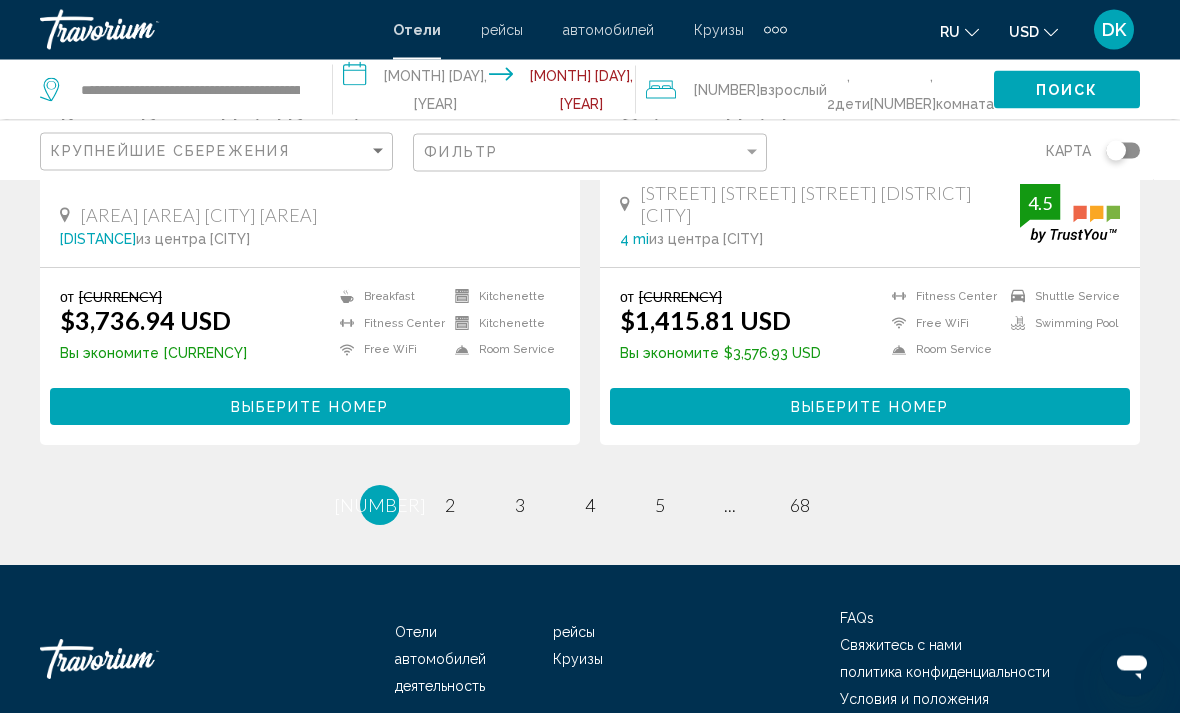 scroll, scrollTop: 4105, scrollLeft: 0, axis: vertical 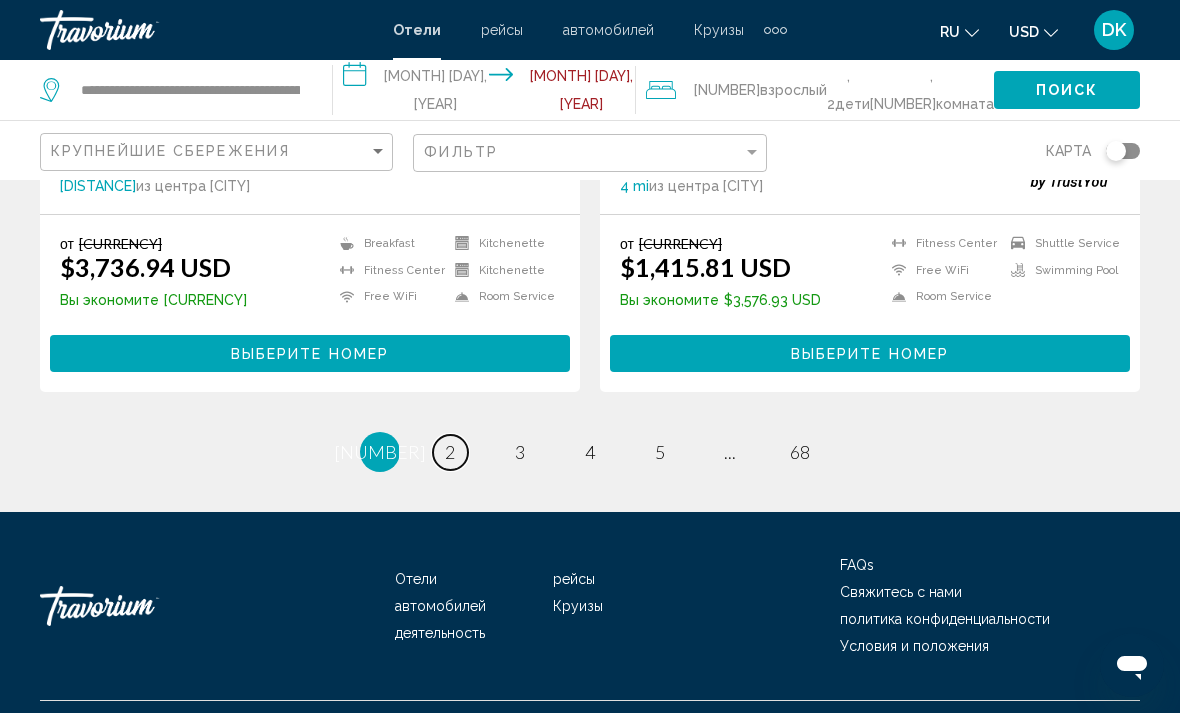 click on "page  2" at bounding box center (450, 452) 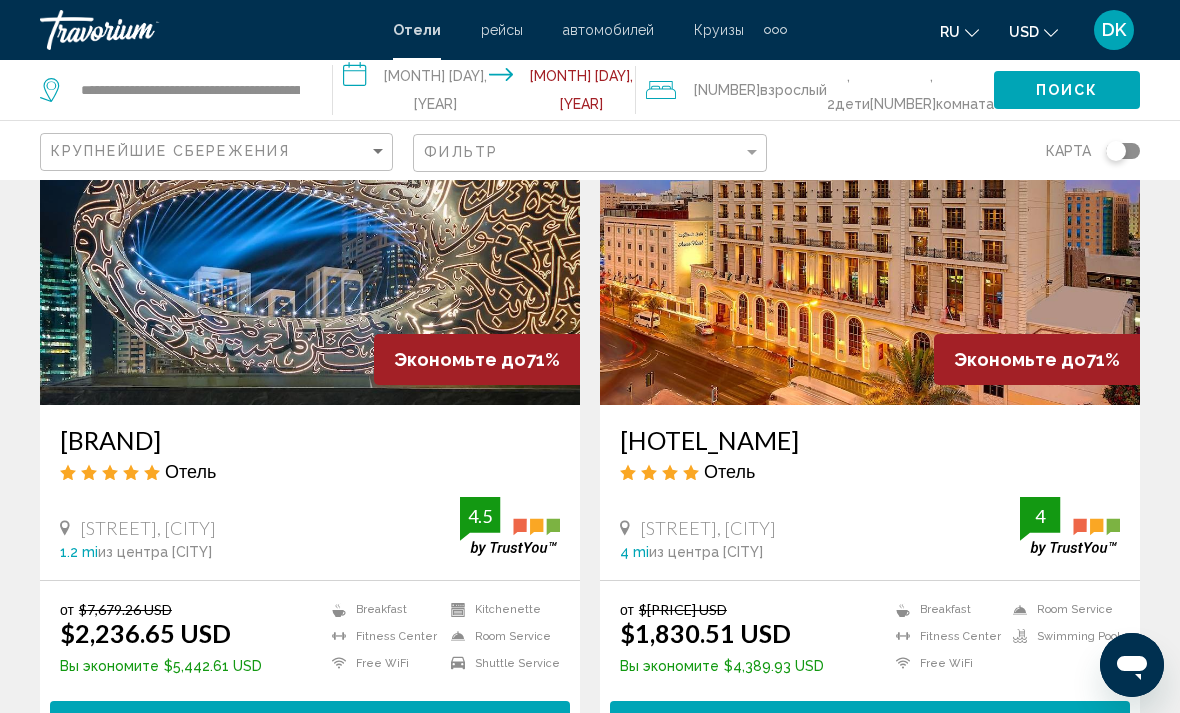 scroll, scrollTop: 0, scrollLeft: 0, axis: both 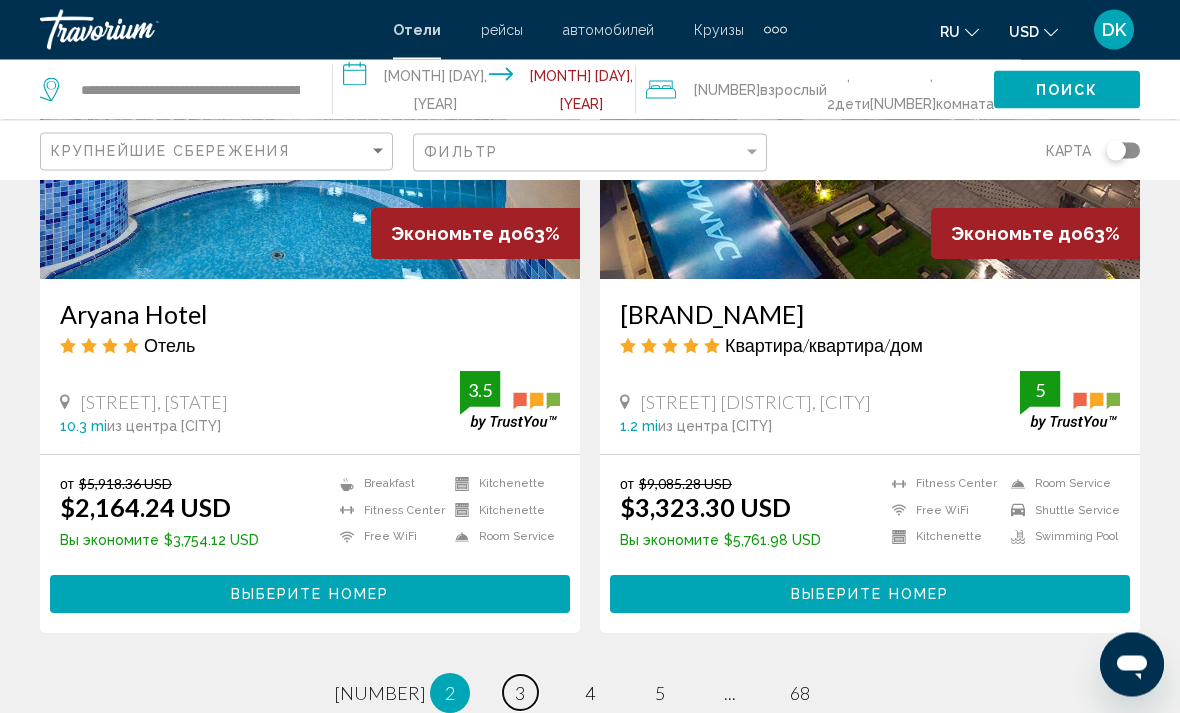 click on "3" at bounding box center [380, 694] 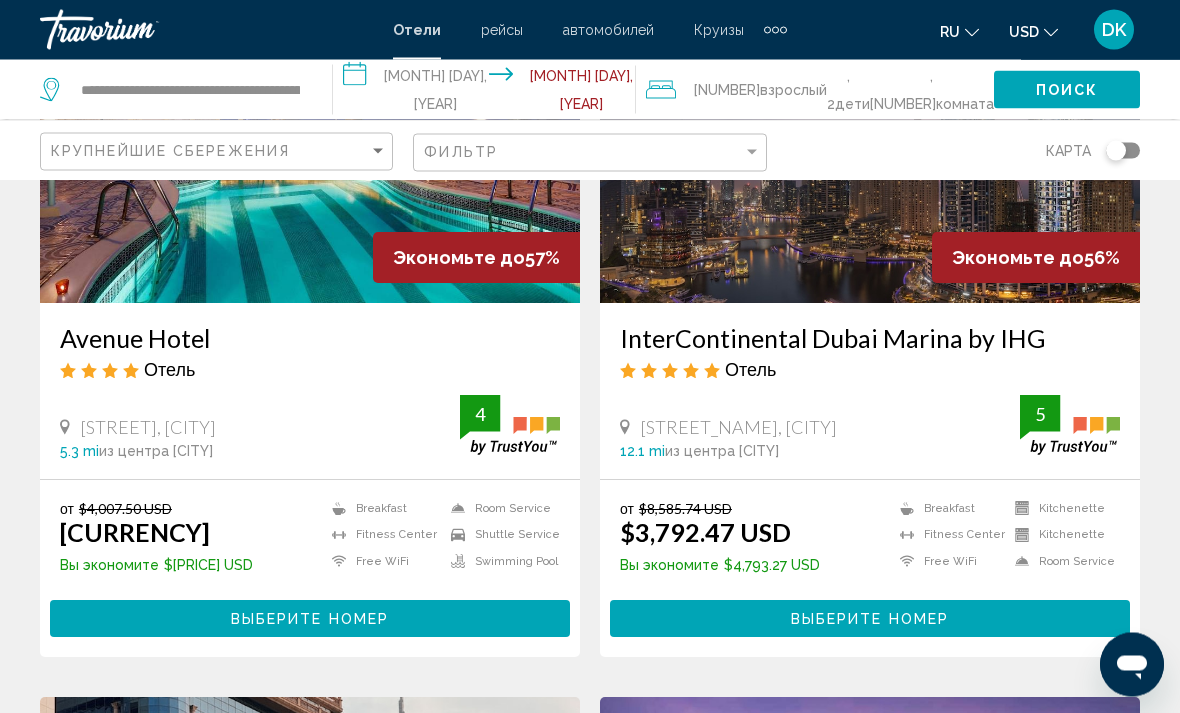 scroll, scrollTop: 3126, scrollLeft: 0, axis: vertical 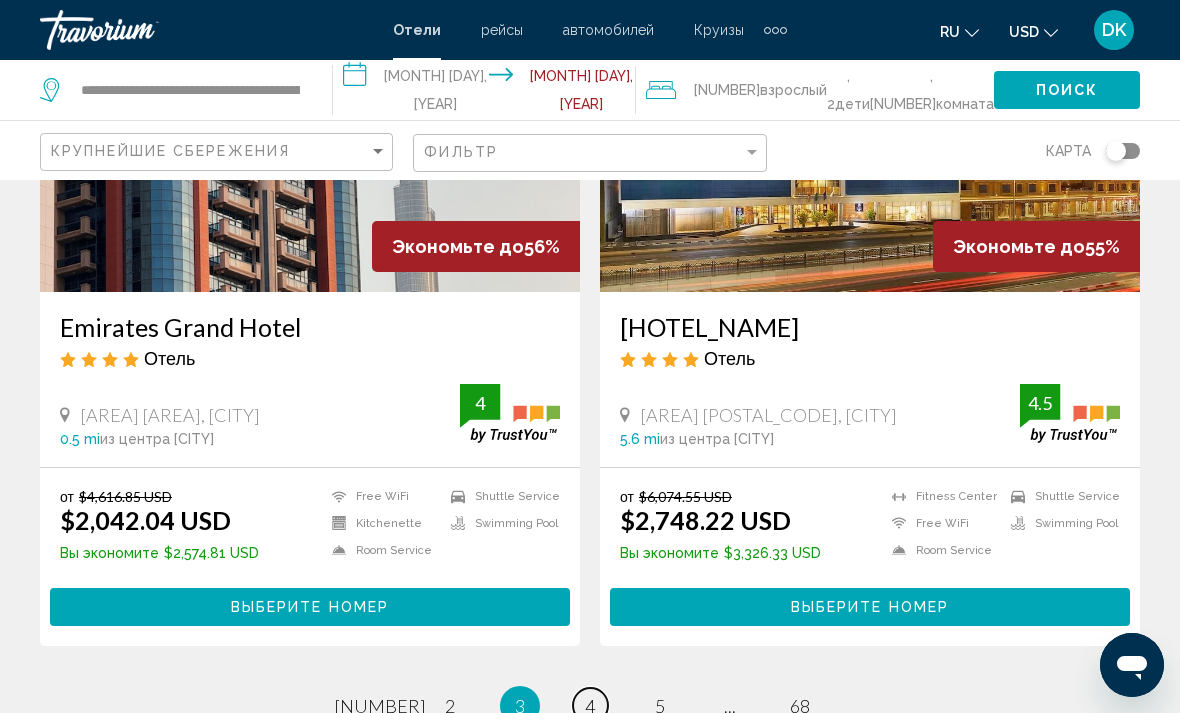 click on "4" at bounding box center (380, 706) 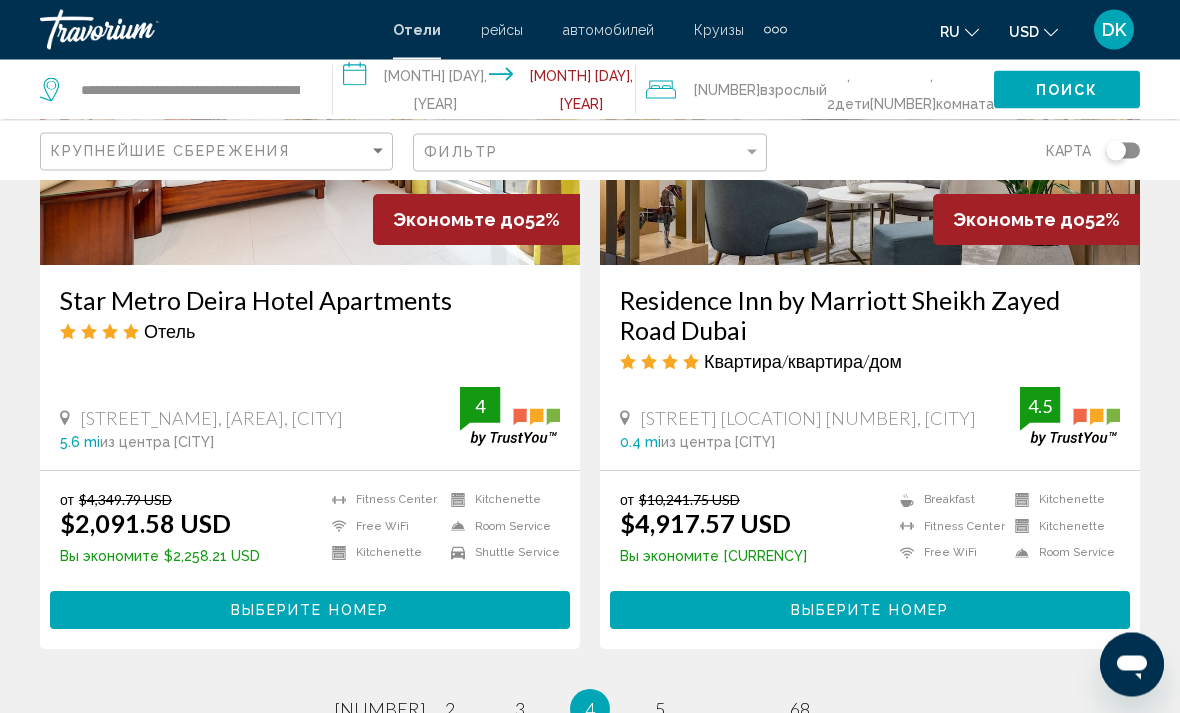 scroll, scrollTop: 3938, scrollLeft: 0, axis: vertical 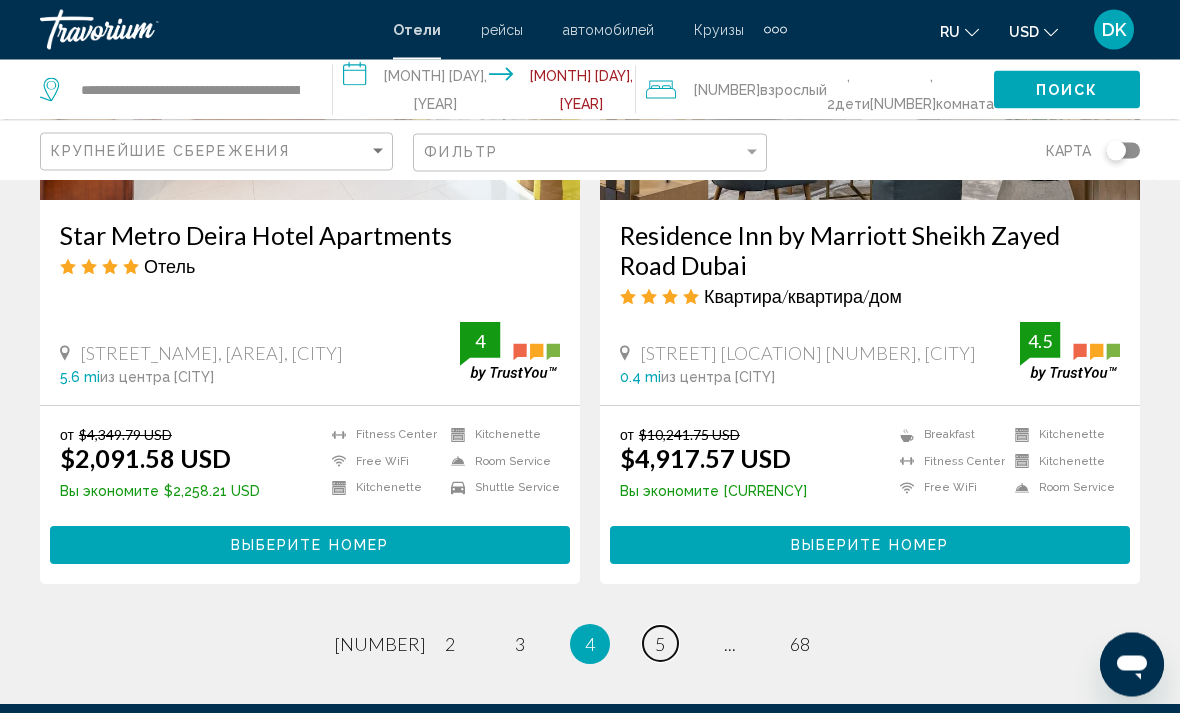 click on "5" at bounding box center (380, 645) 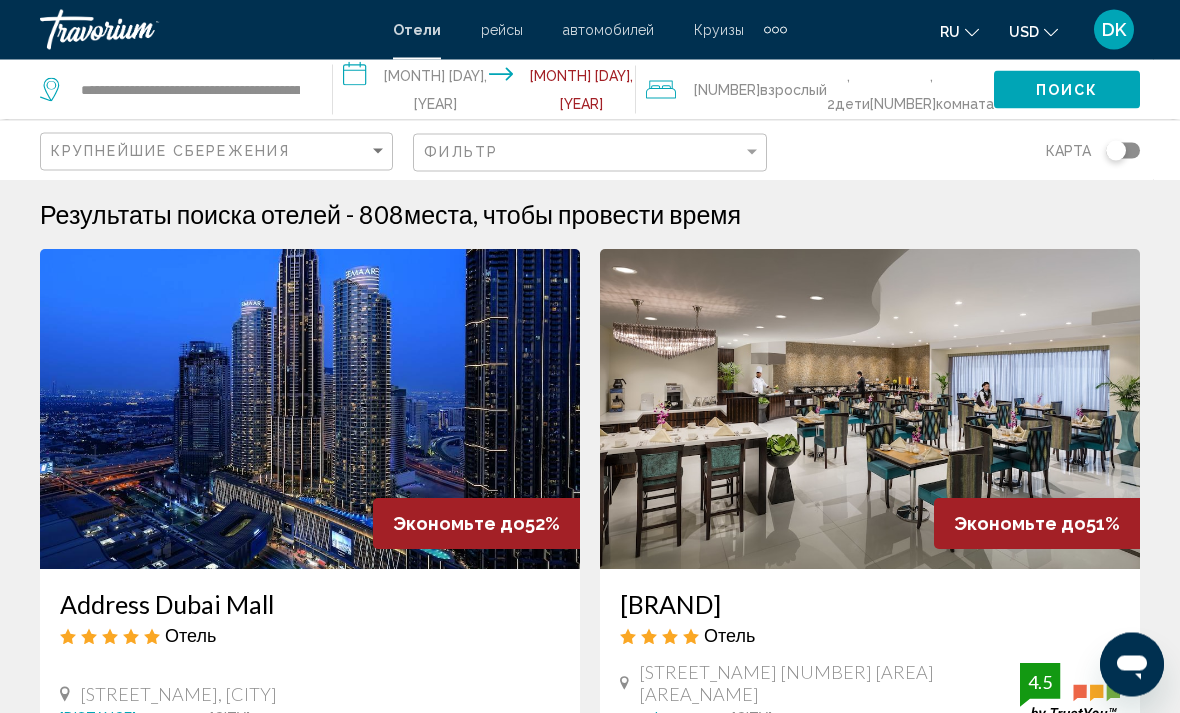 scroll, scrollTop: 0, scrollLeft: 0, axis: both 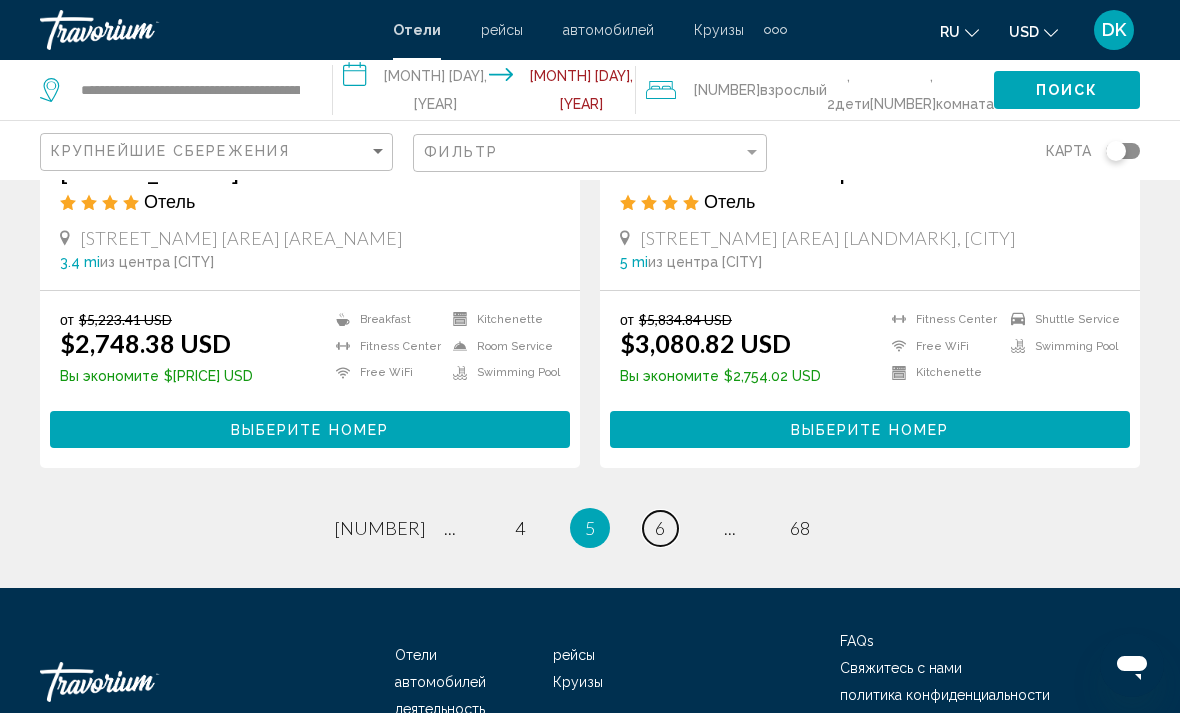click on "page  [NUMBER]" at bounding box center [380, 528] 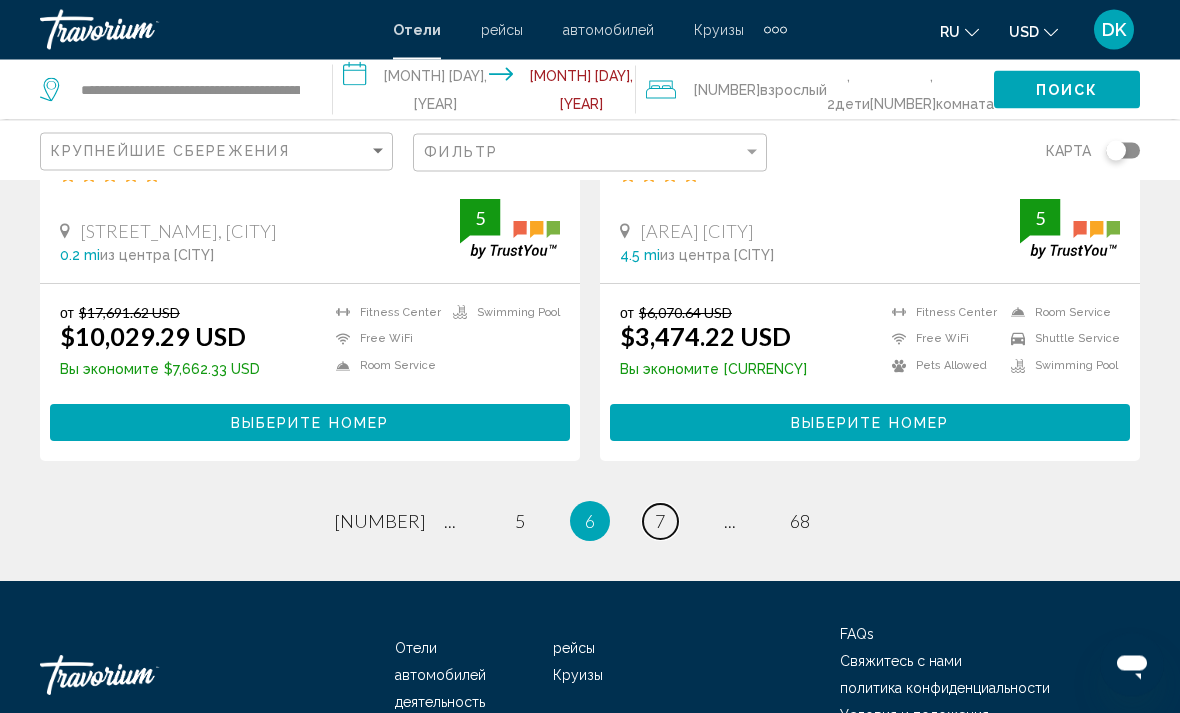 scroll, scrollTop: 4081, scrollLeft: 0, axis: vertical 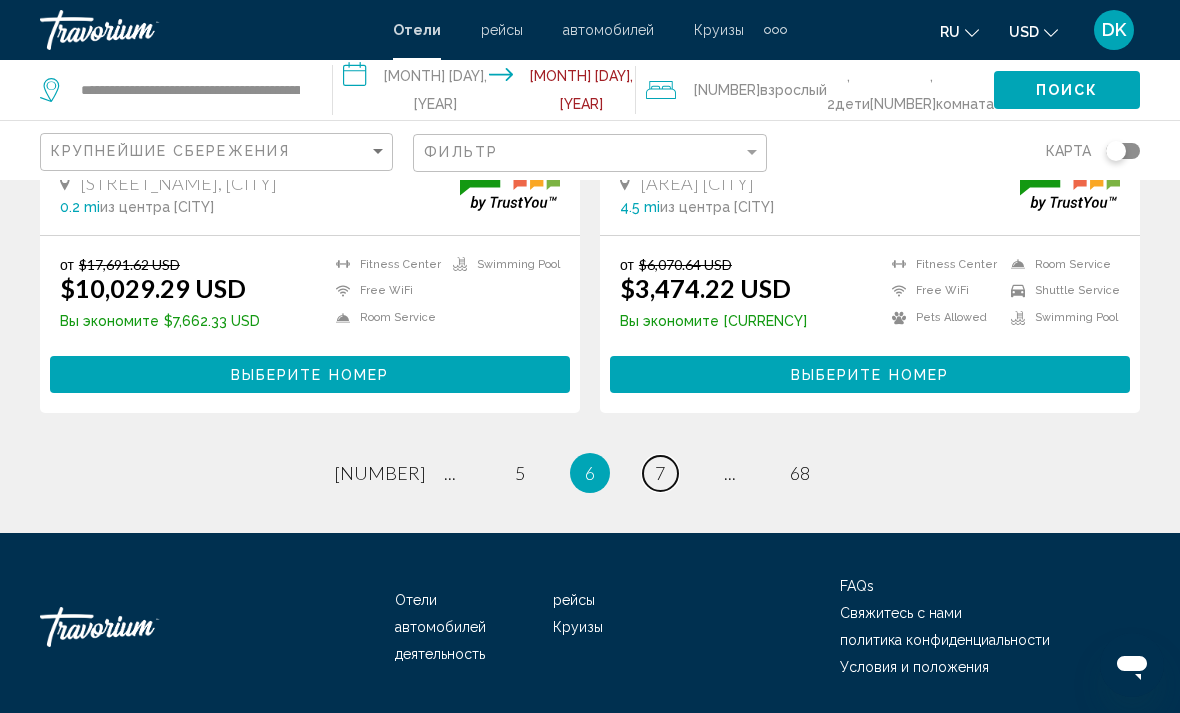 click on "page  7" at bounding box center [380, 473] 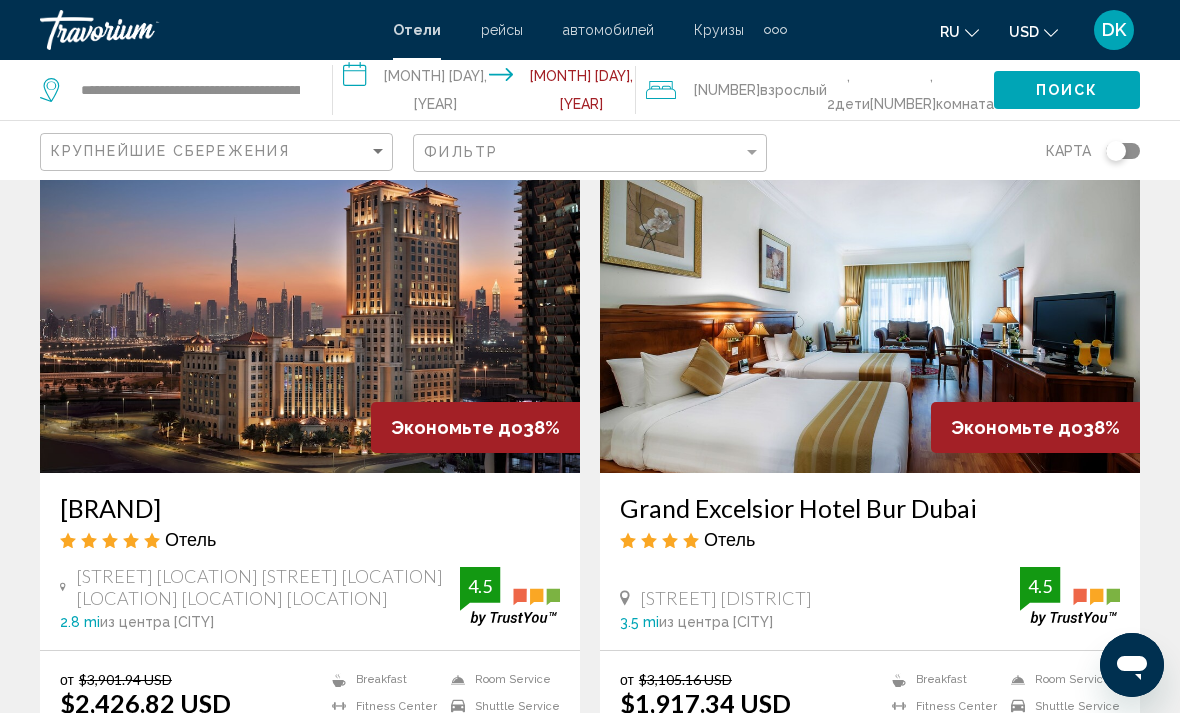 scroll, scrollTop: 3694, scrollLeft: 0, axis: vertical 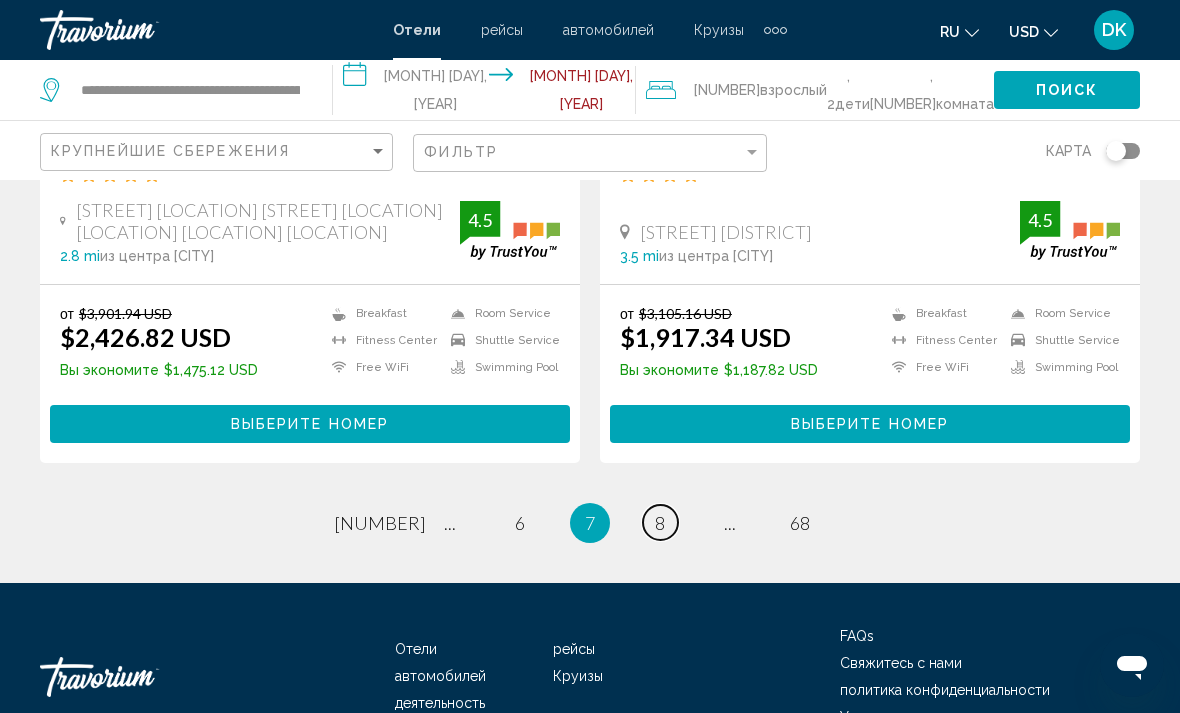 click on "8" at bounding box center (380, 523) 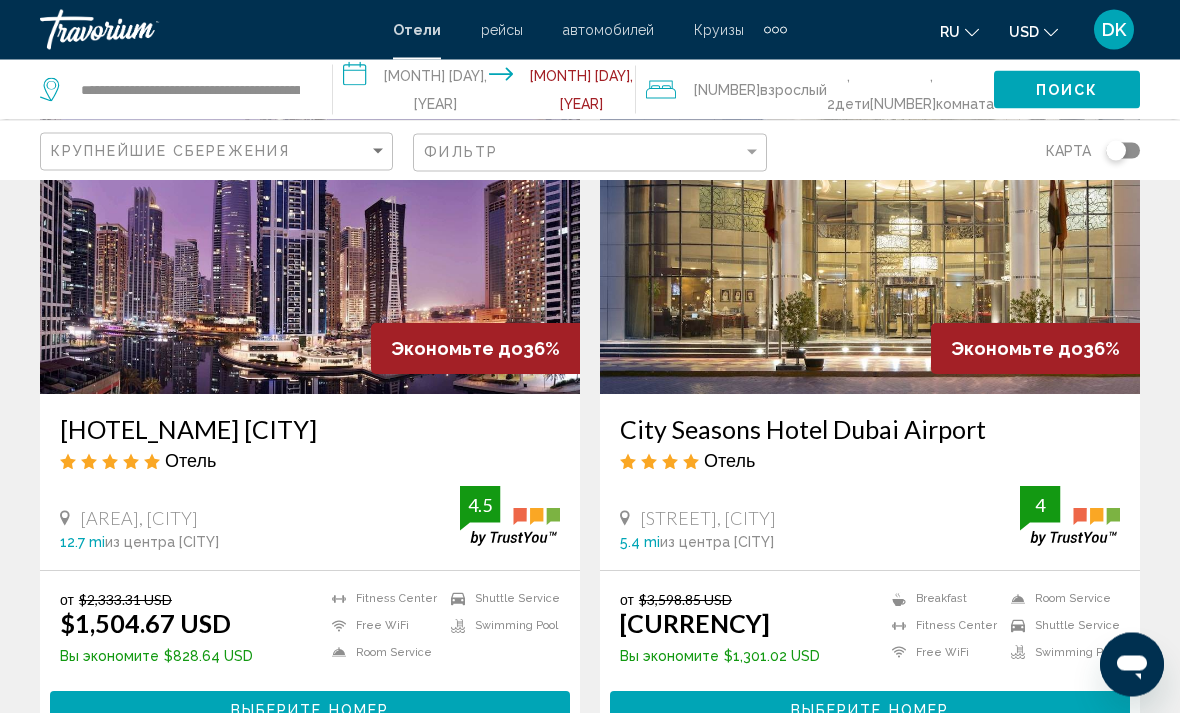 scroll, scrollTop: 1605, scrollLeft: 0, axis: vertical 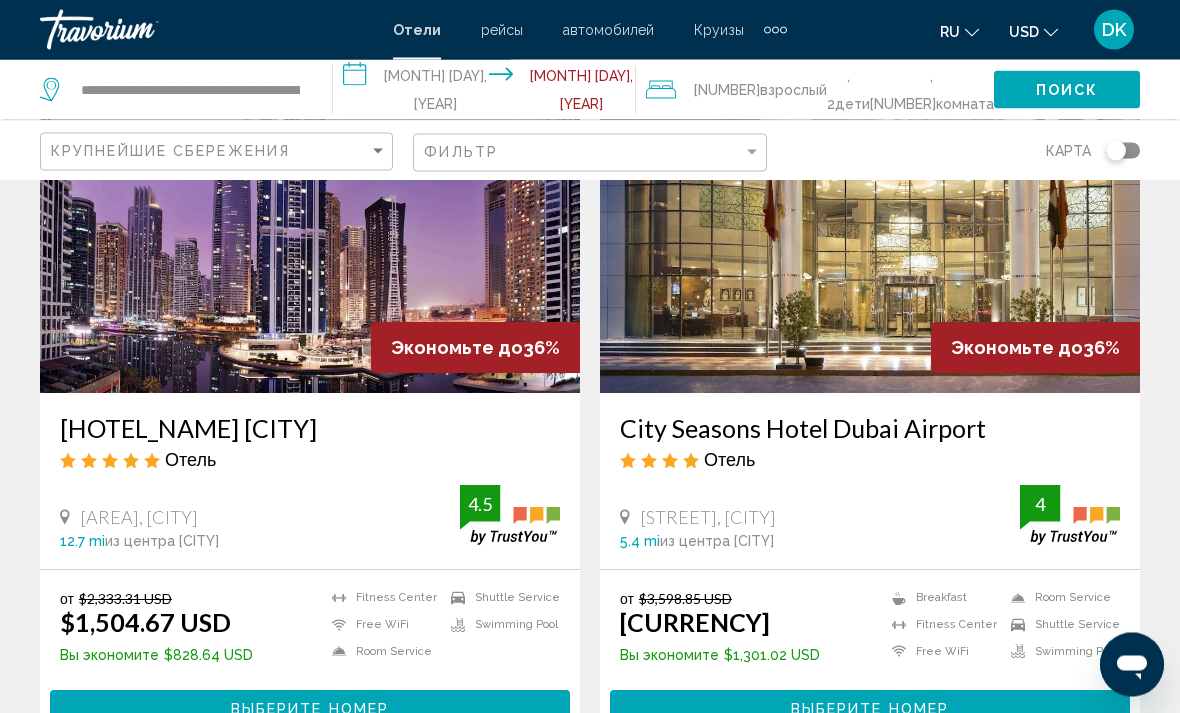 click on "[BRAND] [AREA] [CITY]" at bounding box center [310, 429] 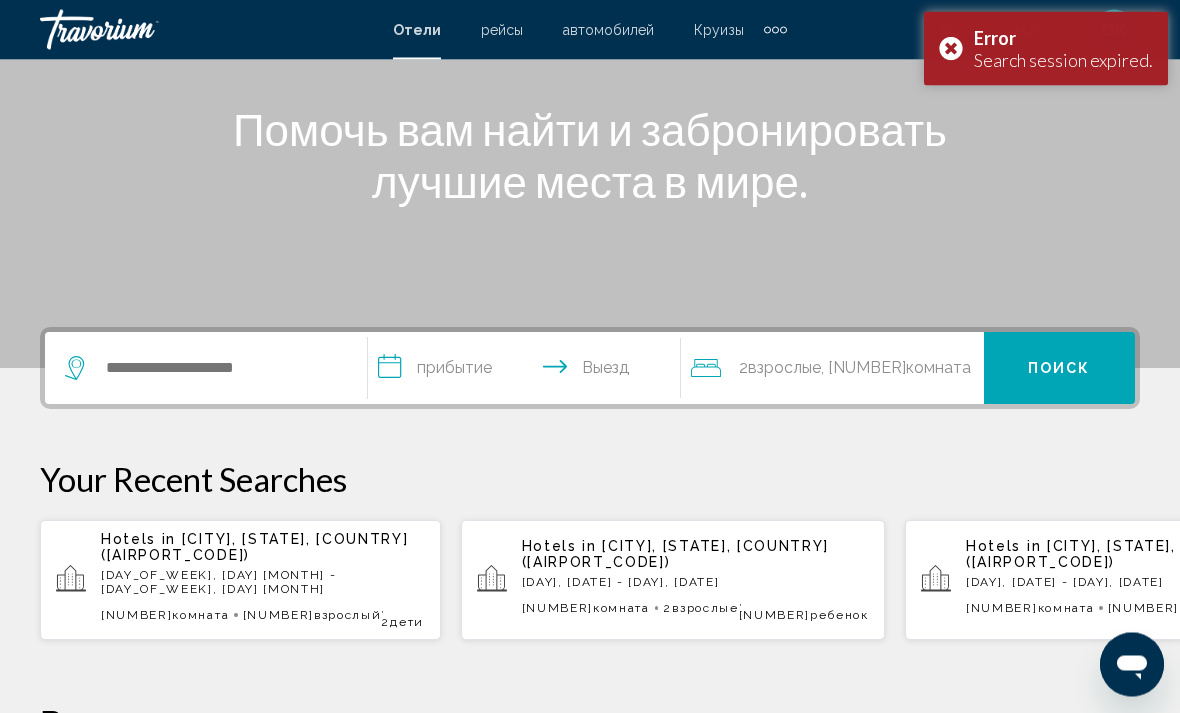 scroll, scrollTop: 232, scrollLeft: 0, axis: vertical 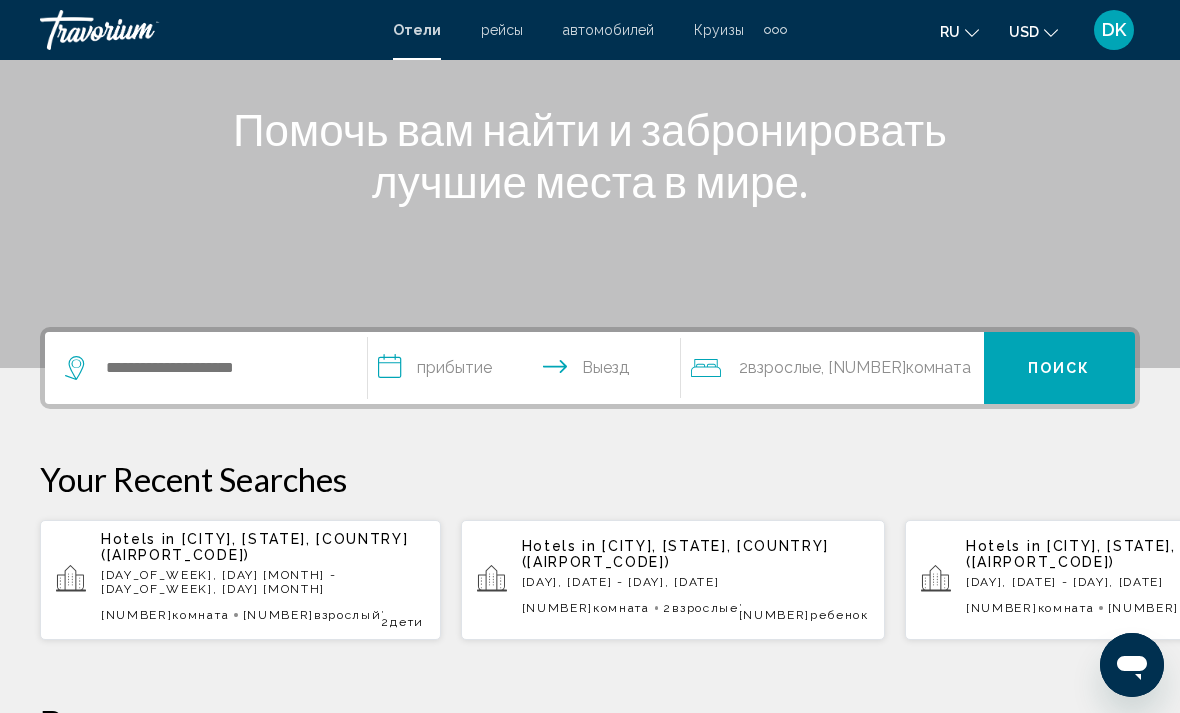 click on "[CITY], [CITY_EMIRATE], [COUNTRY] ([AIRPORT_CODE])" at bounding box center [255, 547] 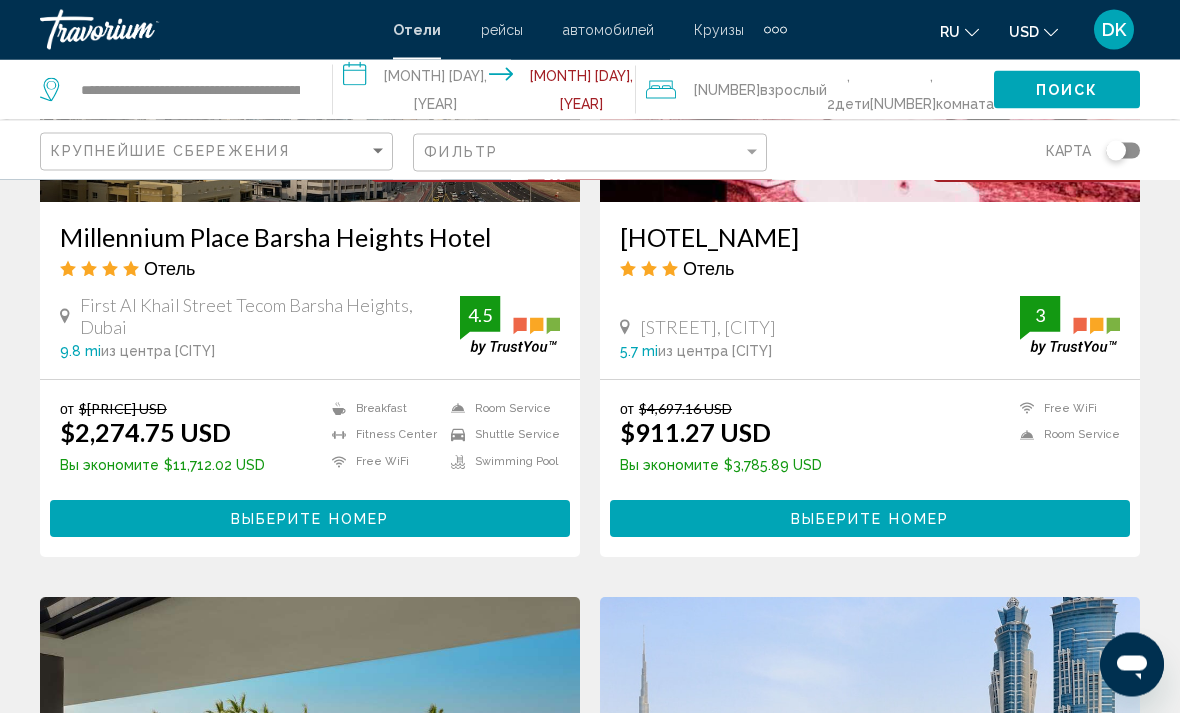 scroll, scrollTop: 2512, scrollLeft: 0, axis: vertical 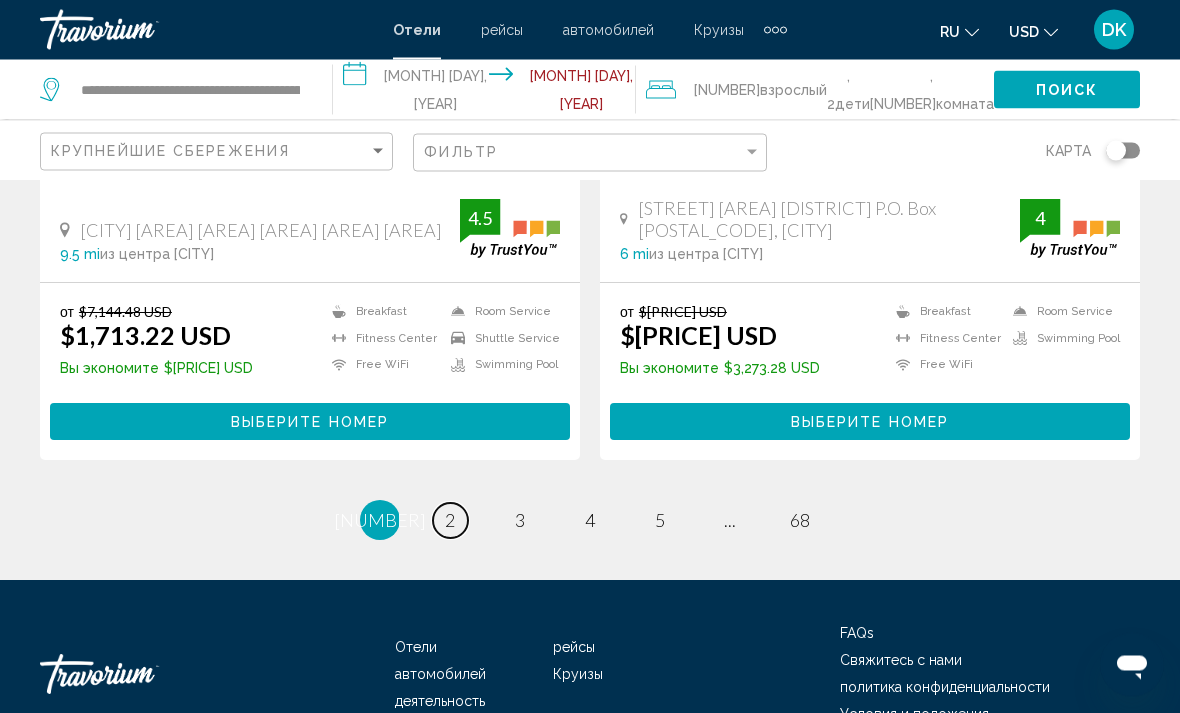 click on "2" at bounding box center [450, 521] 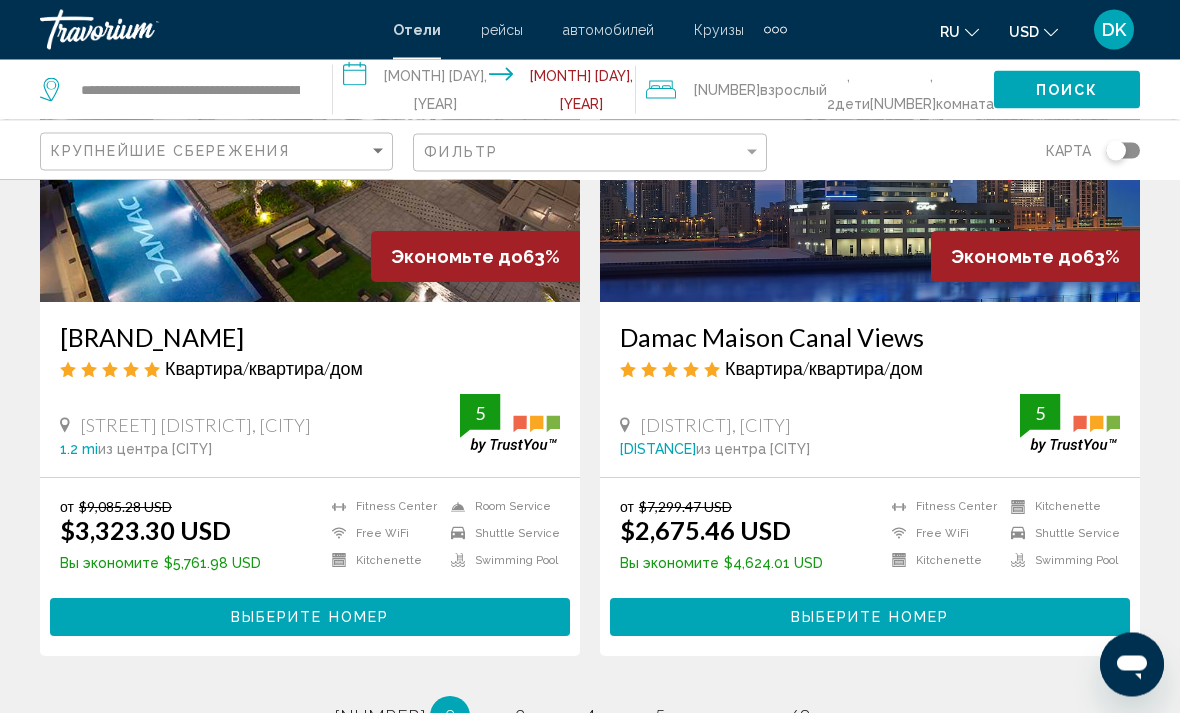 scroll, scrollTop: 3819, scrollLeft: 0, axis: vertical 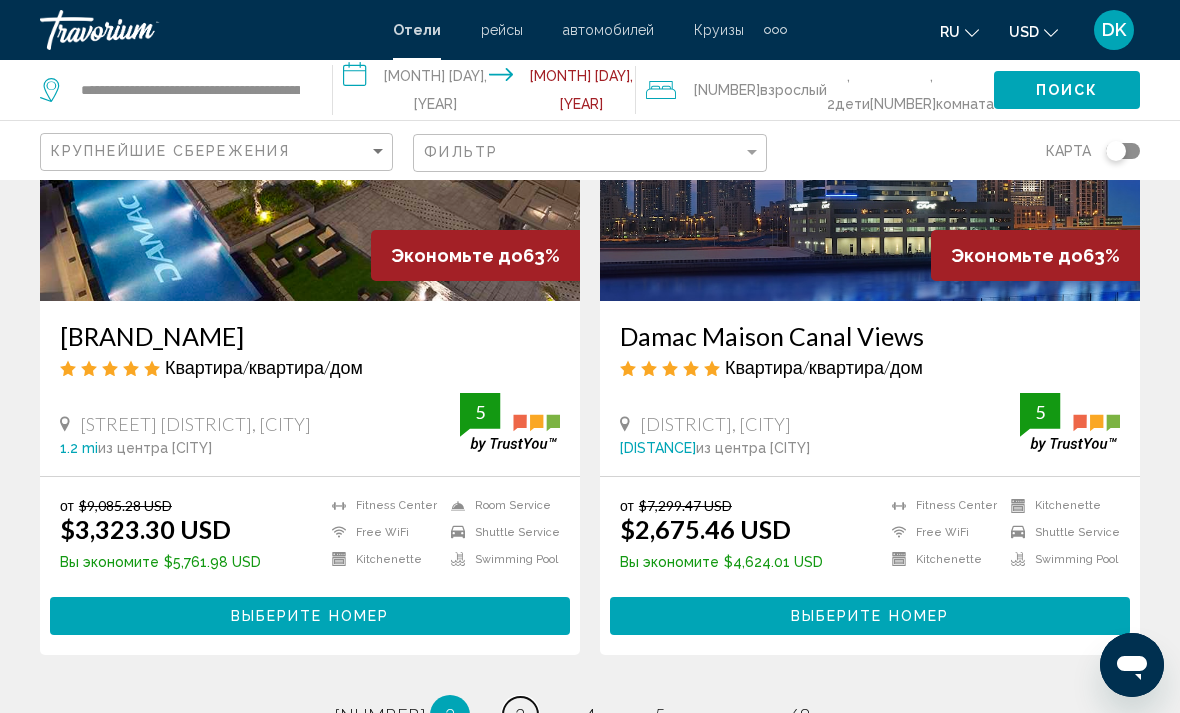click on "3" at bounding box center (380, 715) 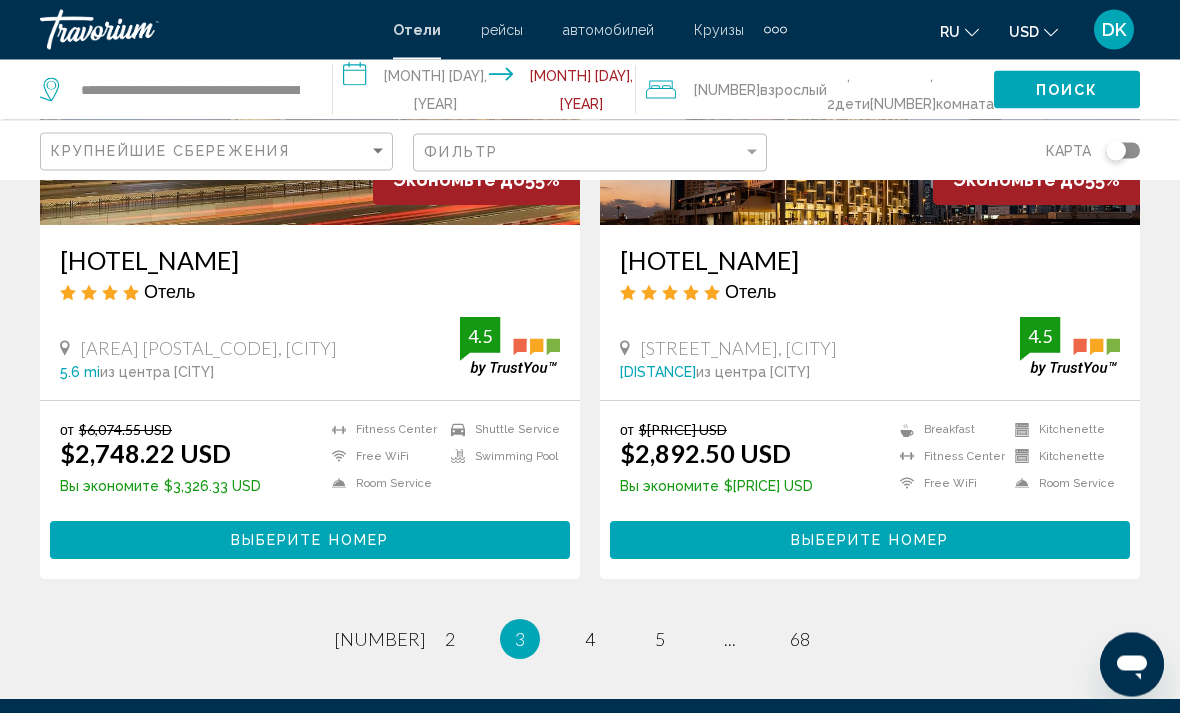 scroll, scrollTop: 3910, scrollLeft: 0, axis: vertical 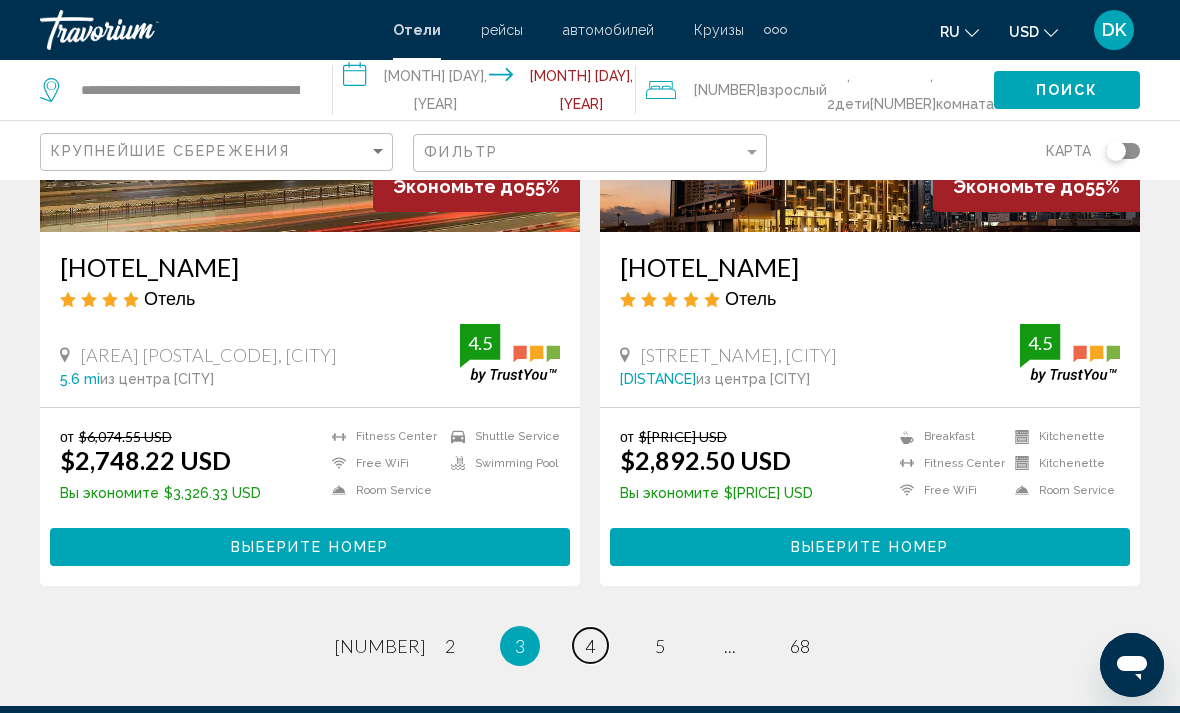 click on "4" at bounding box center [380, 646] 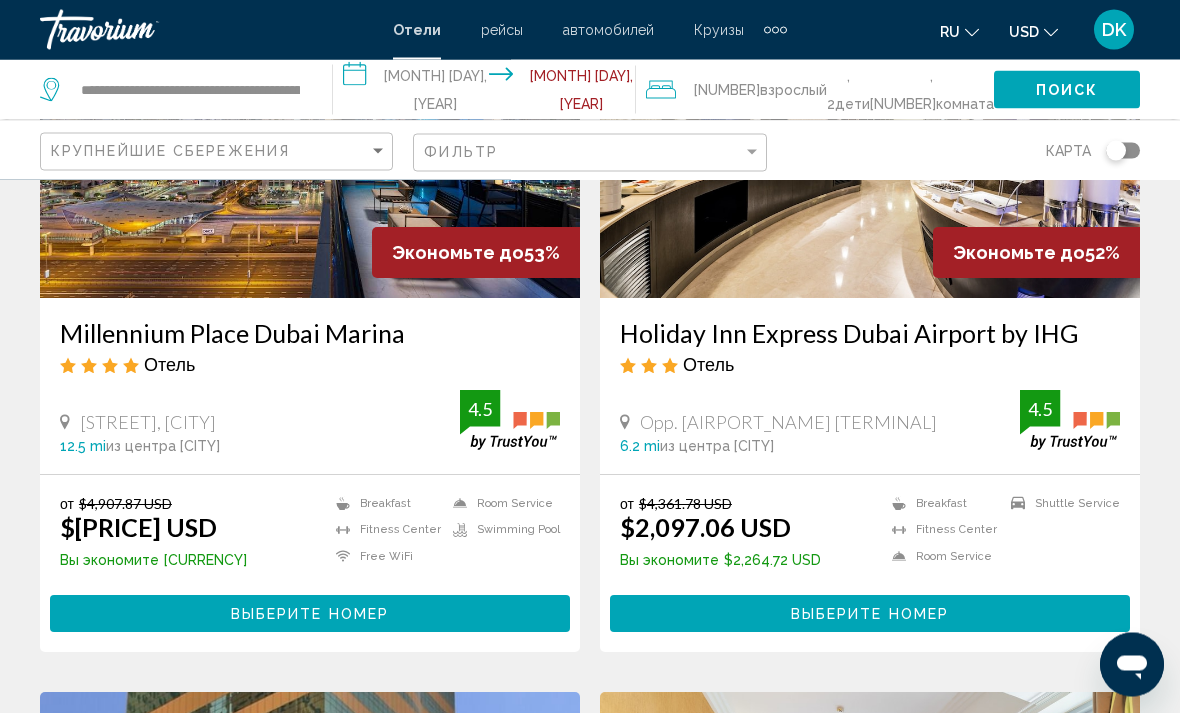 scroll, scrollTop: 2445, scrollLeft: 0, axis: vertical 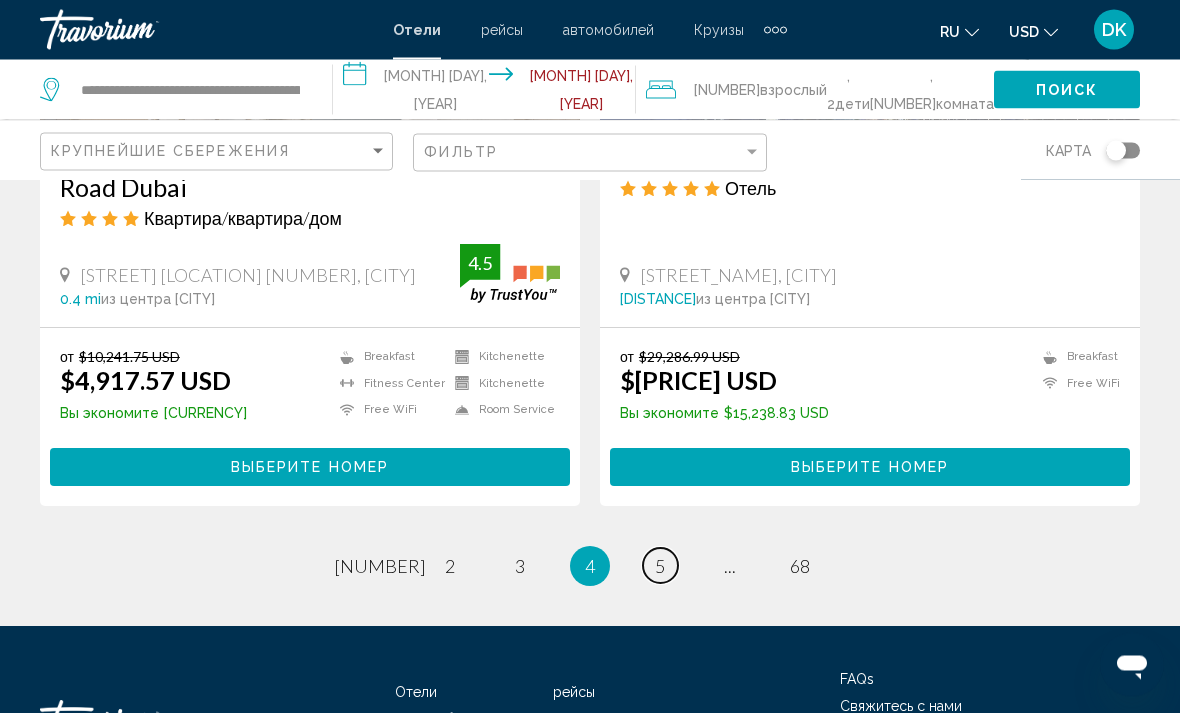 click on "5" at bounding box center (380, 567) 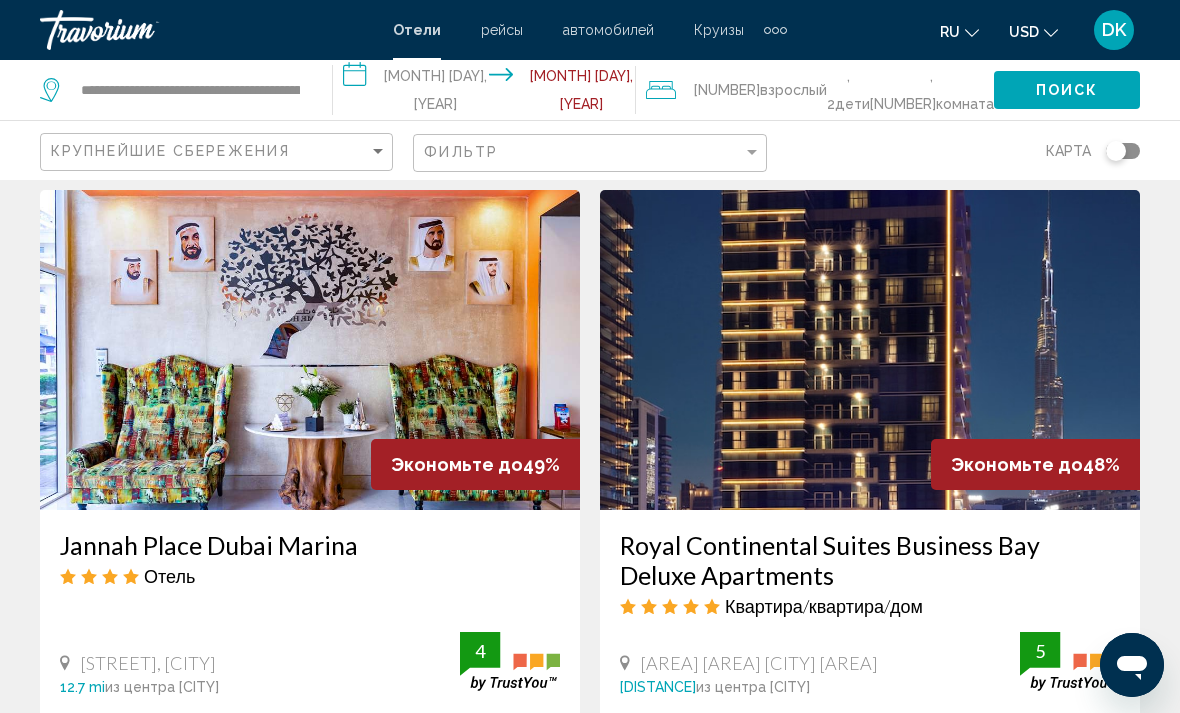 scroll, scrollTop: 0, scrollLeft: 0, axis: both 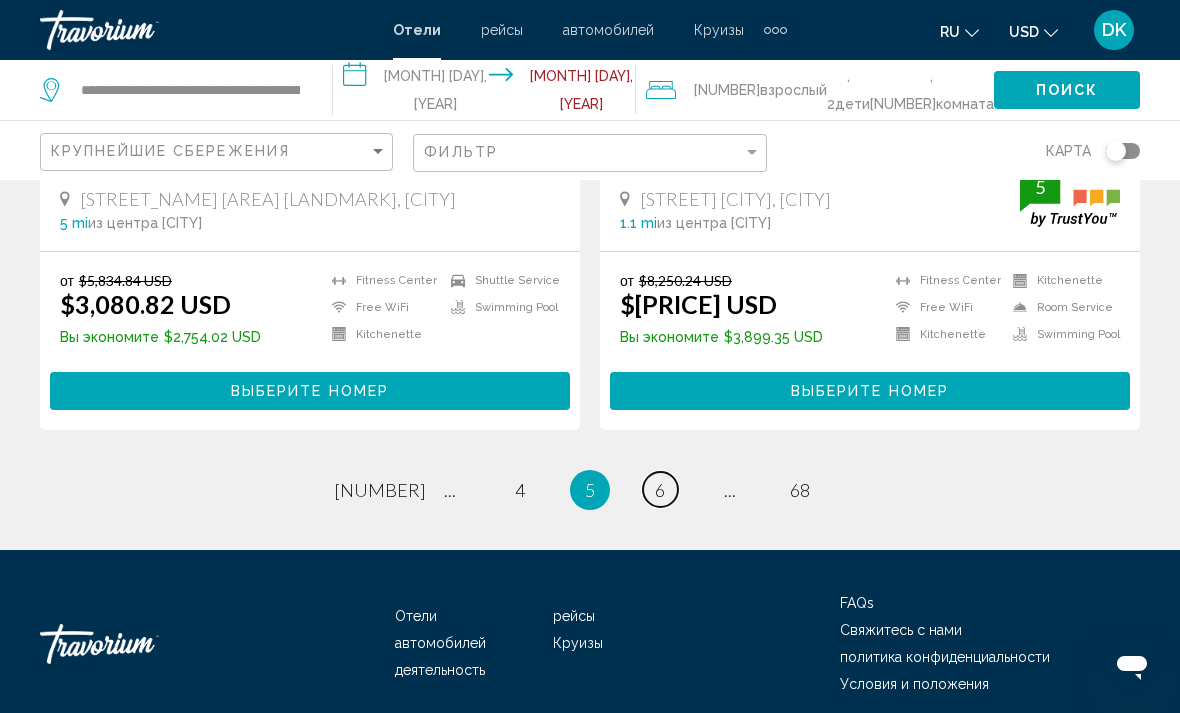 click on "page  [NUMBER]" at bounding box center [380, 489] 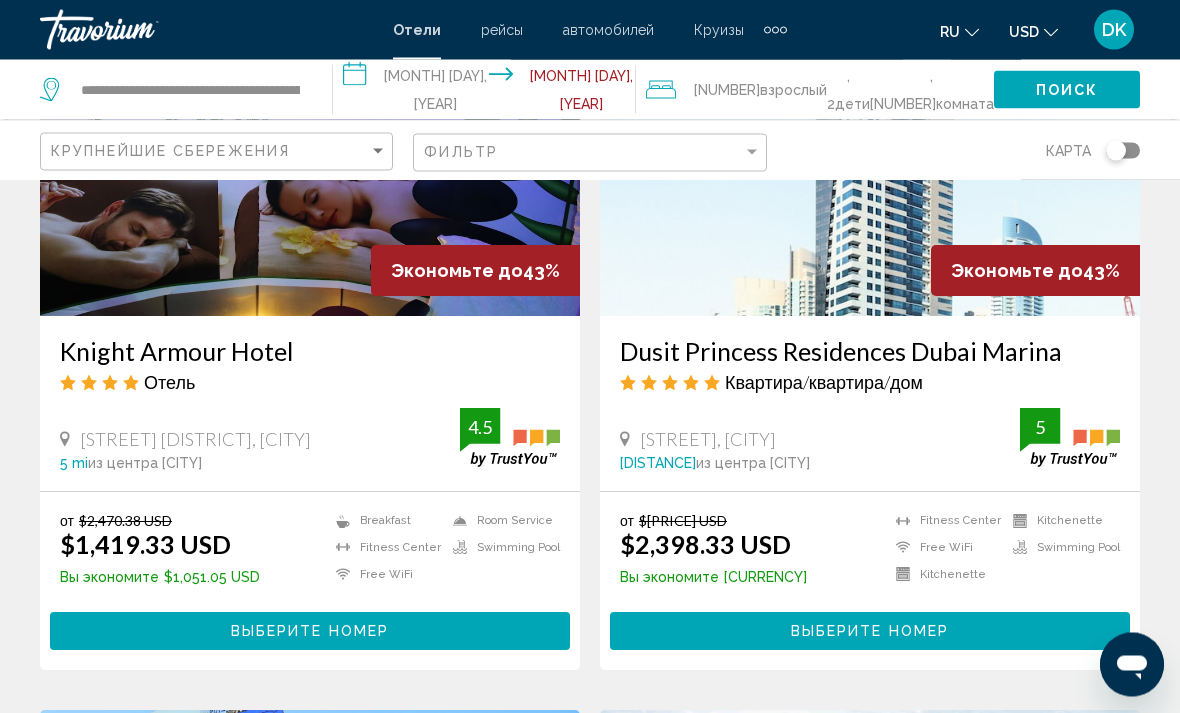 scroll, scrollTop: 2394, scrollLeft: 0, axis: vertical 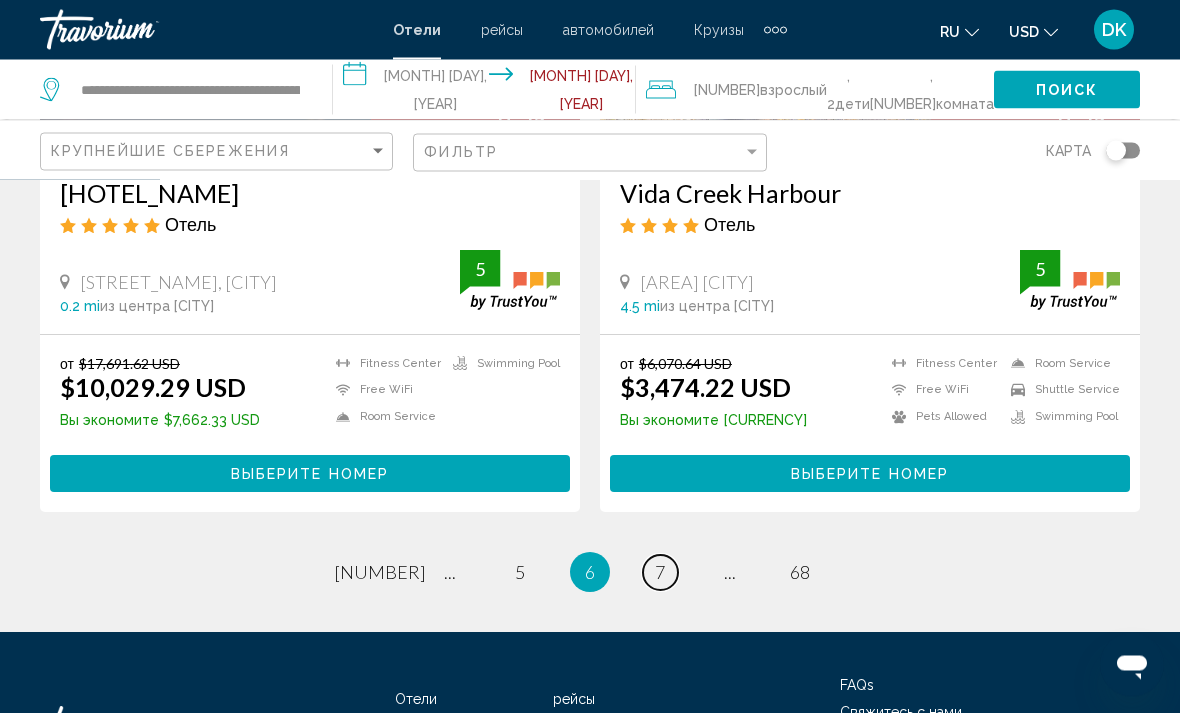 click on "page  7" at bounding box center [380, 573] 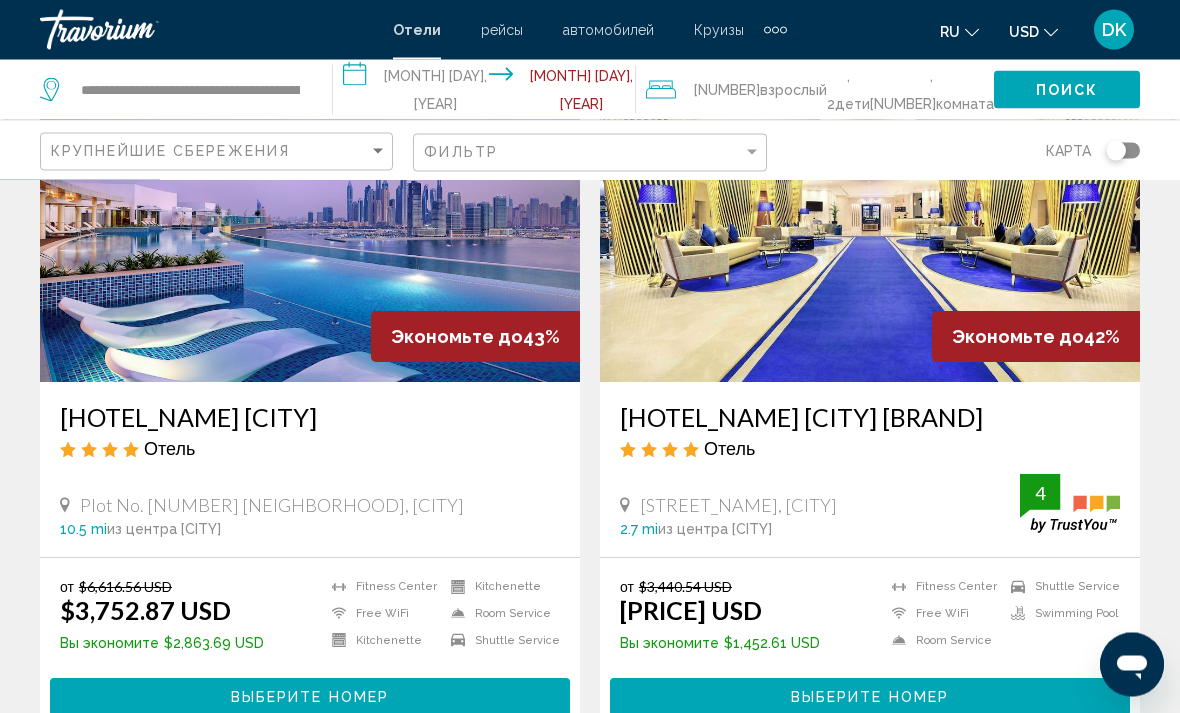 scroll, scrollTop: 0, scrollLeft: 0, axis: both 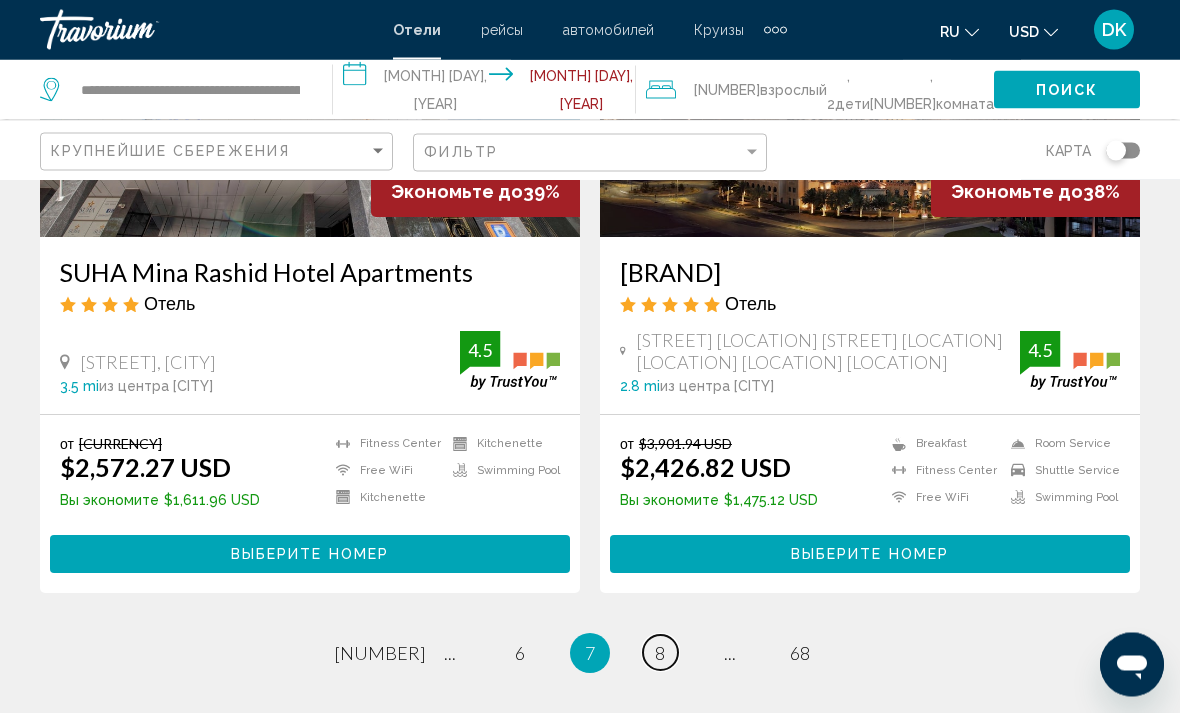 click on "page  8" at bounding box center (380, 653) 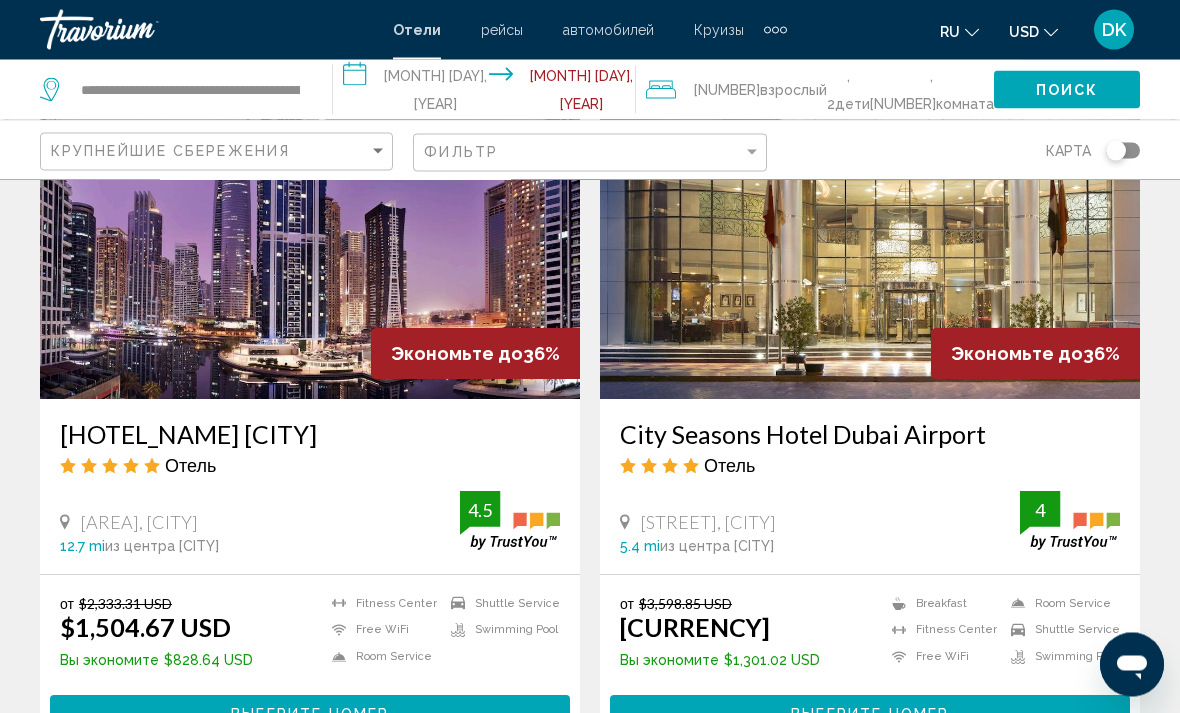 scroll, scrollTop: 2316, scrollLeft: 0, axis: vertical 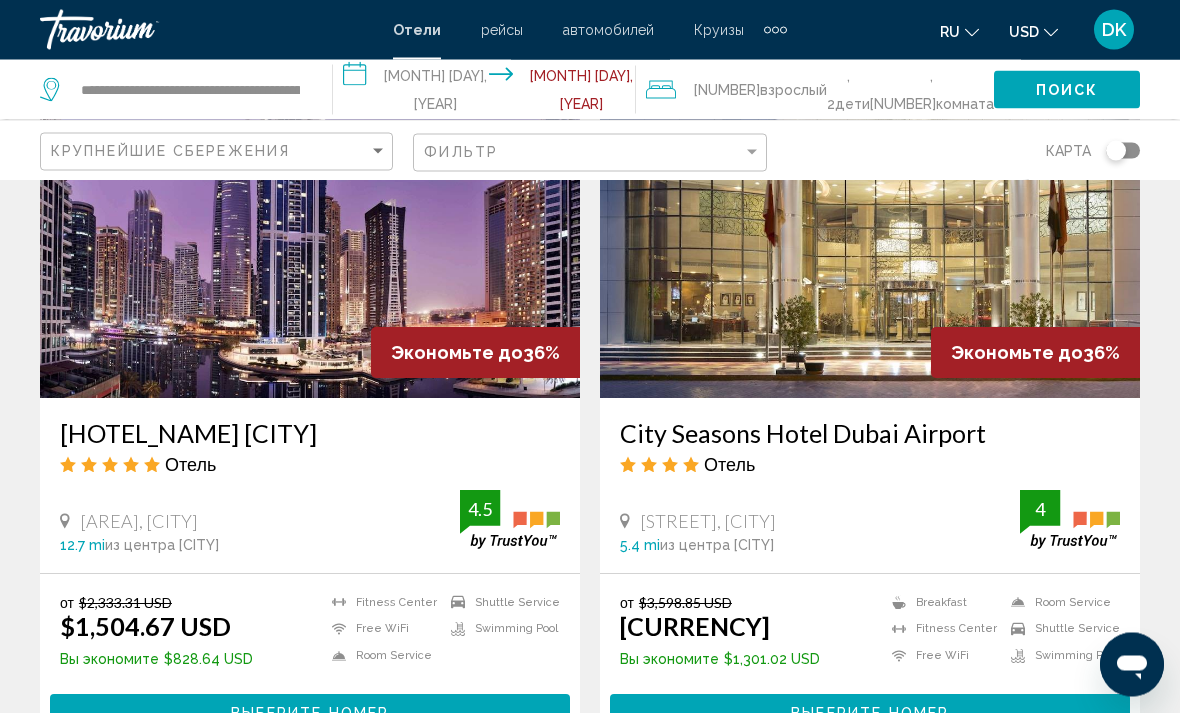 click on "[BRAND] [AREA] [CITY]" at bounding box center [310, 434] 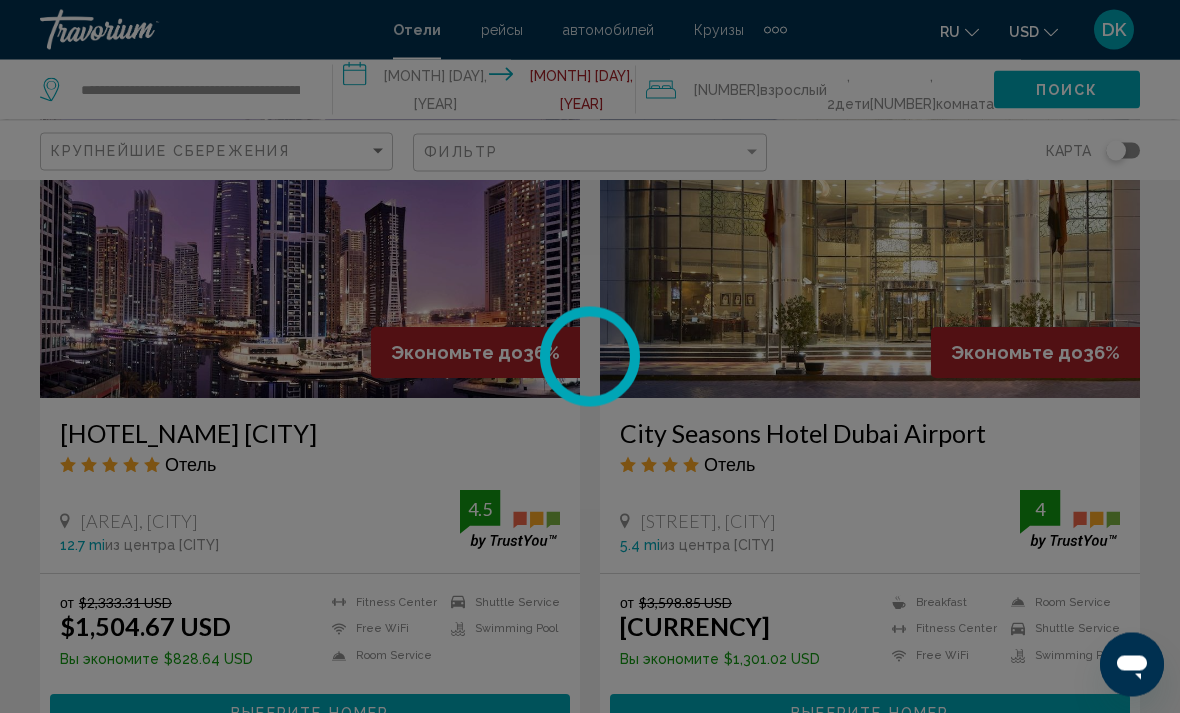scroll, scrollTop: 2317, scrollLeft: 0, axis: vertical 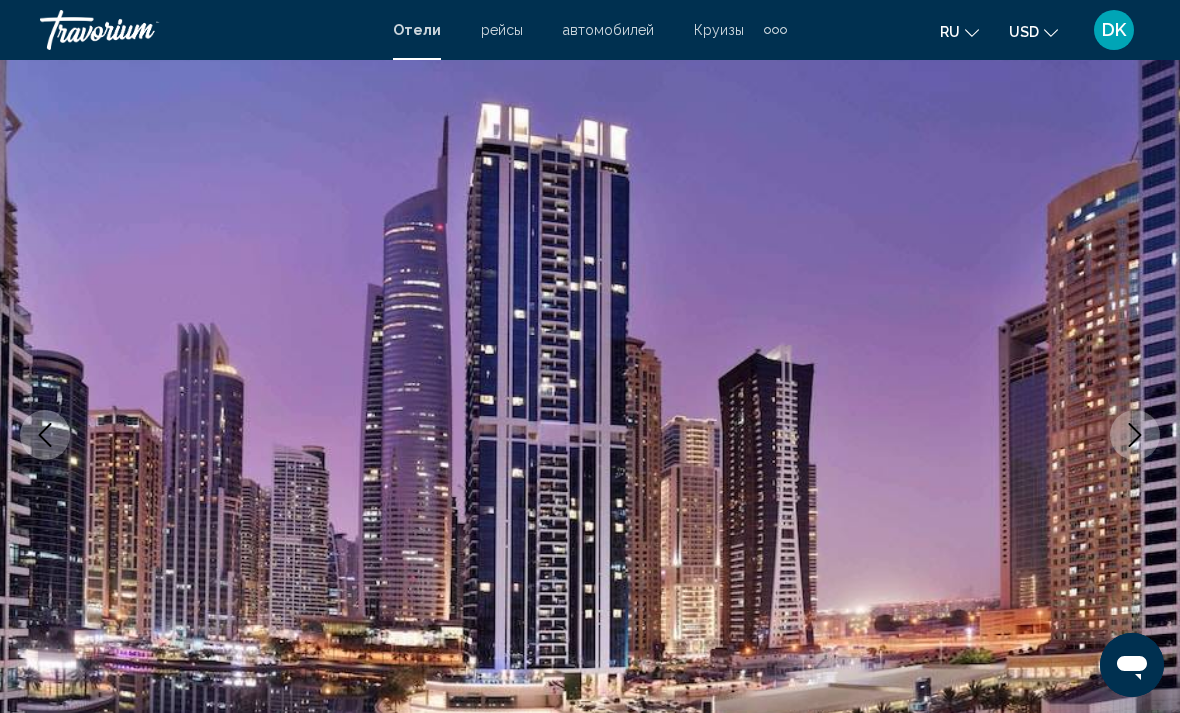click at bounding box center (1135, 435) 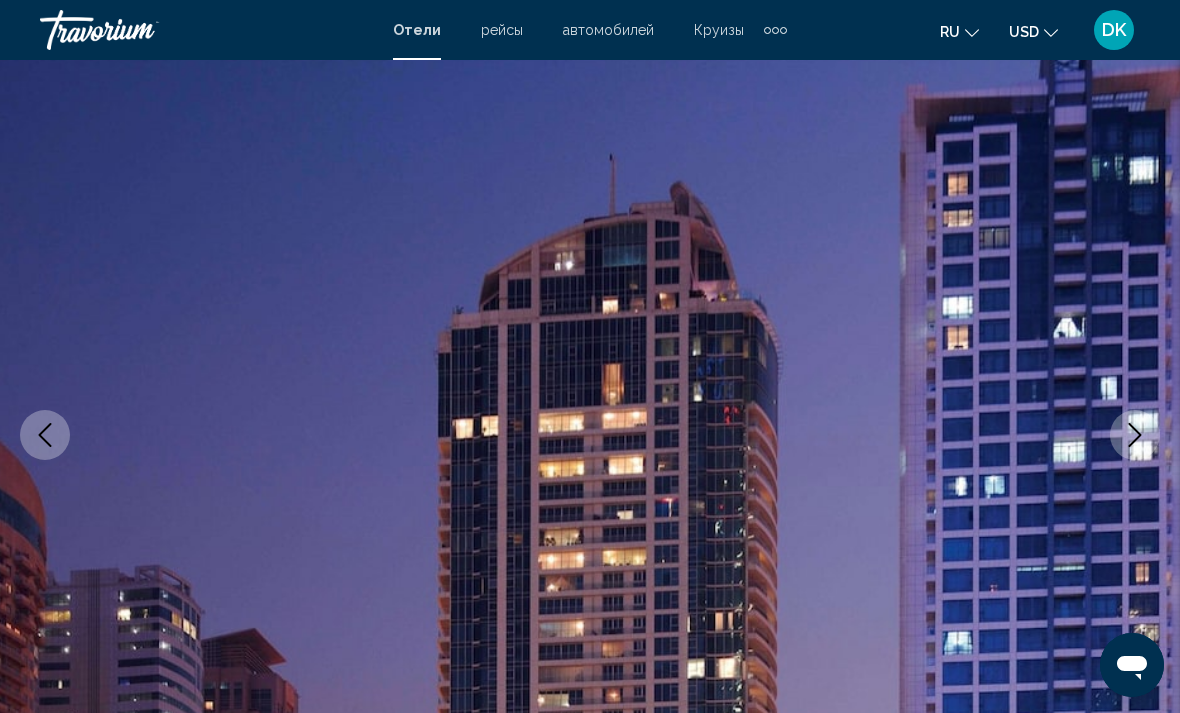 click at bounding box center (1135, 435) 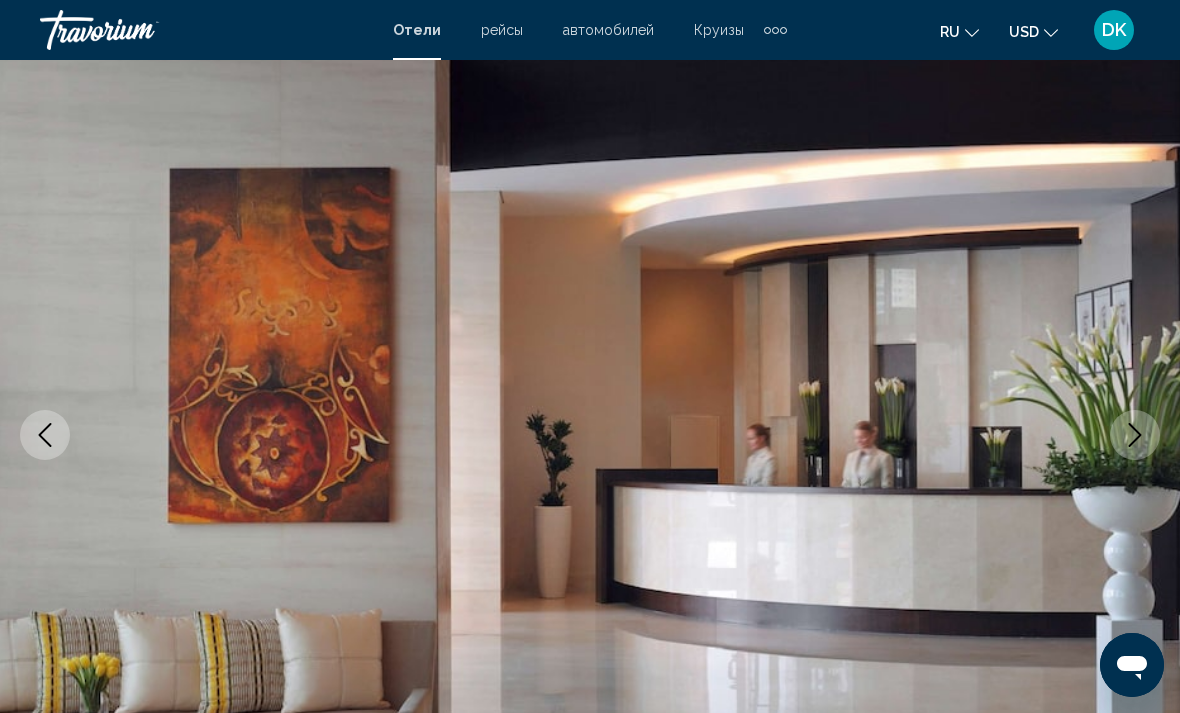 click at bounding box center [1135, 435] 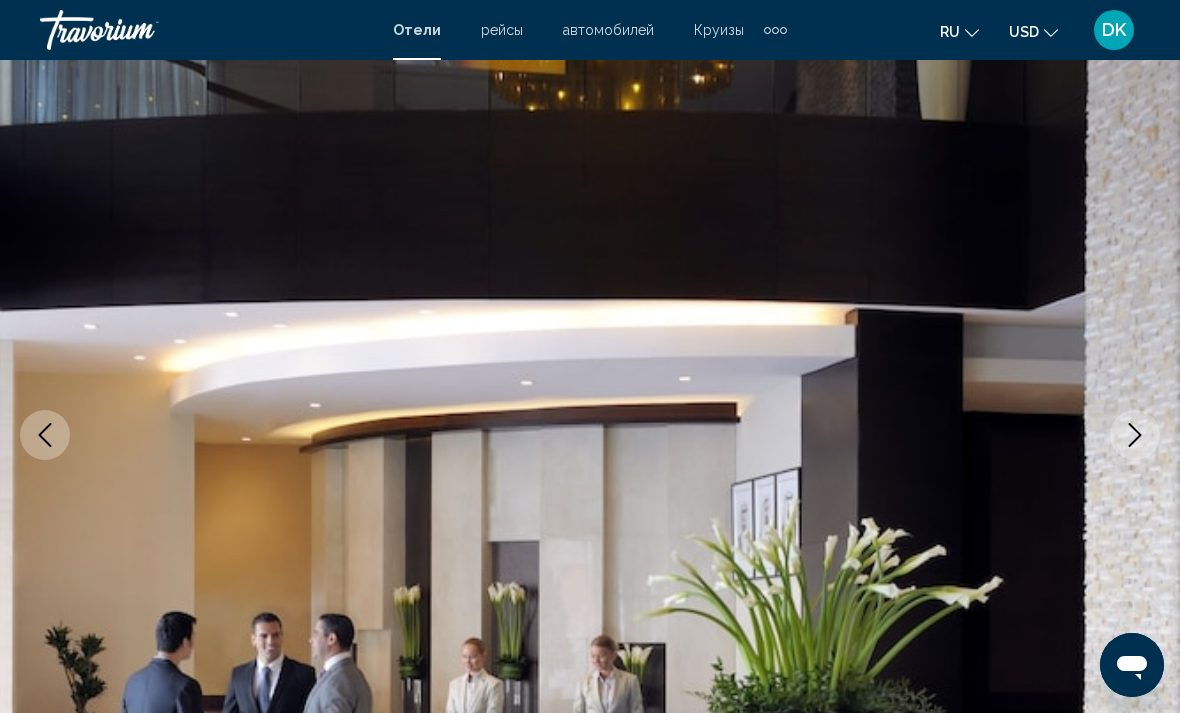 click at bounding box center (1135, 435) 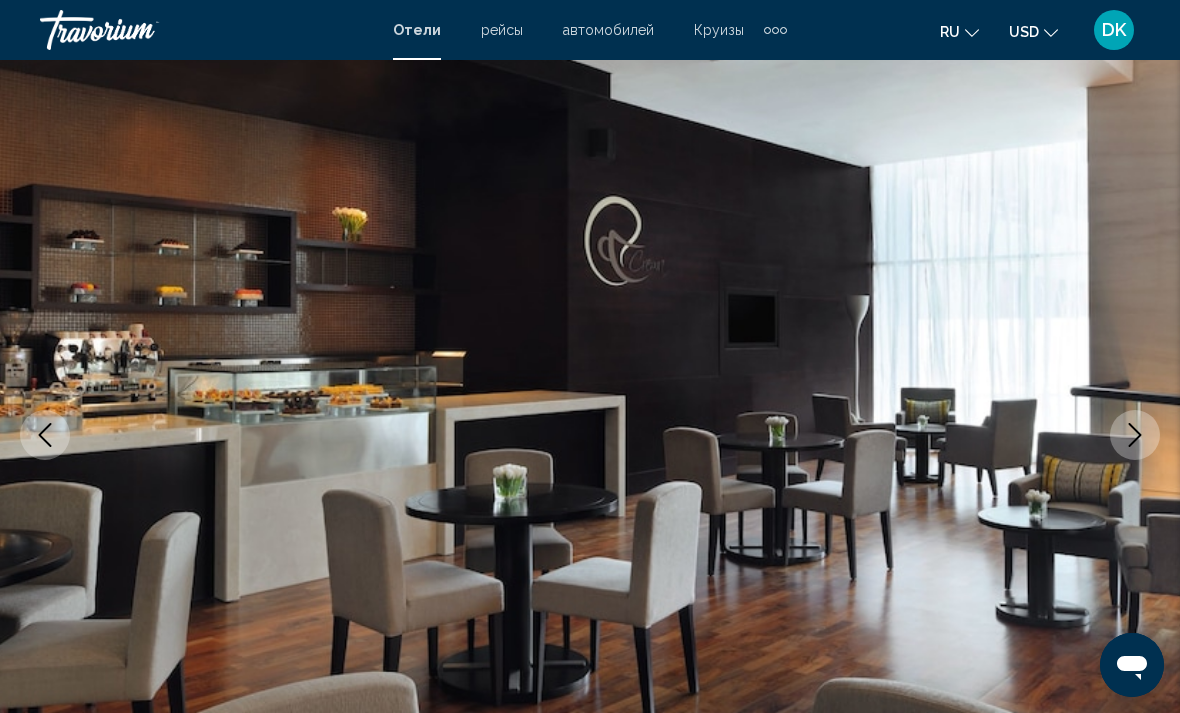 click at bounding box center (1135, 435) 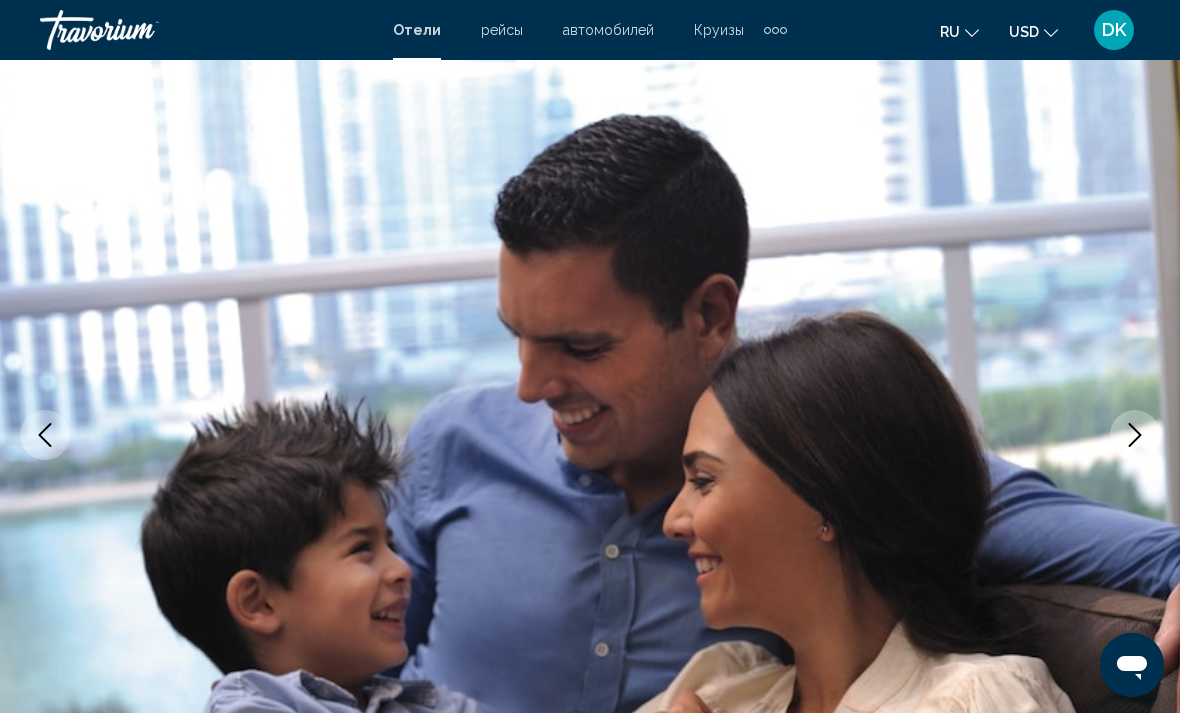 click at bounding box center (1135, 435) 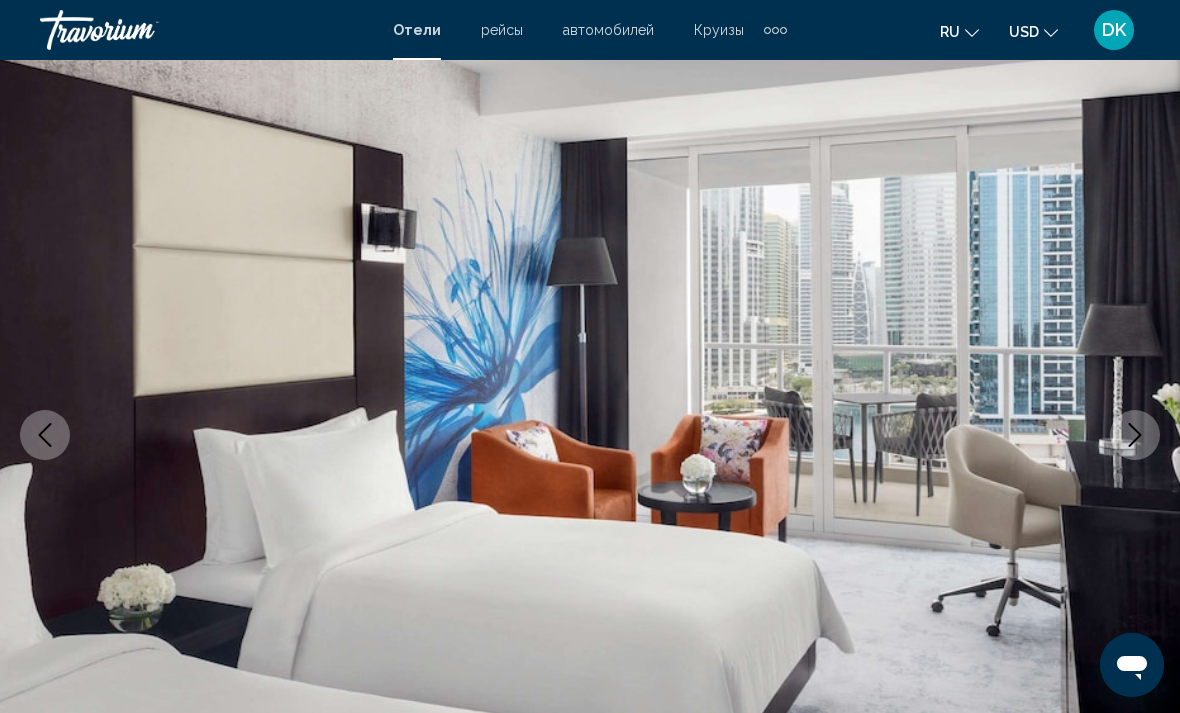 click at bounding box center [1135, 435] 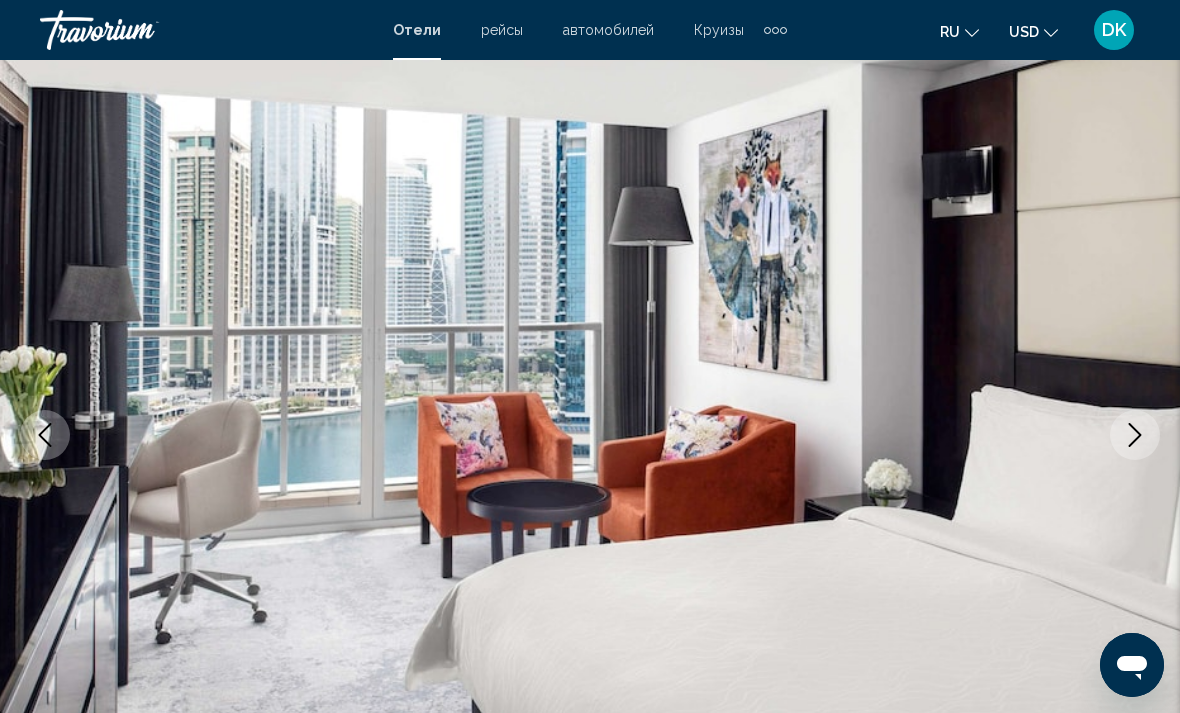 click at bounding box center (1135, 435) 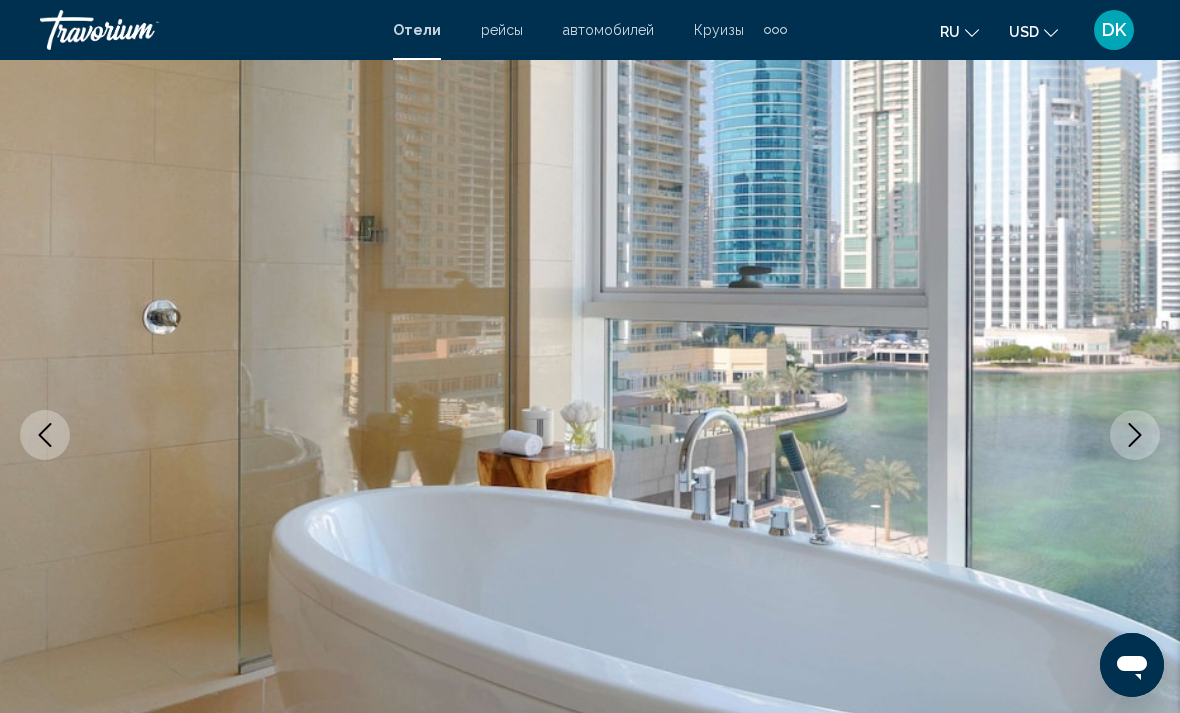 click at bounding box center [1135, 435] 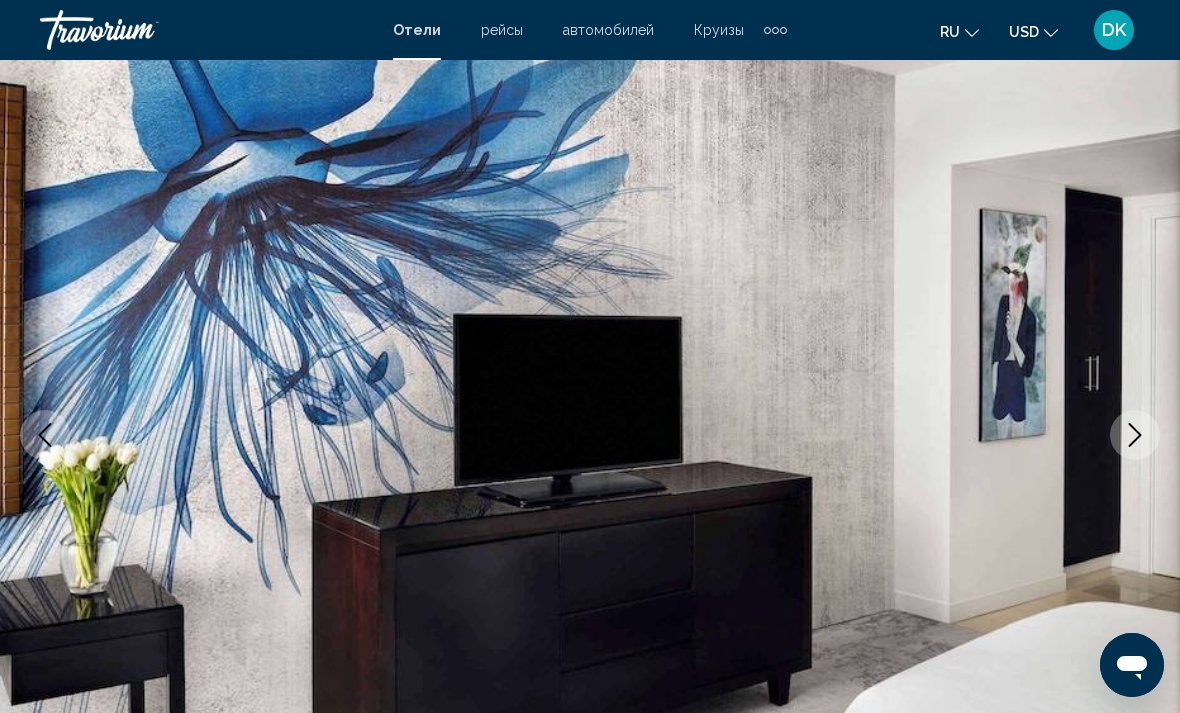 click at bounding box center (1135, 435) 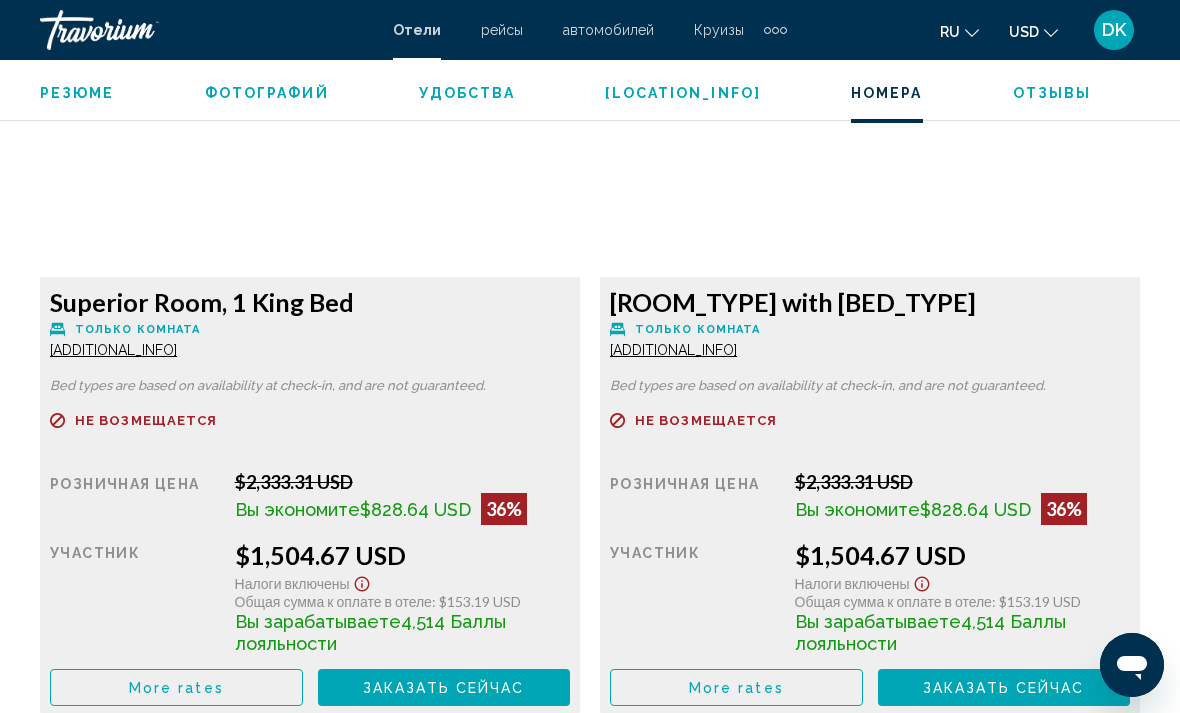 scroll, scrollTop: 3156, scrollLeft: 0, axis: vertical 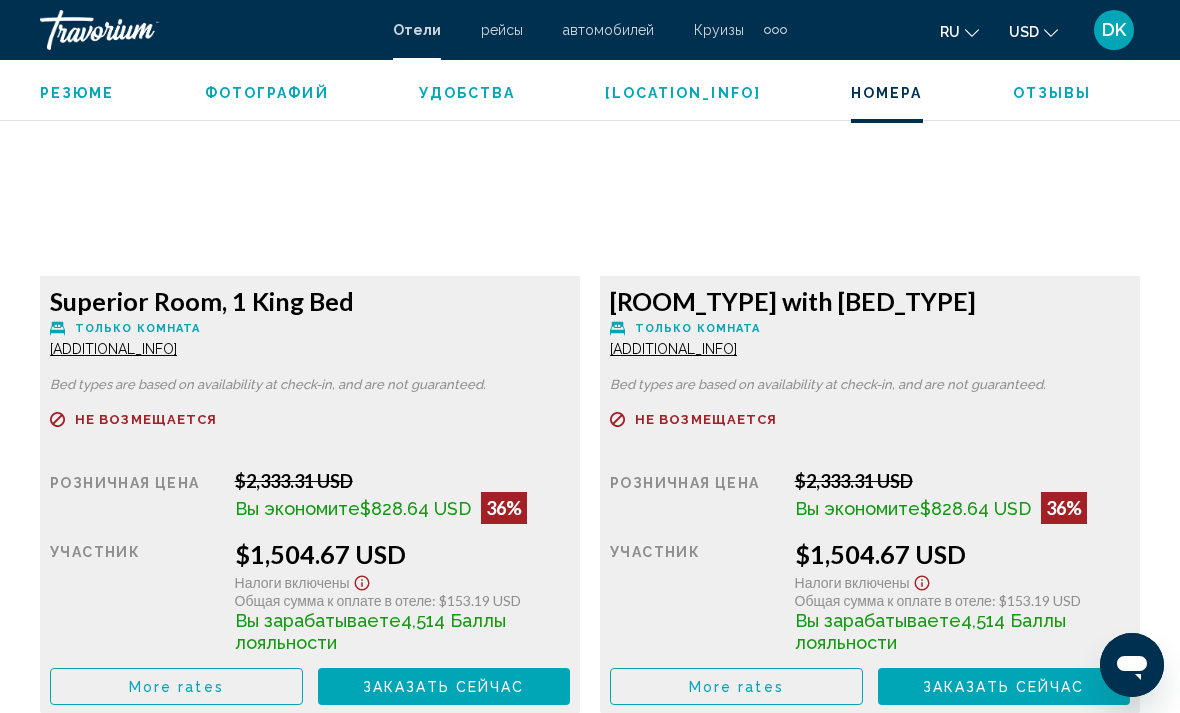 click on "More rates" at bounding box center [176, 687] 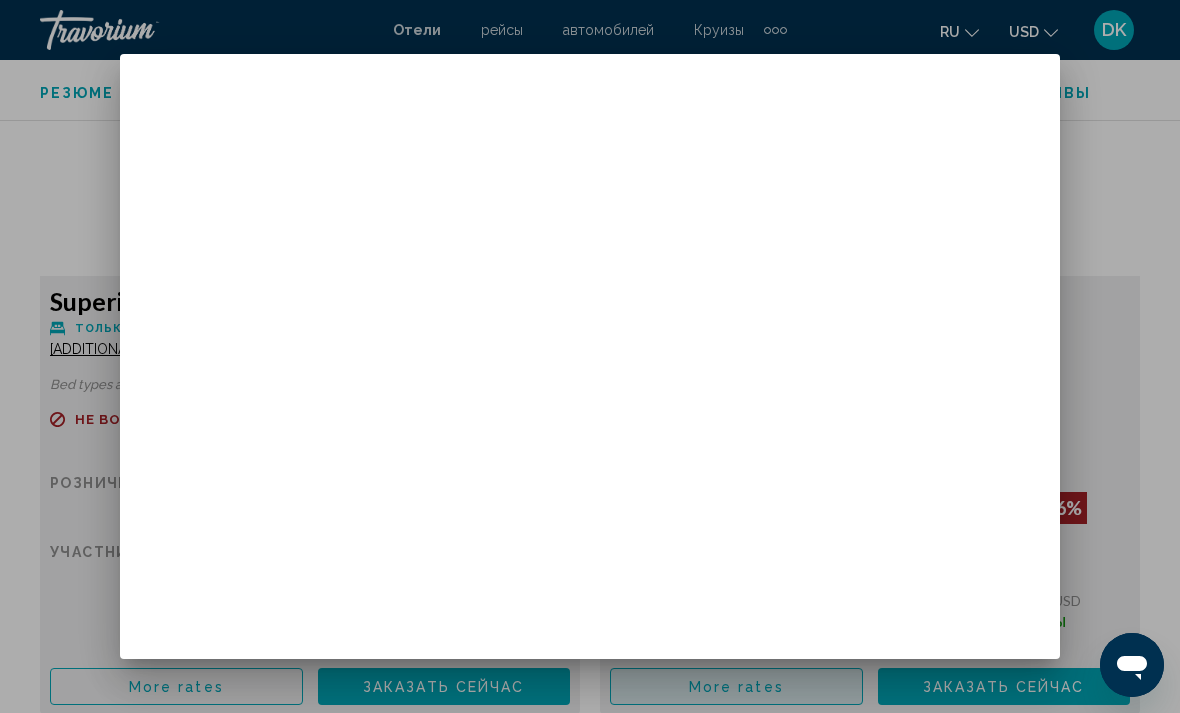 scroll, scrollTop: 0, scrollLeft: 0, axis: both 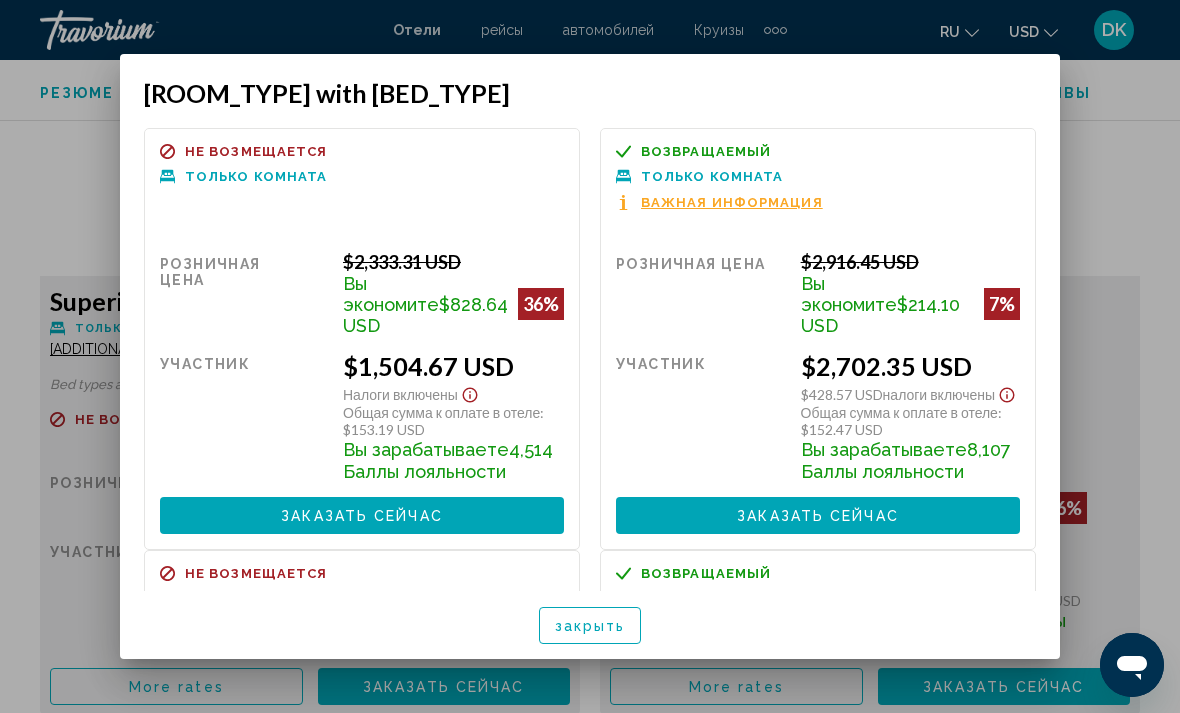 click at bounding box center [590, 356] 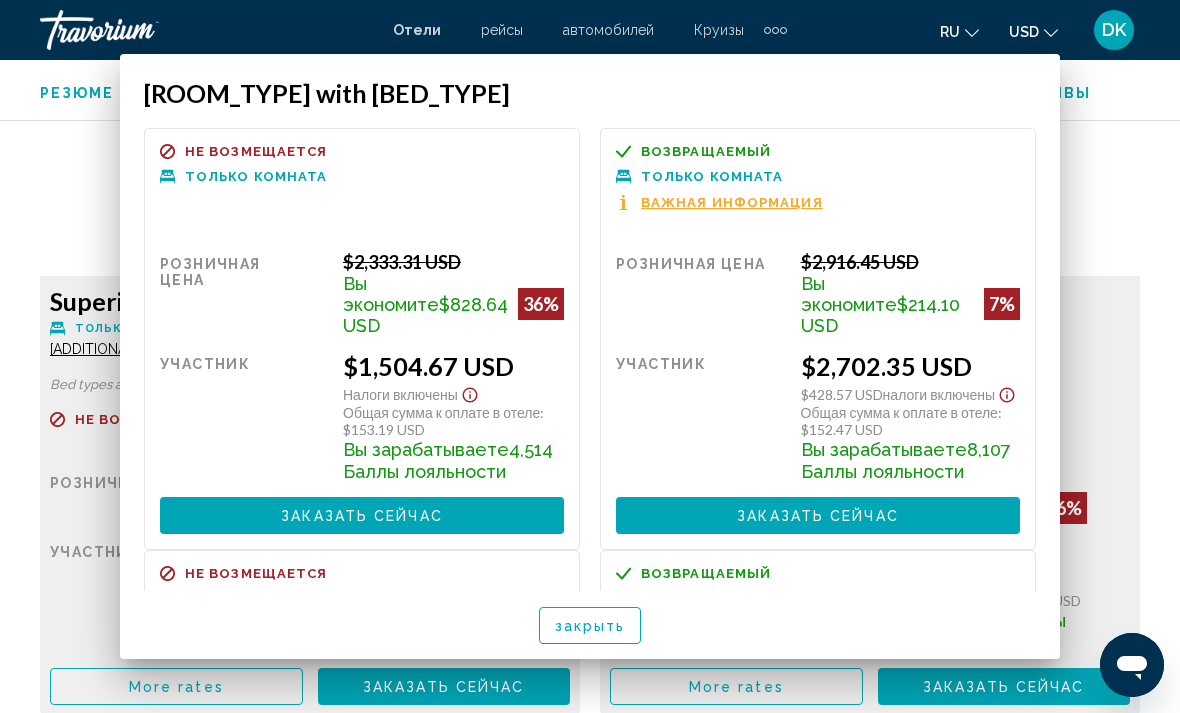 scroll, scrollTop: 3156, scrollLeft: 0, axis: vertical 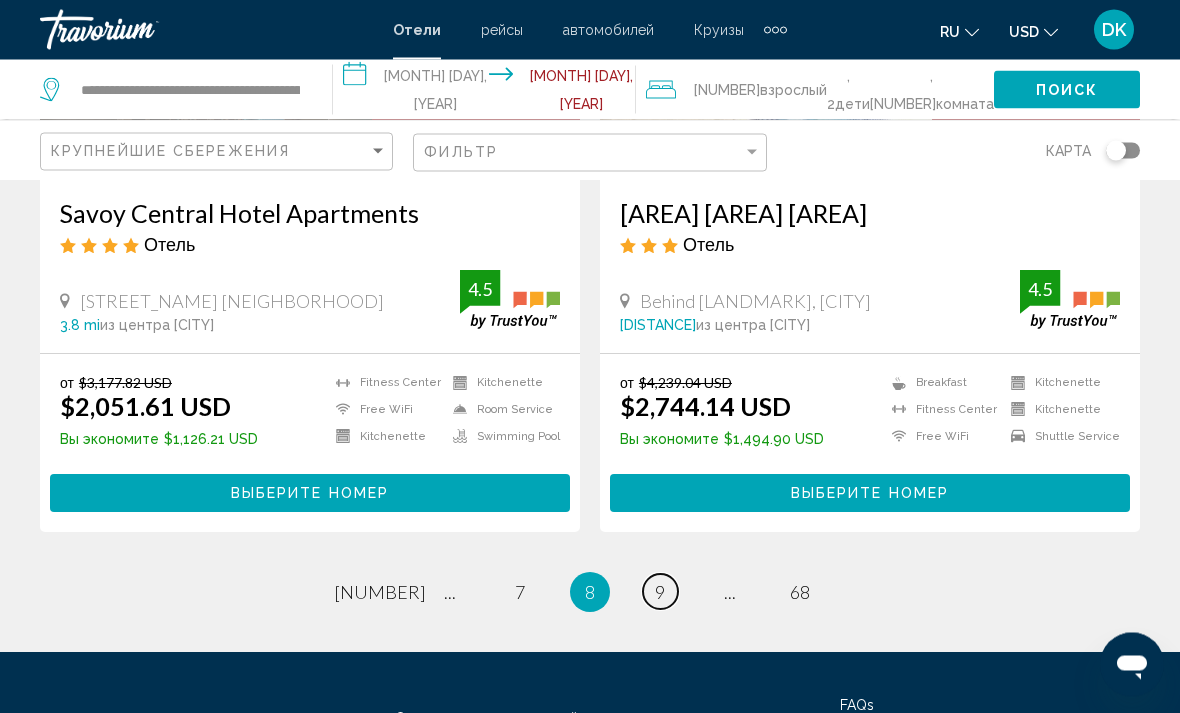 click on "9" at bounding box center [380, 593] 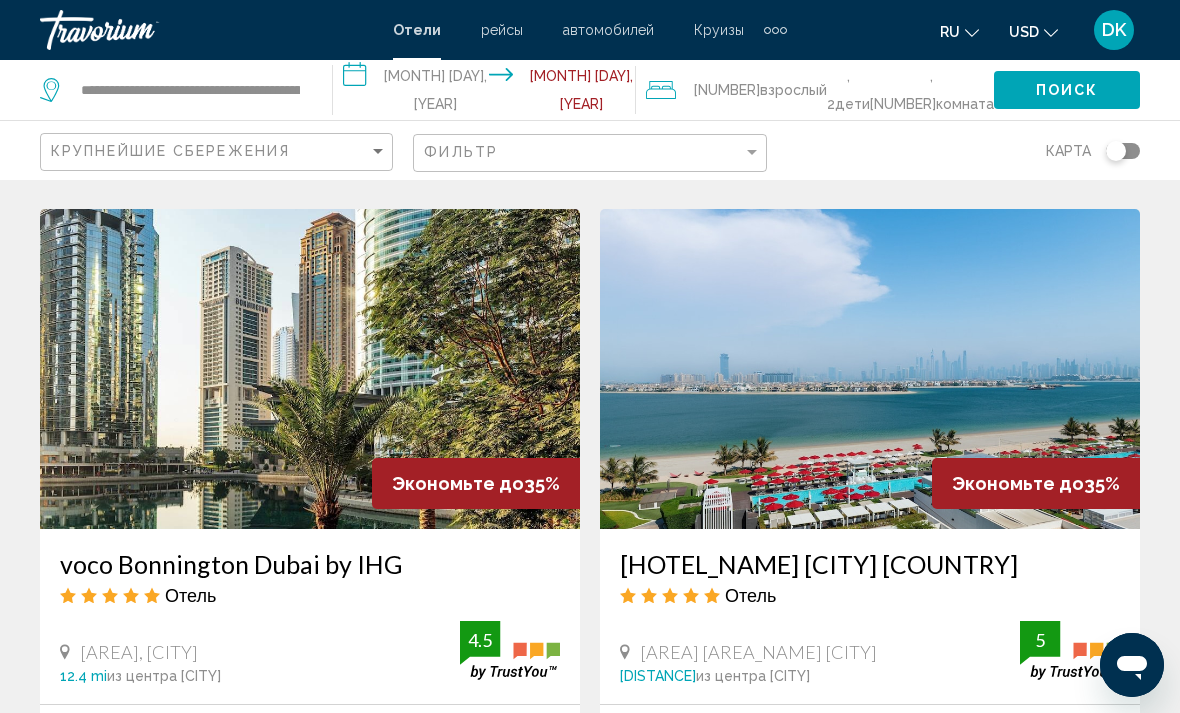 scroll, scrollTop: 0, scrollLeft: 0, axis: both 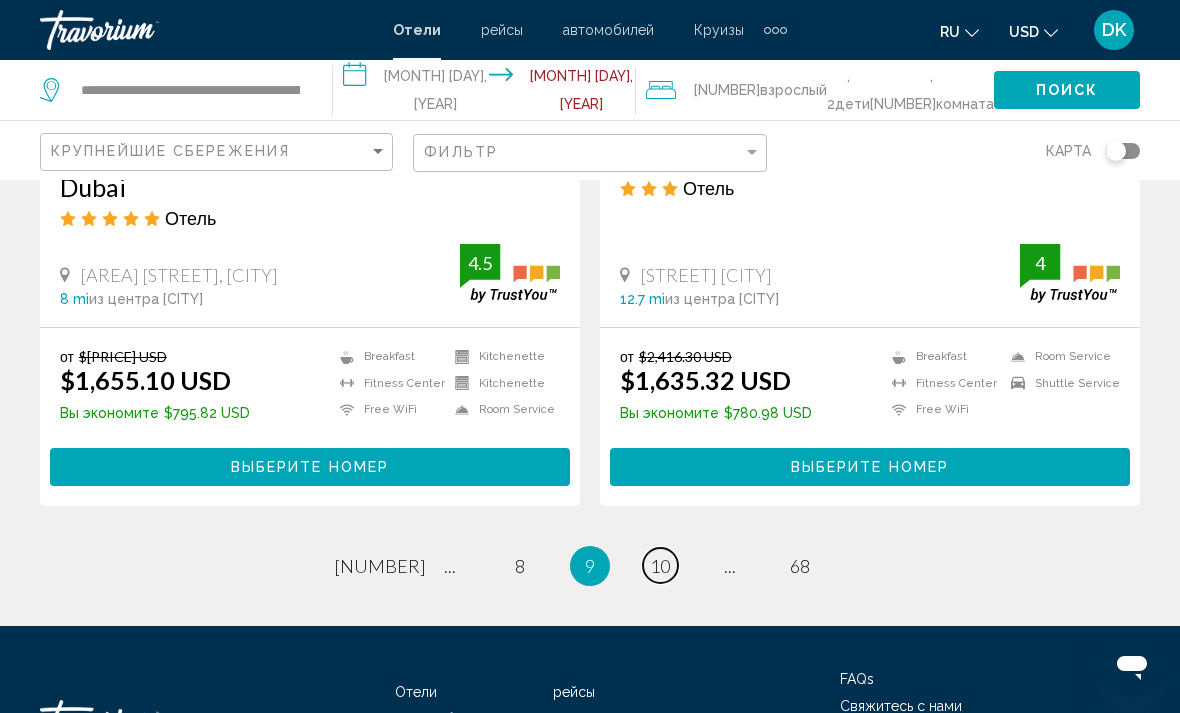 click on "10" at bounding box center (380, 566) 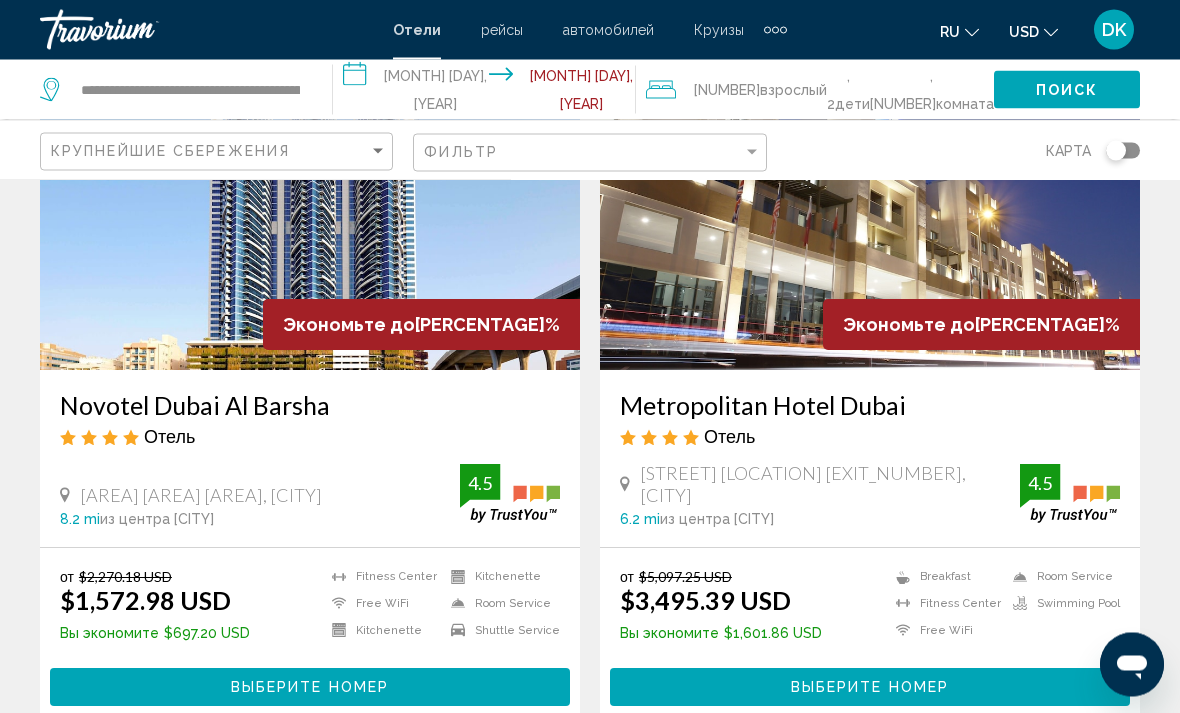 scroll, scrollTop: 888, scrollLeft: 0, axis: vertical 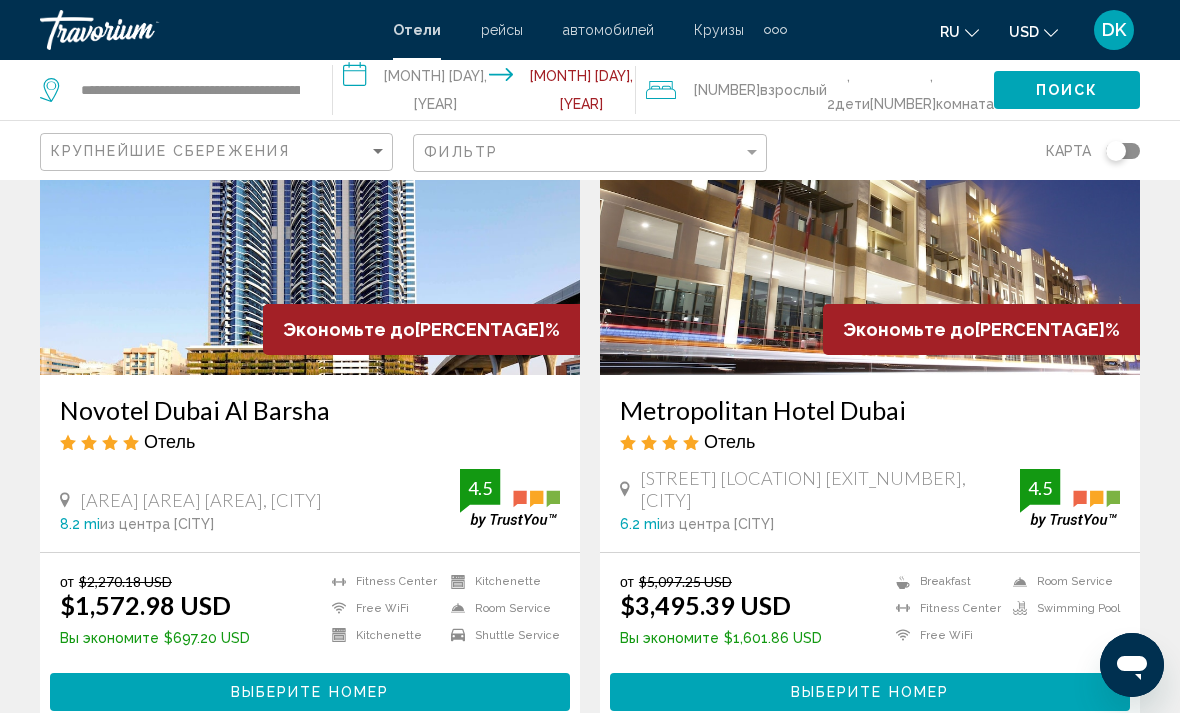 click on "Выберите номер" at bounding box center [310, 693] 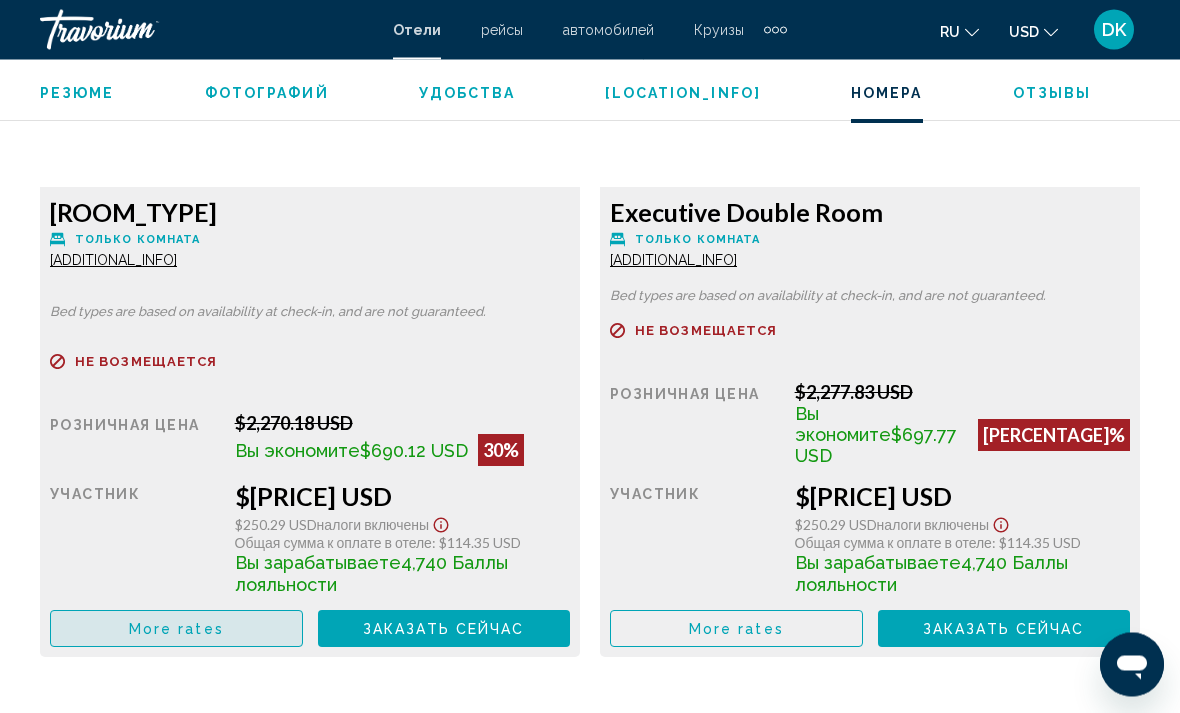 scroll, scrollTop: 0, scrollLeft: 0, axis: both 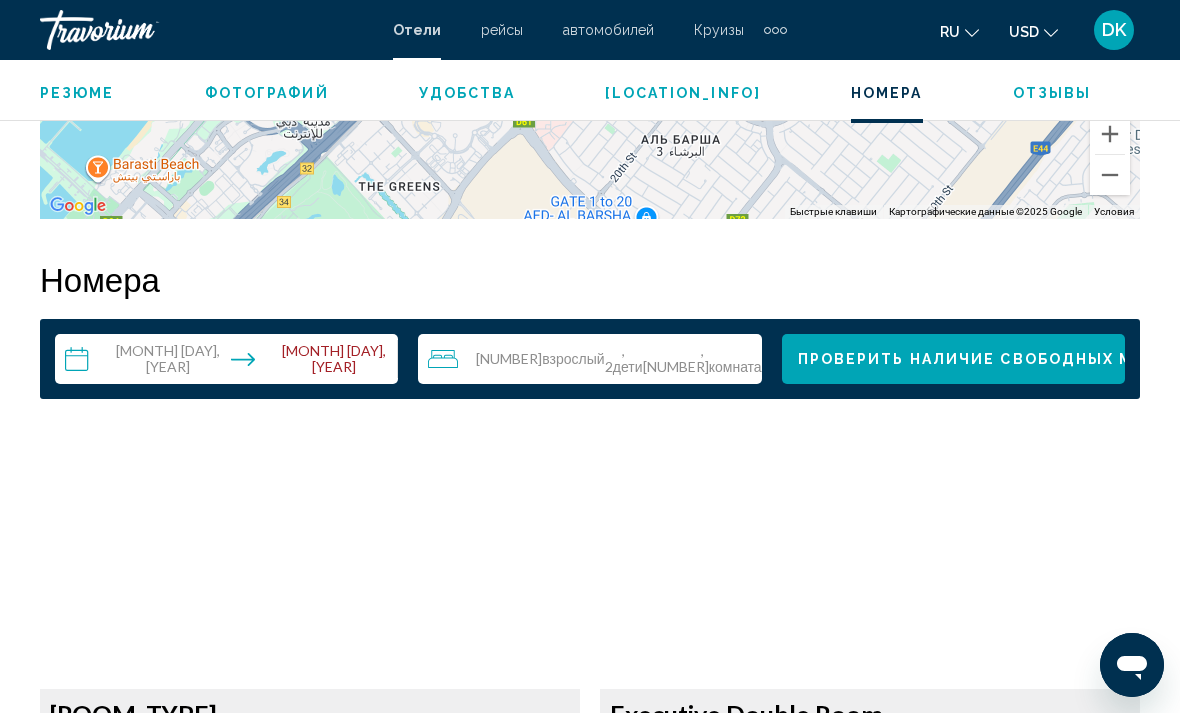 click on "More rates" at bounding box center (176, 1131) 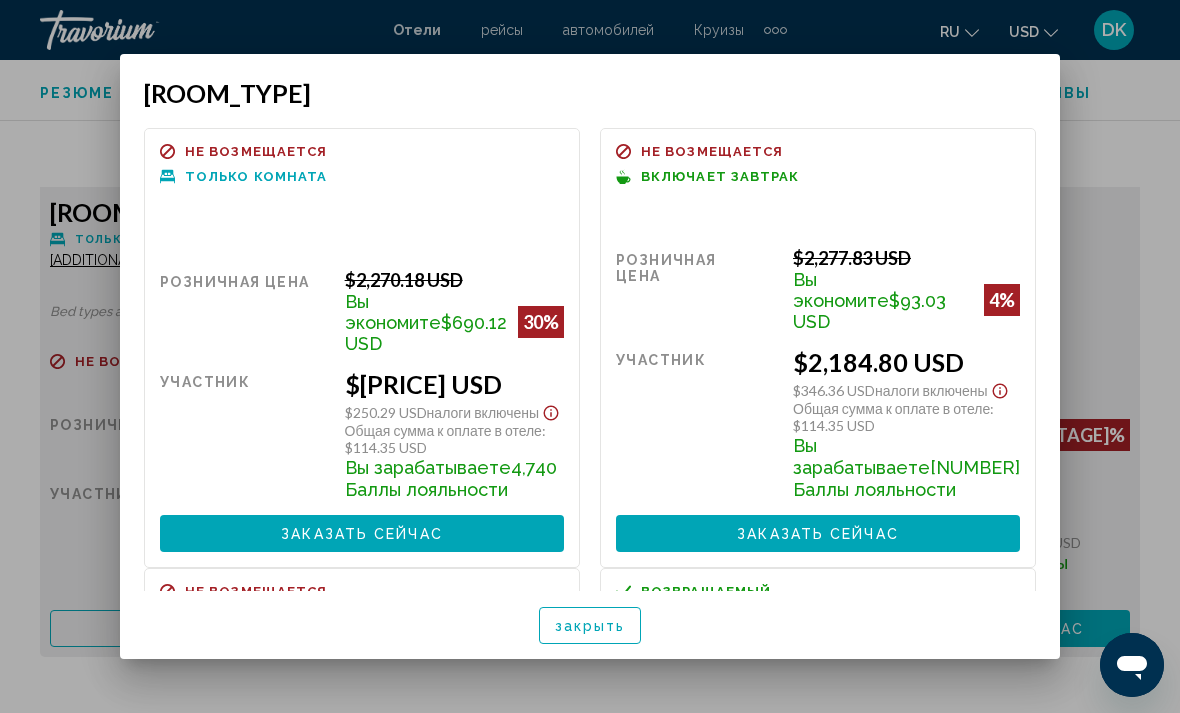 click at bounding box center (590, 356) 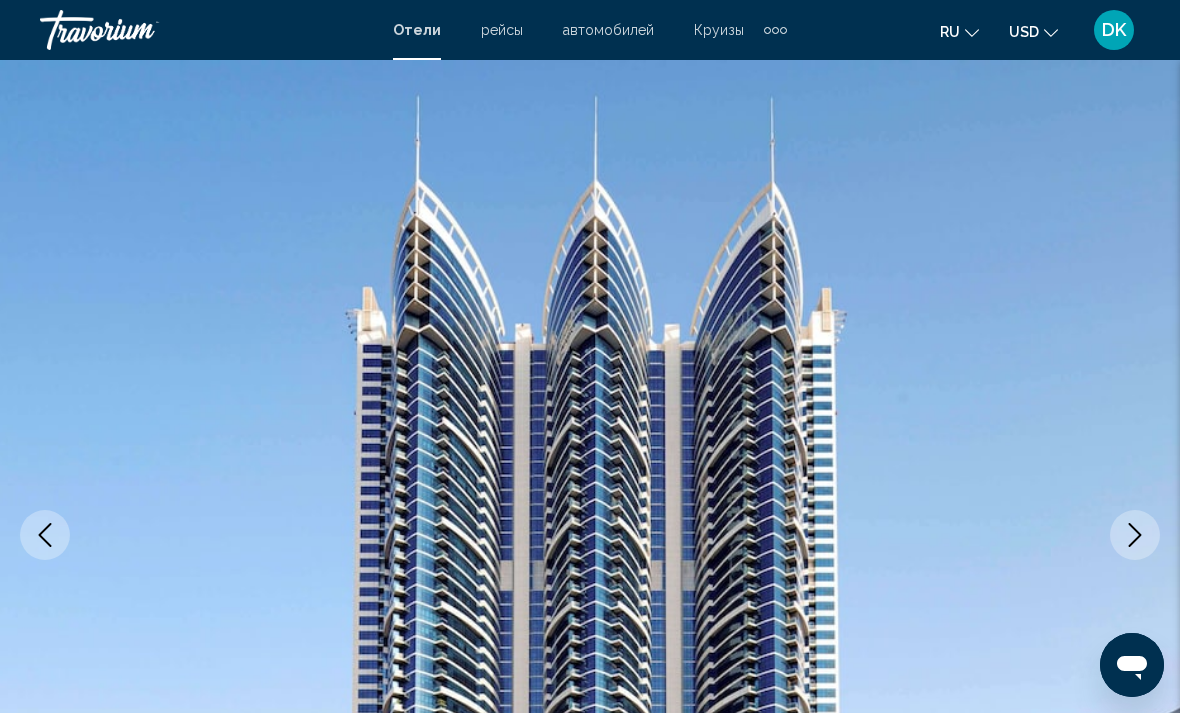 scroll, scrollTop: 3245, scrollLeft: 0, axis: vertical 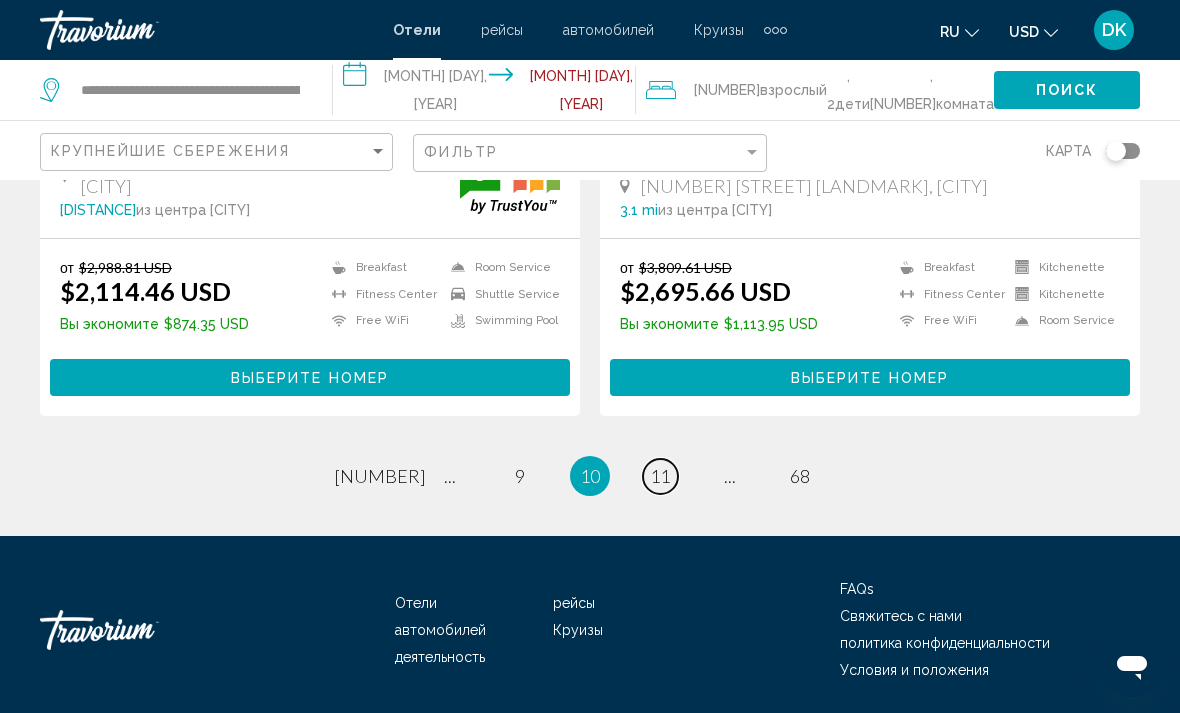 click on "11" at bounding box center [380, 476] 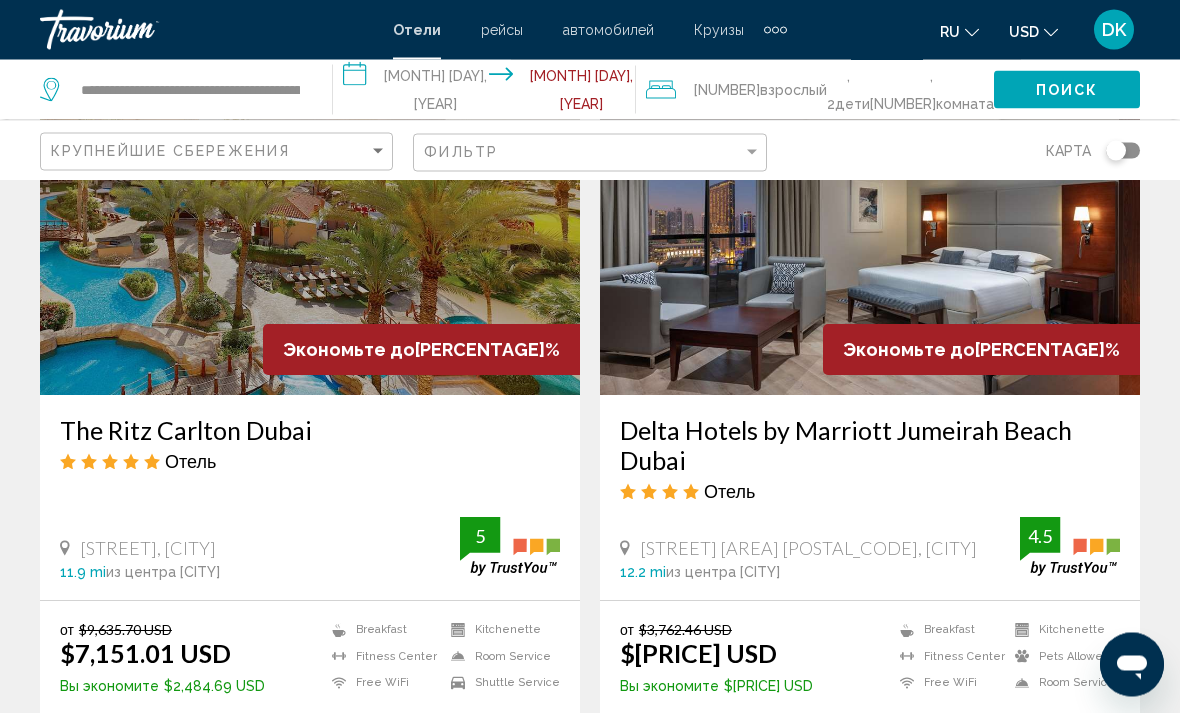scroll, scrollTop: 3761, scrollLeft: 0, axis: vertical 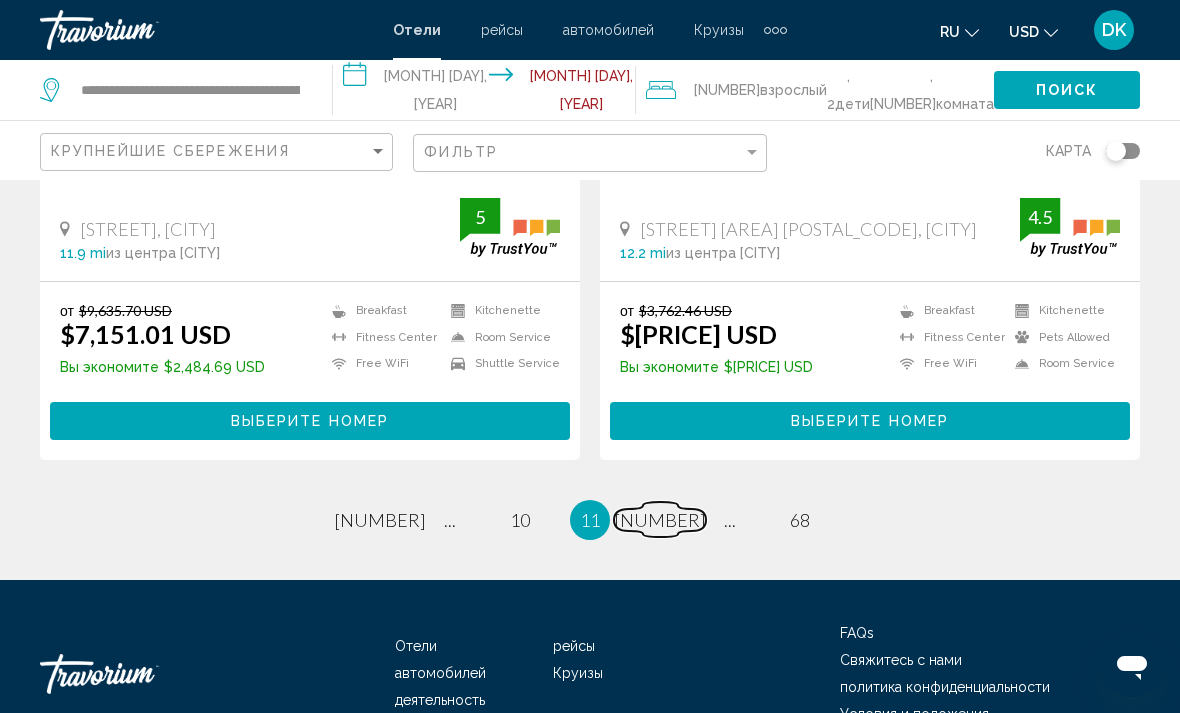 click on "12" at bounding box center [380, 520] 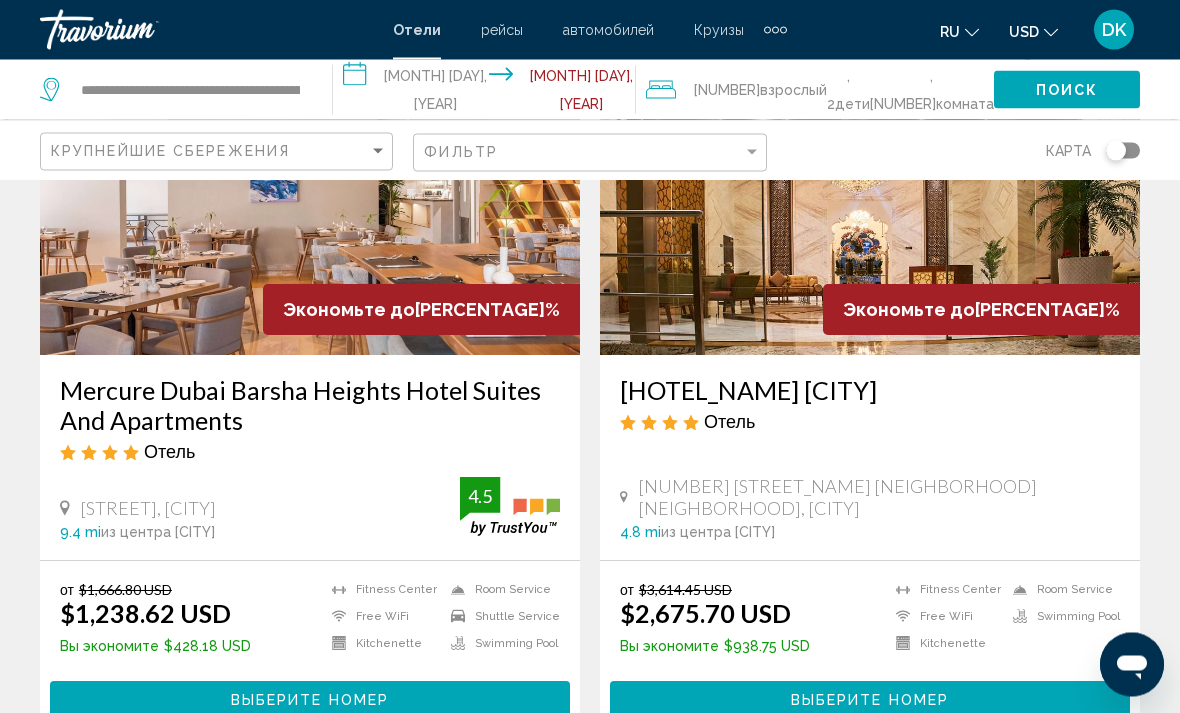scroll, scrollTop: 215, scrollLeft: 0, axis: vertical 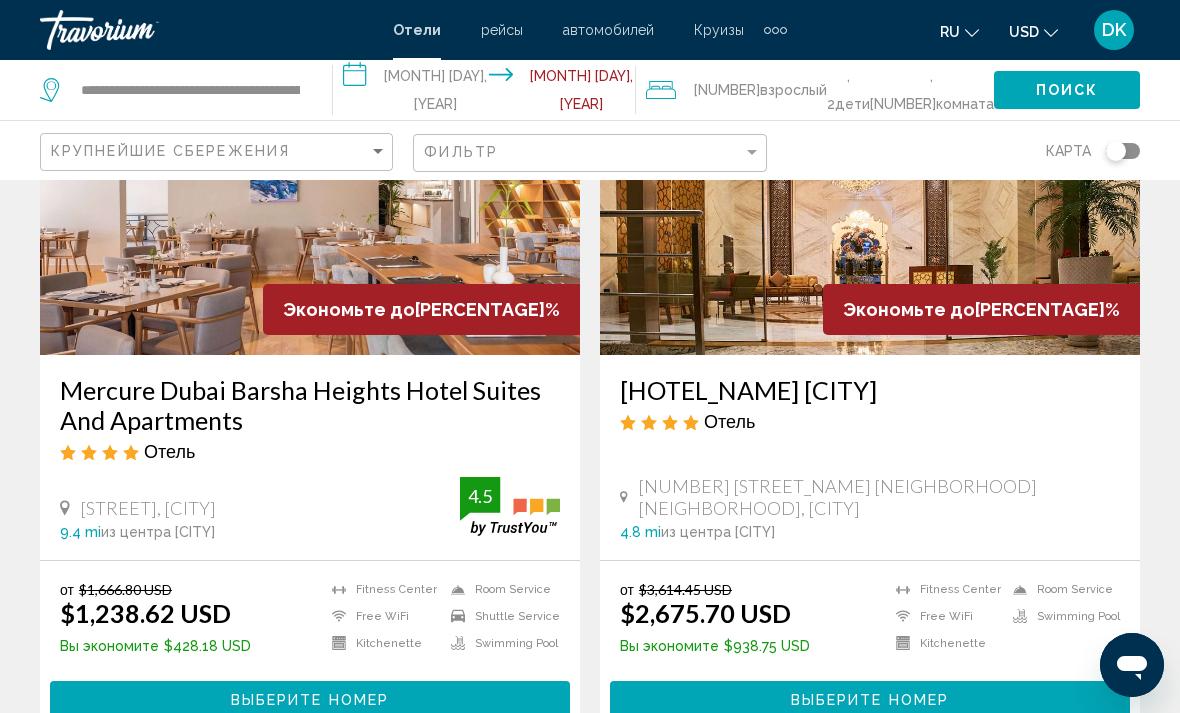 click on "Выберите номер" at bounding box center (310, 699) 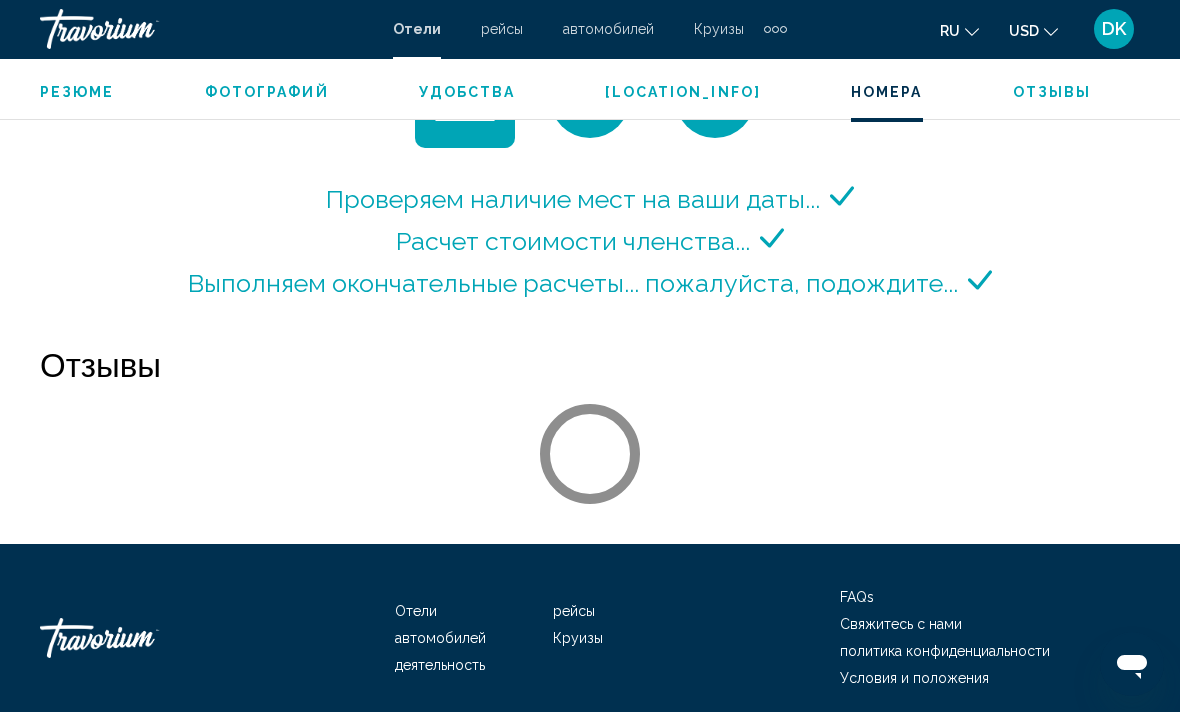 scroll, scrollTop: 3086, scrollLeft: 0, axis: vertical 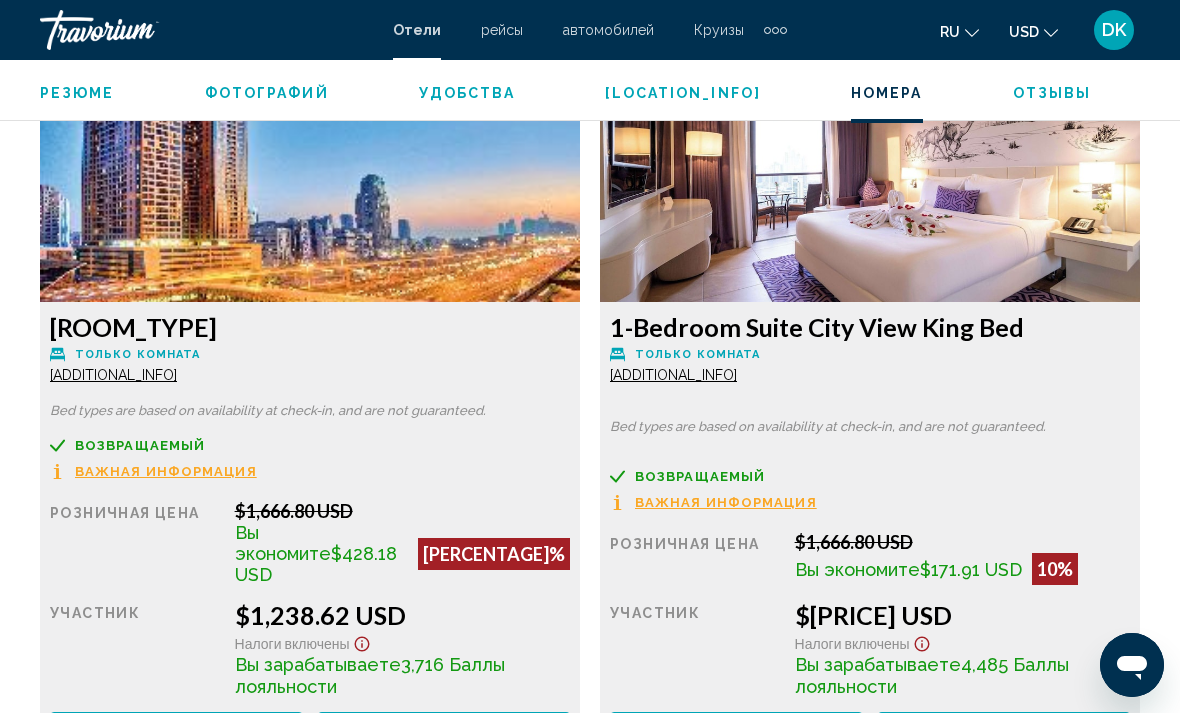 click on "More rates" at bounding box center [176, 731] 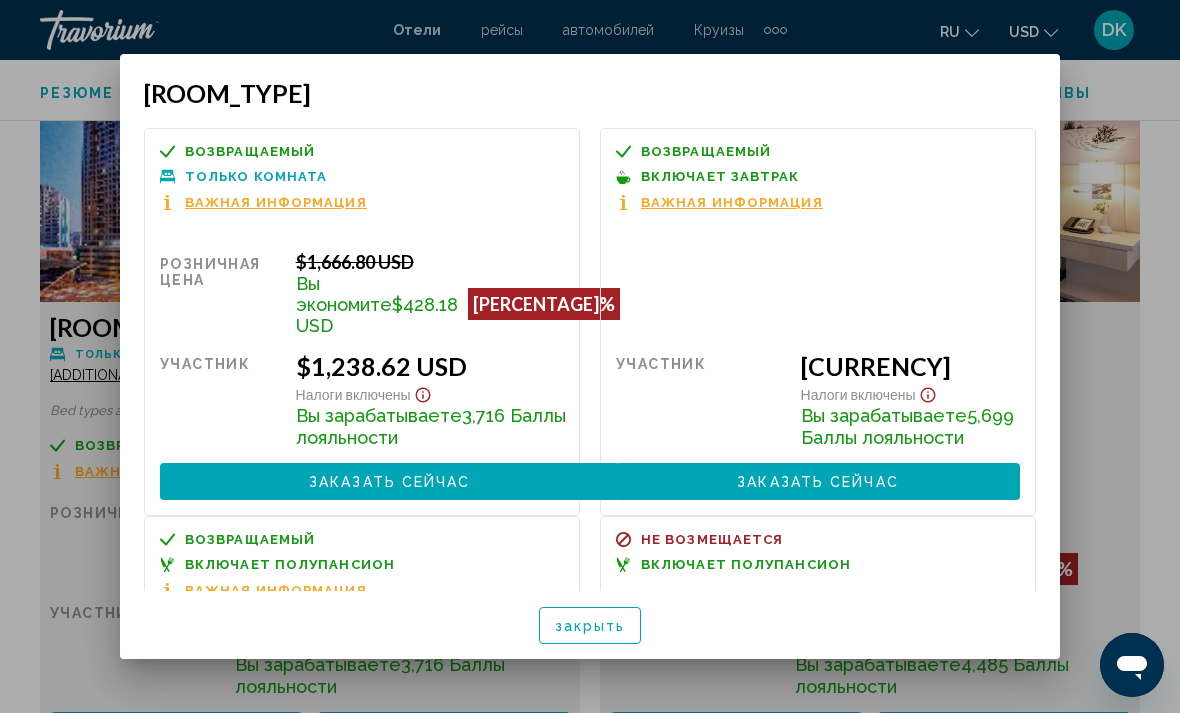 click at bounding box center [590, 356] 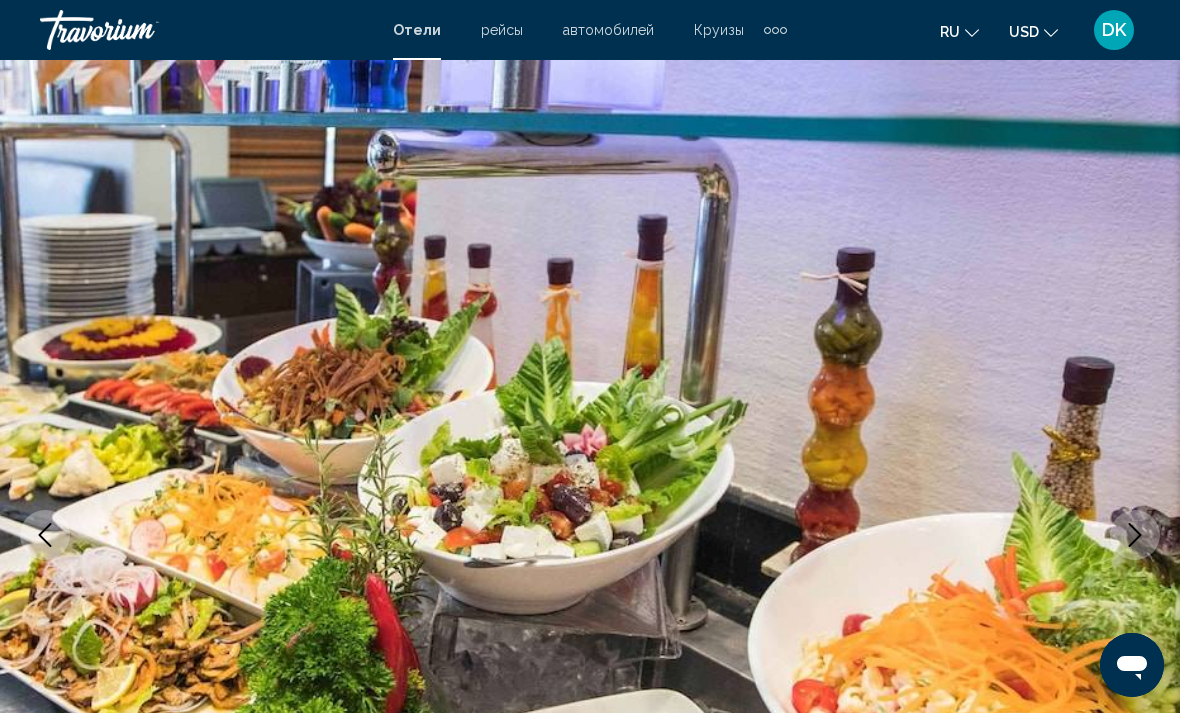 scroll, scrollTop: 3086, scrollLeft: 0, axis: vertical 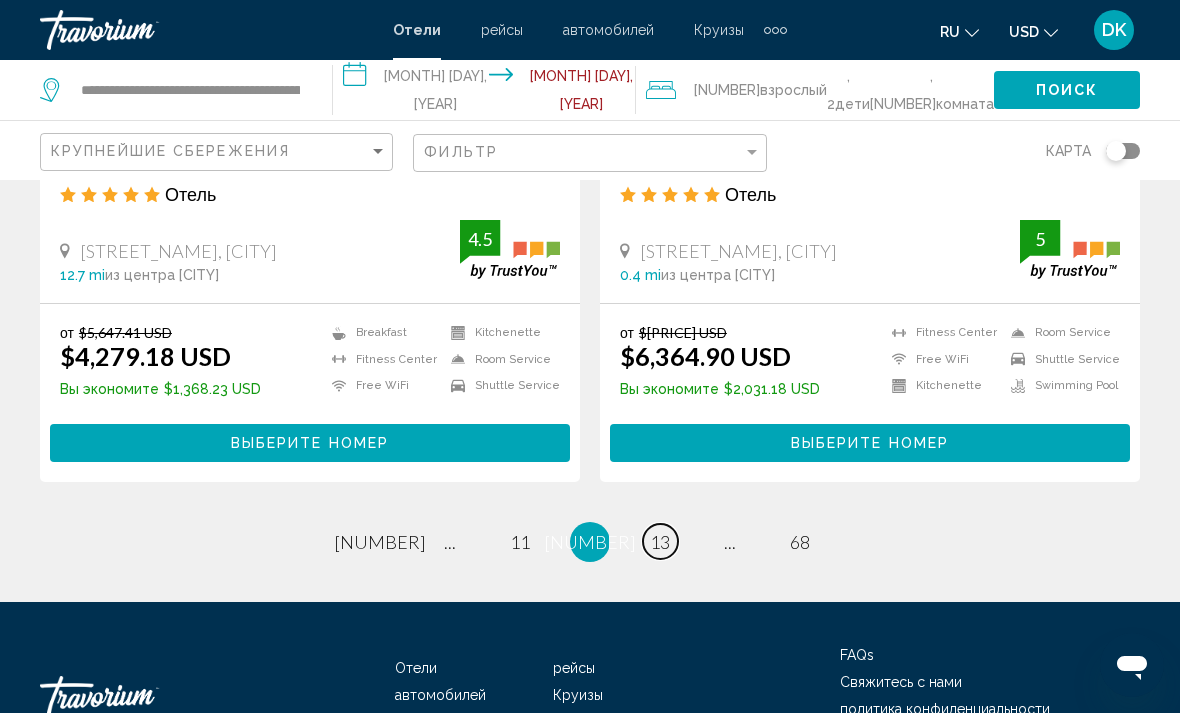 click on "13" at bounding box center (380, 542) 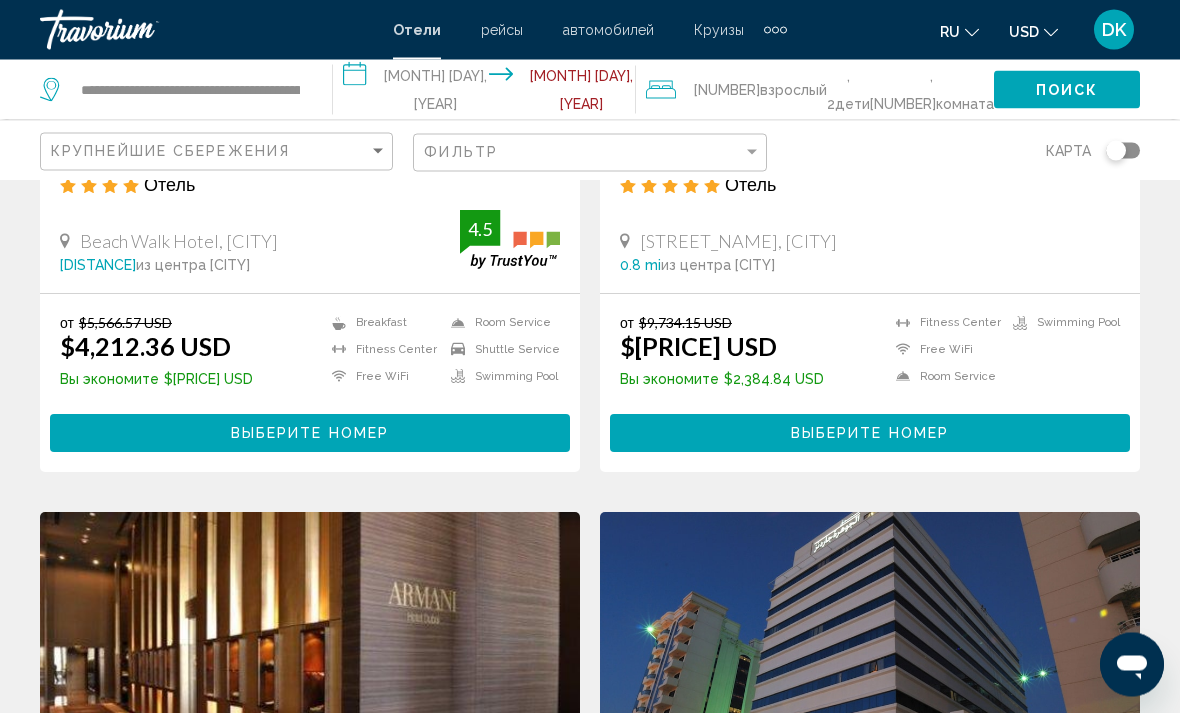 scroll, scrollTop: 0, scrollLeft: 0, axis: both 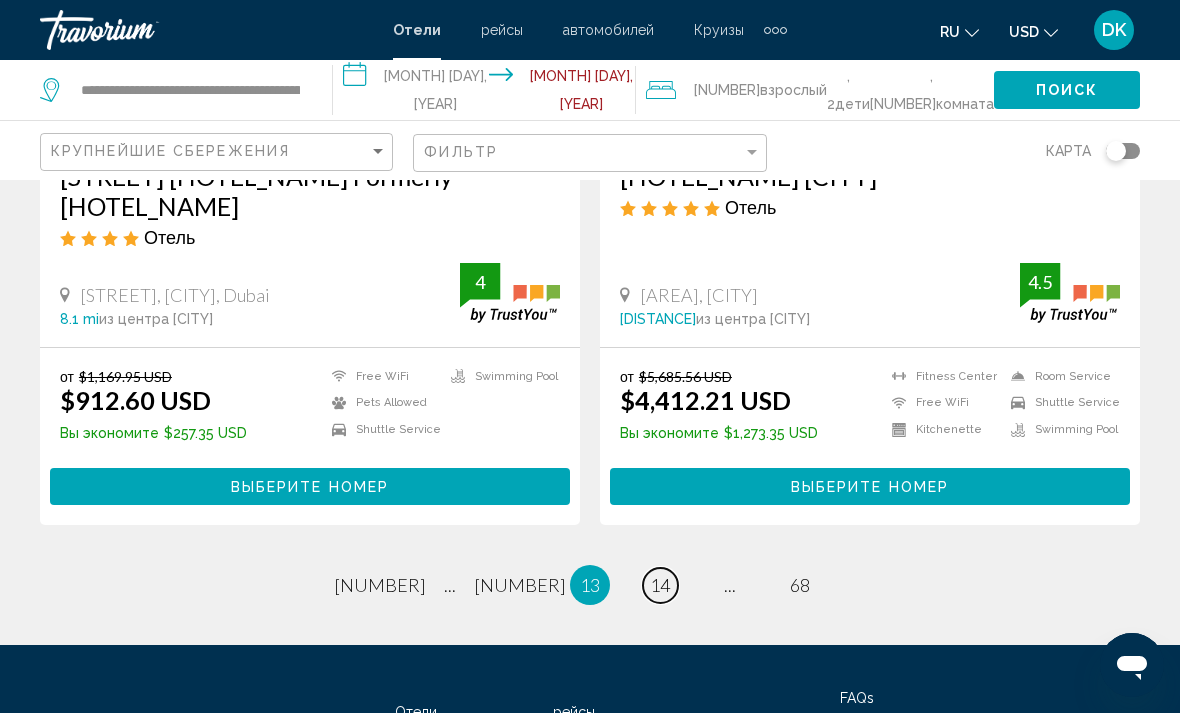 click on "14" at bounding box center (380, 585) 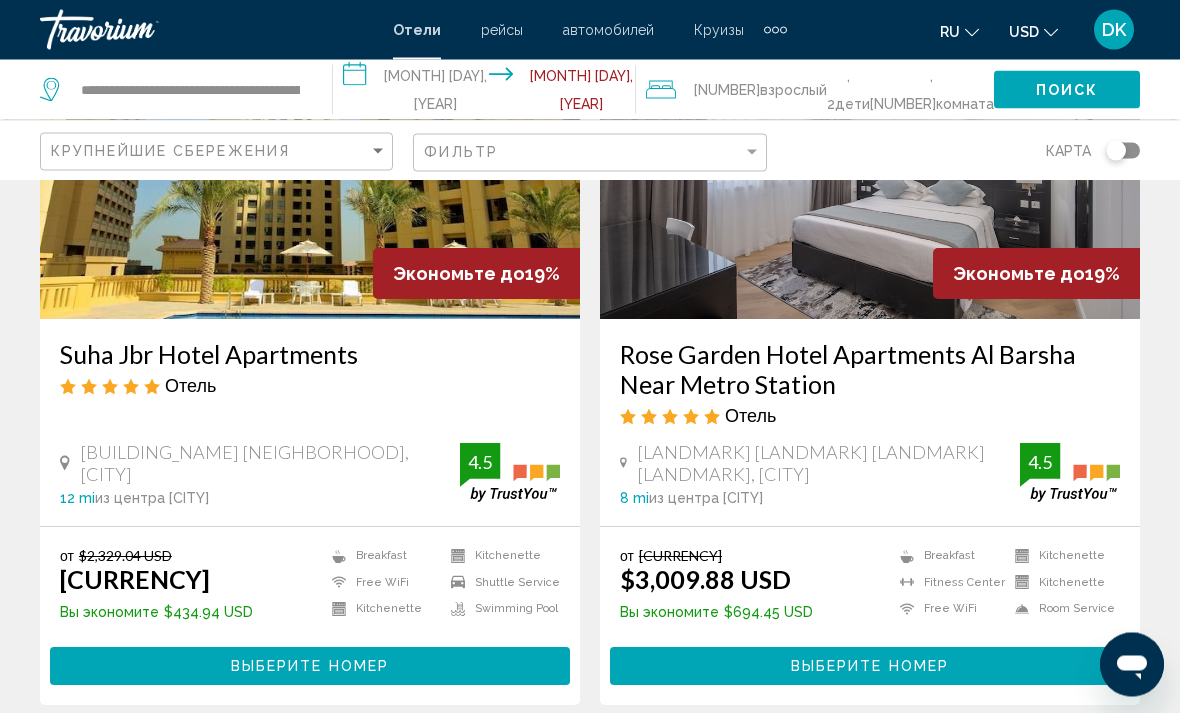 scroll, scrollTop: 3109, scrollLeft: 0, axis: vertical 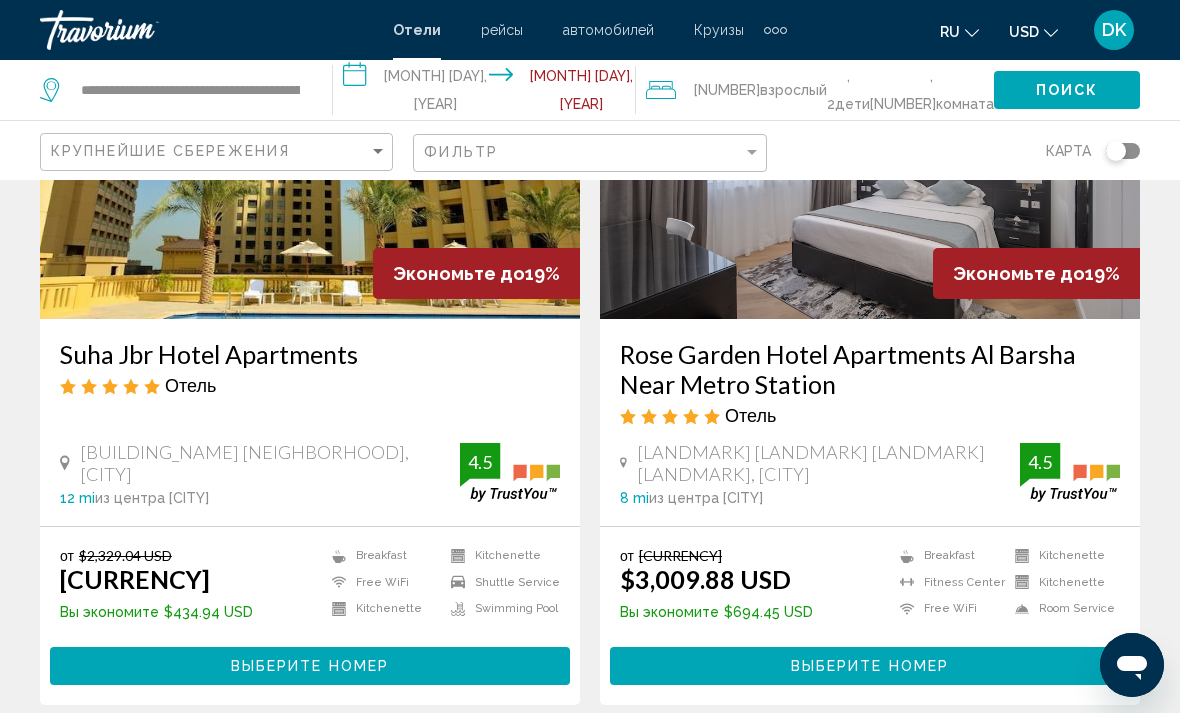 click on "Выберите номер" at bounding box center (310, 667) 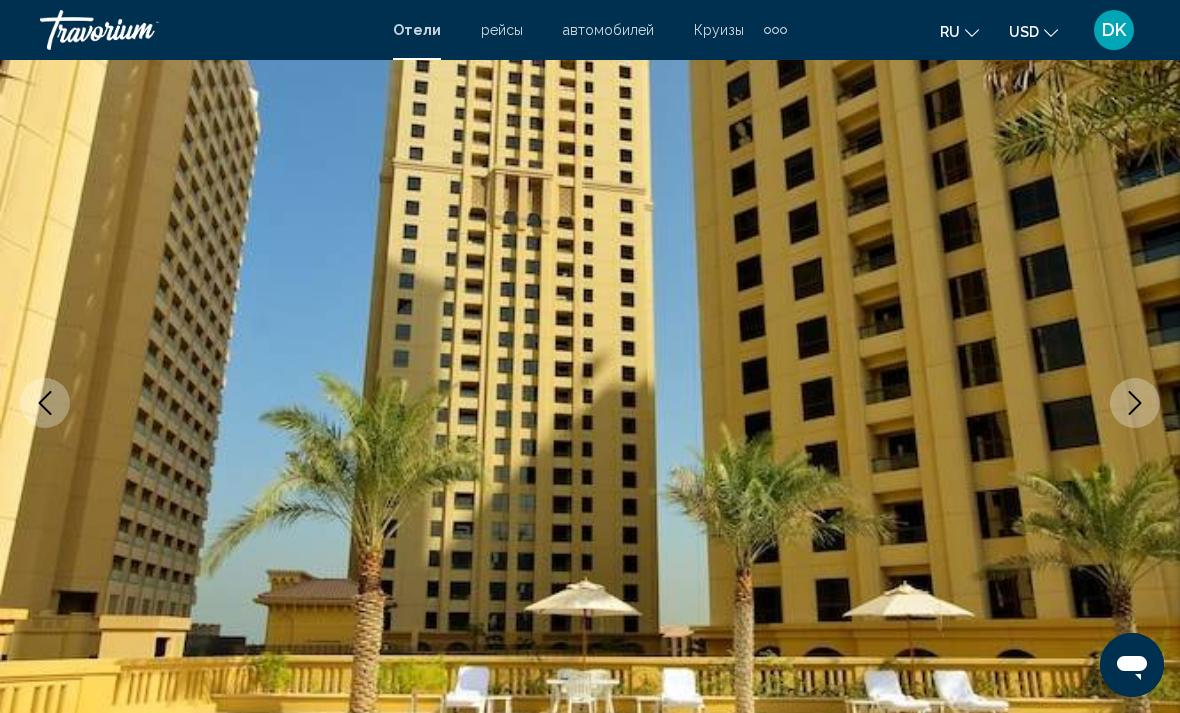 scroll, scrollTop: 117, scrollLeft: 0, axis: vertical 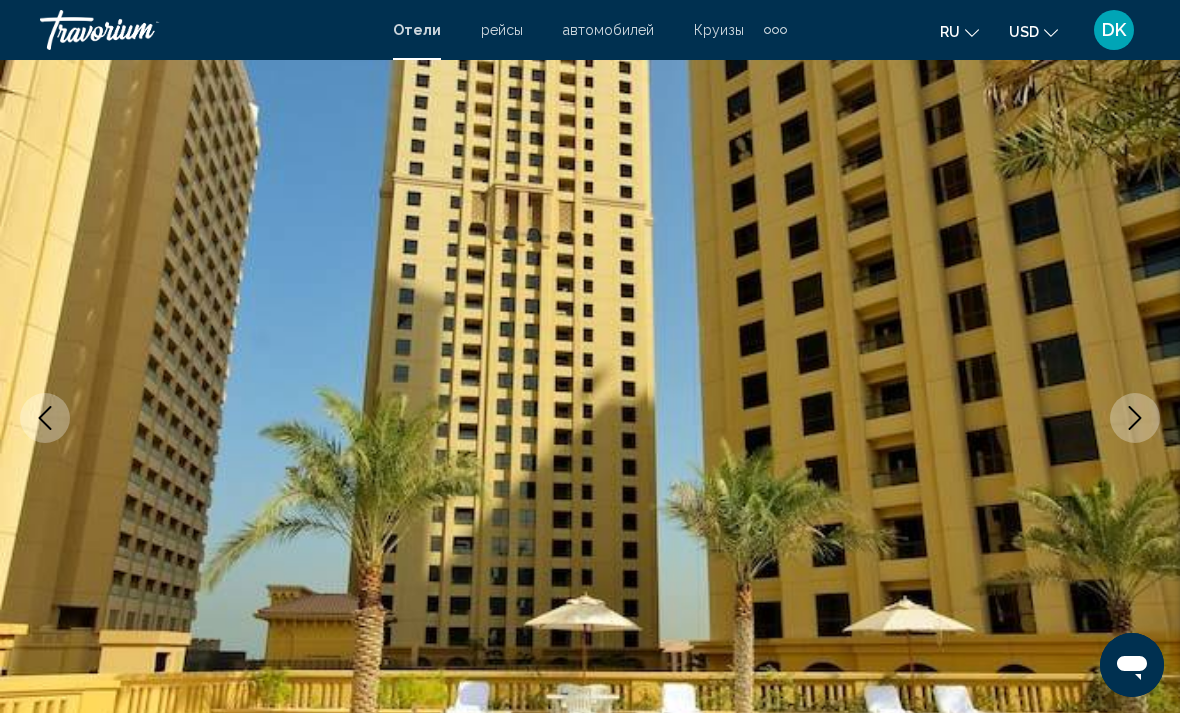 click at bounding box center (1135, 418) 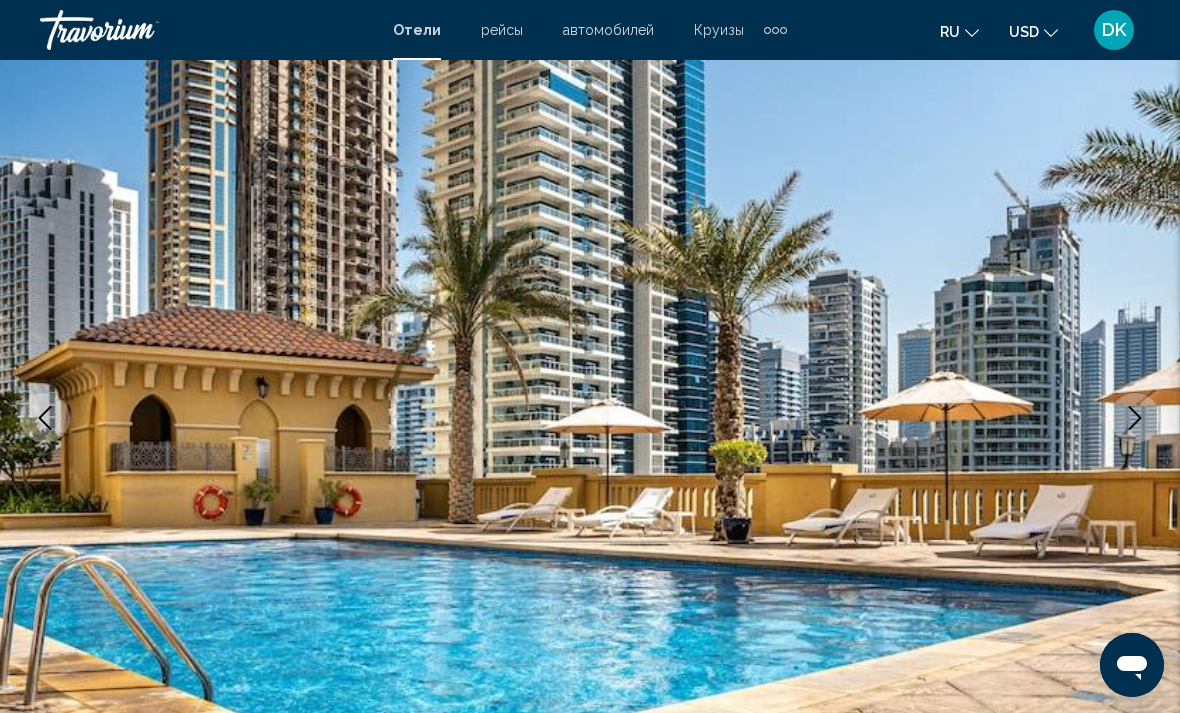 click at bounding box center [1135, 418] 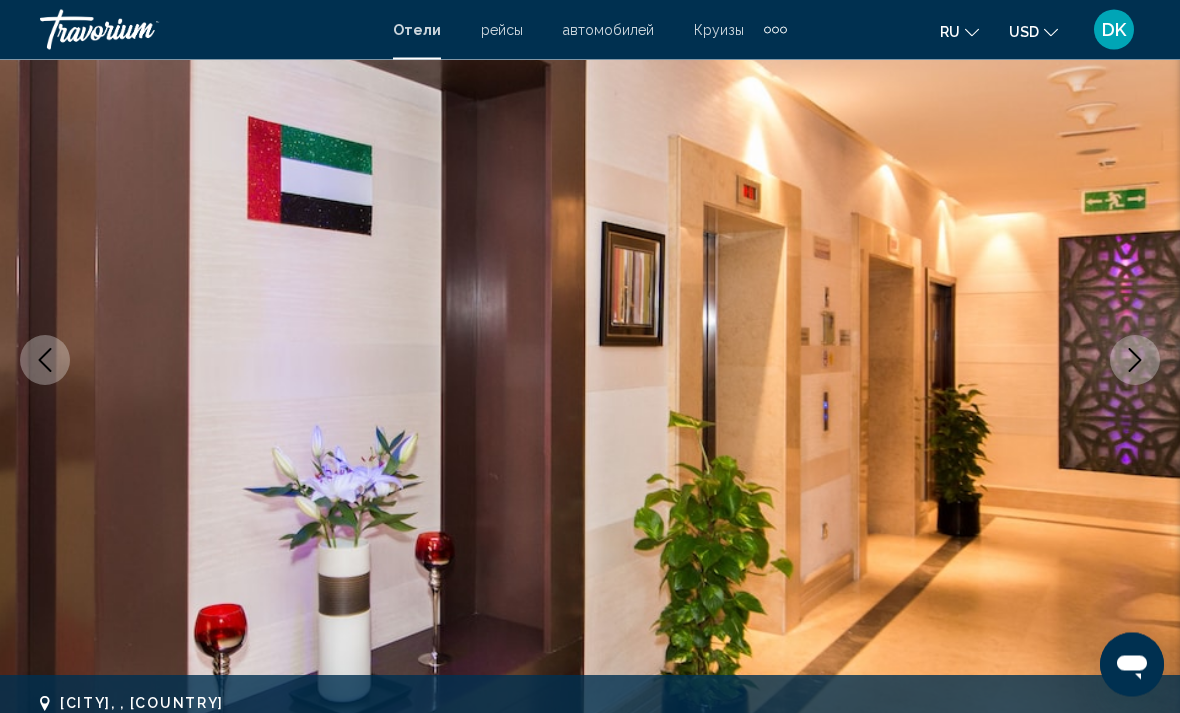 scroll, scrollTop: 157, scrollLeft: 0, axis: vertical 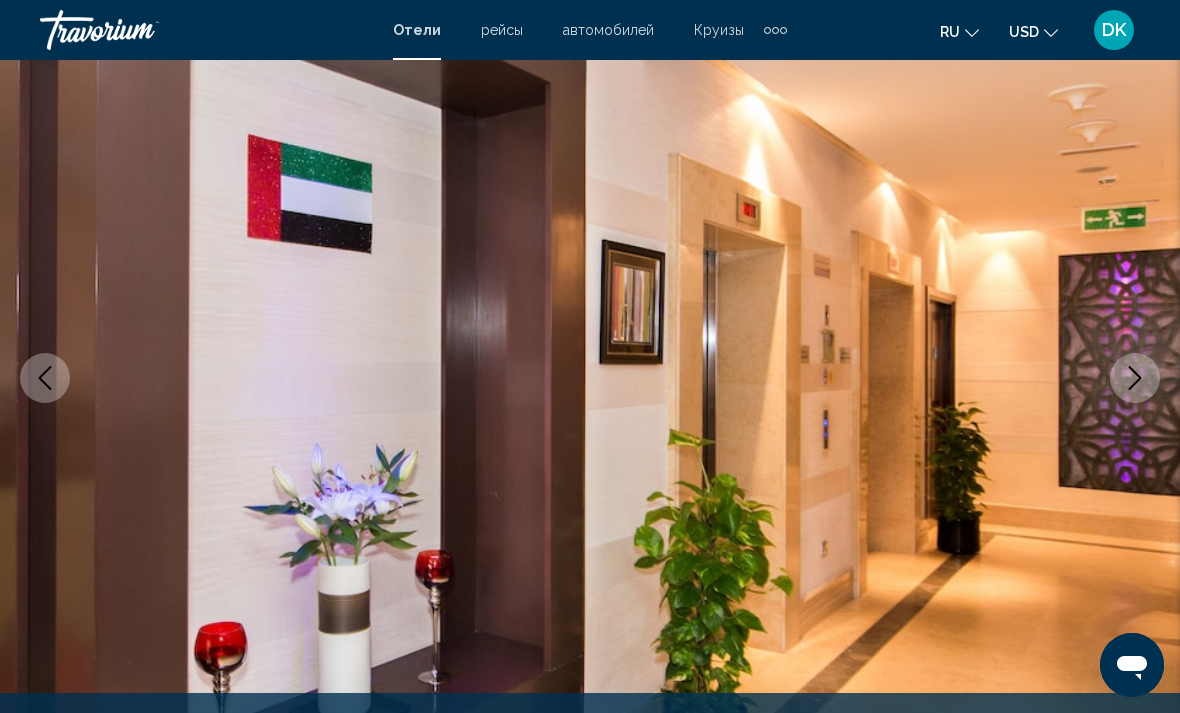 click at bounding box center [45, 378] 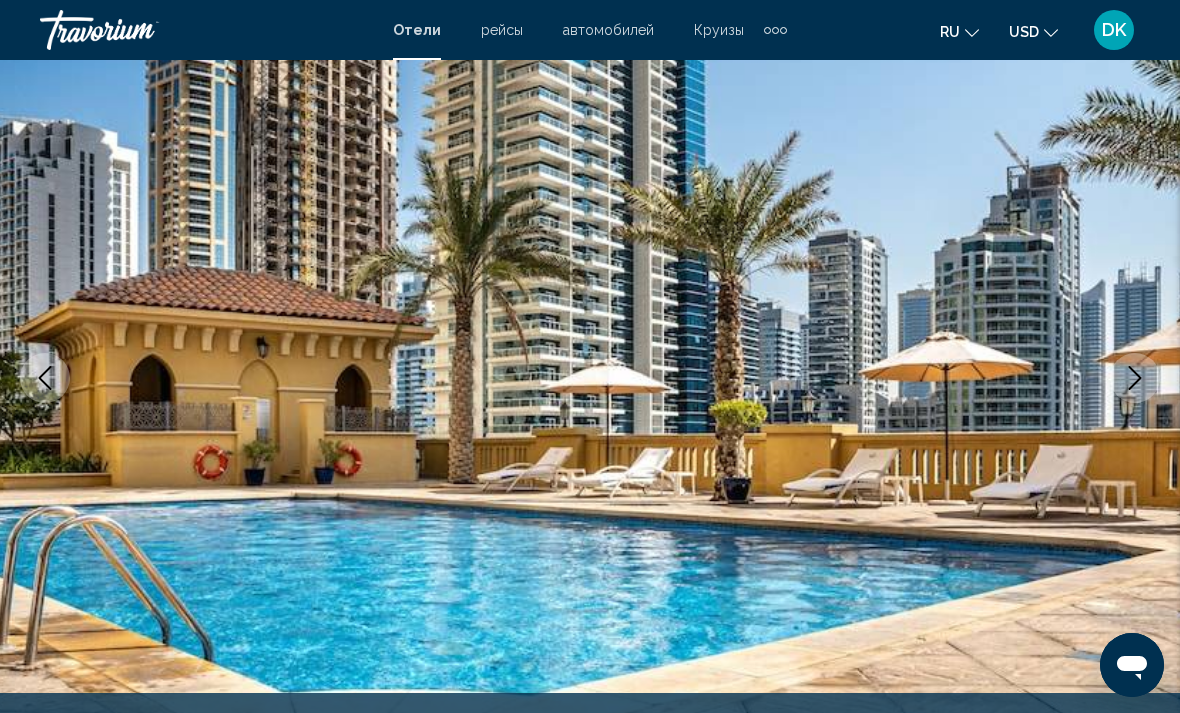 click at bounding box center [45, 378] 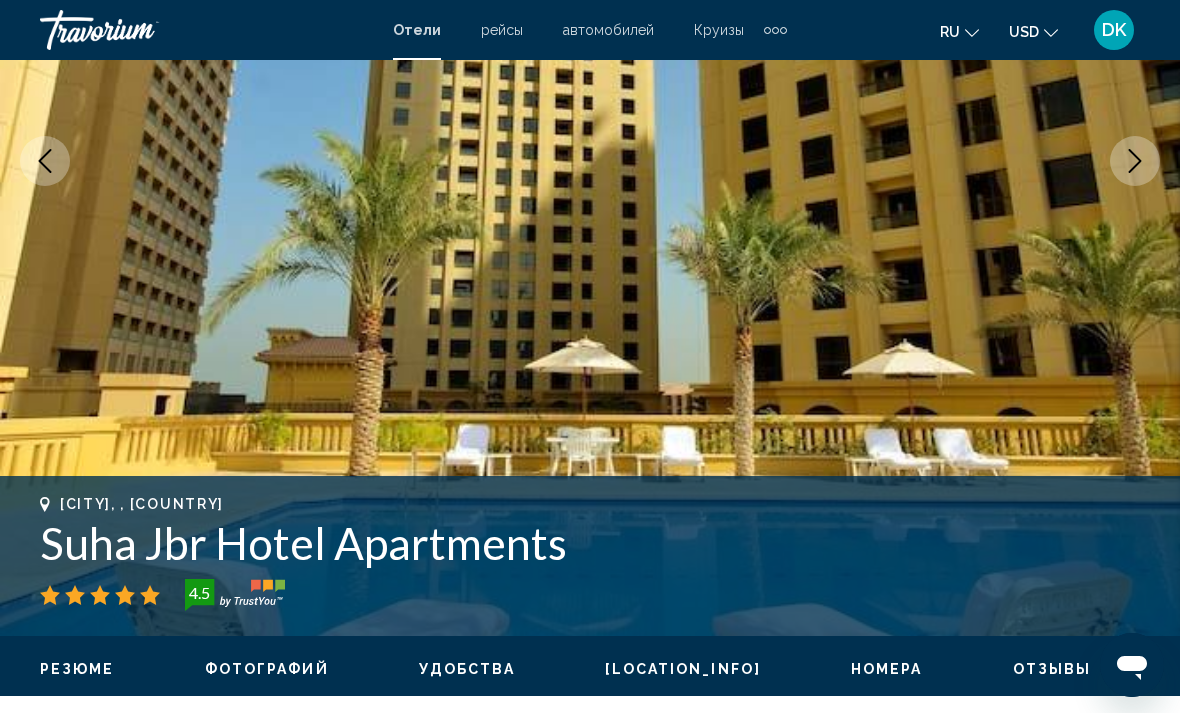 scroll, scrollTop: 403, scrollLeft: 0, axis: vertical 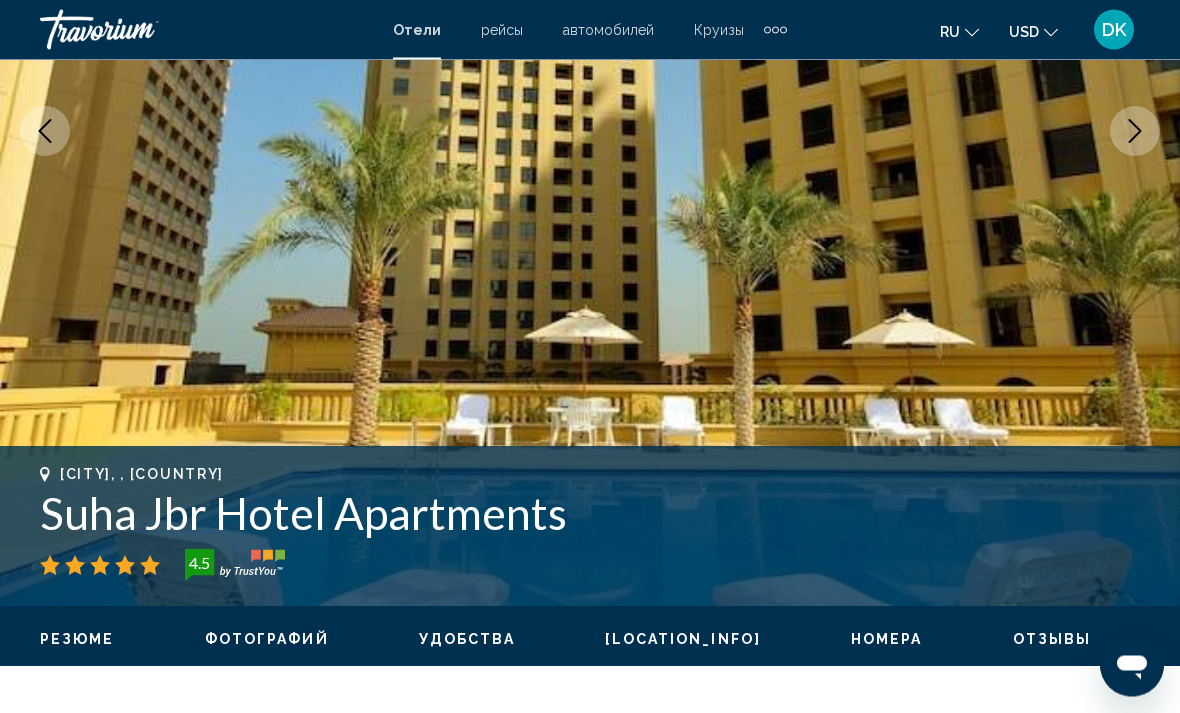 click on "Фотографий" at bounding box center (267, 640) 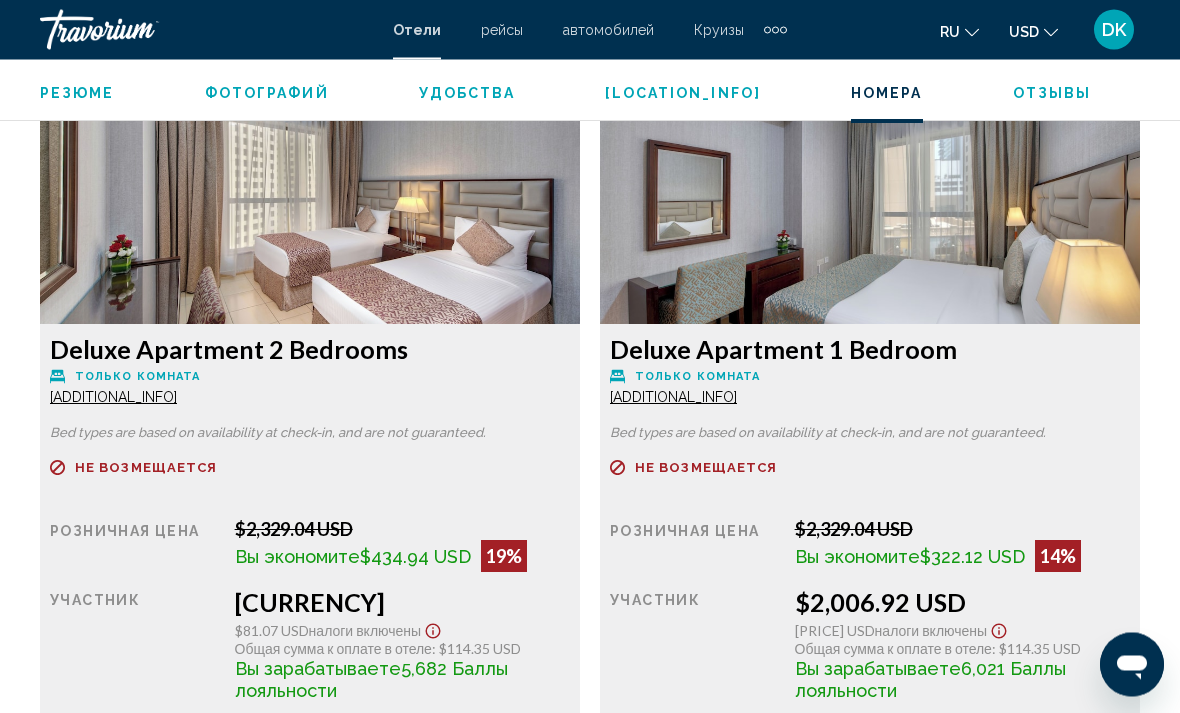 scroll, scrollTop: 3110, scrollLeft: 0, axis: vertical 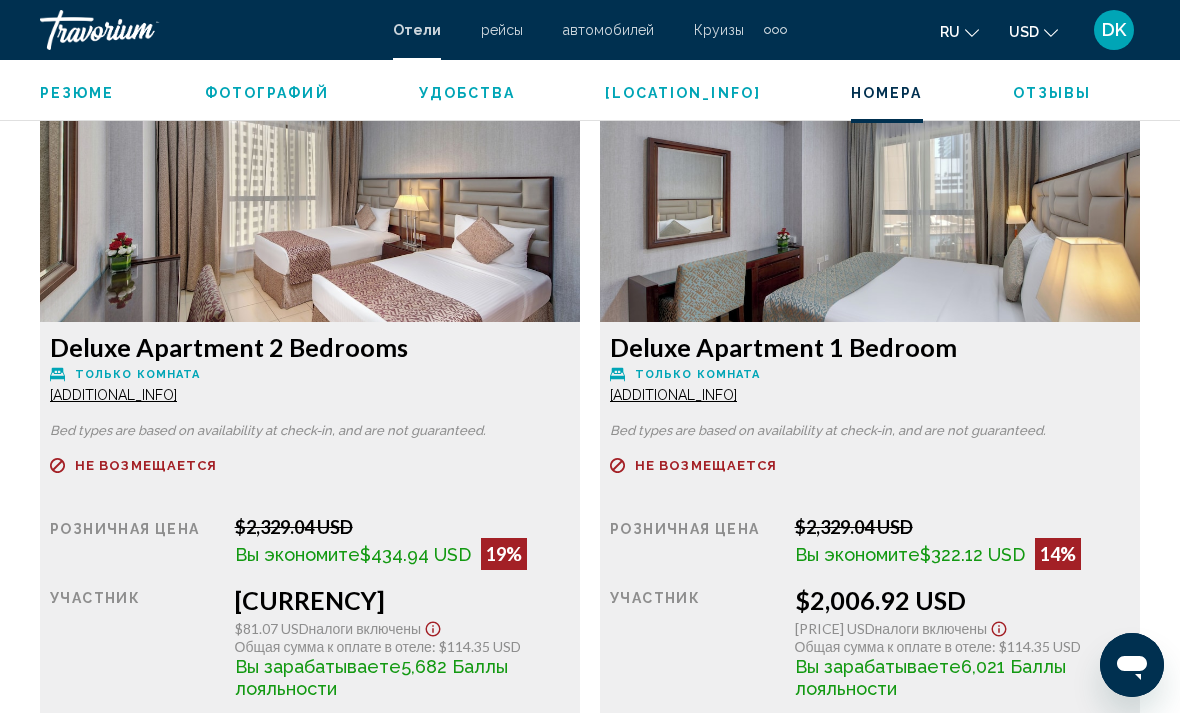 click on "More rates" at bounding box center (176, 733) 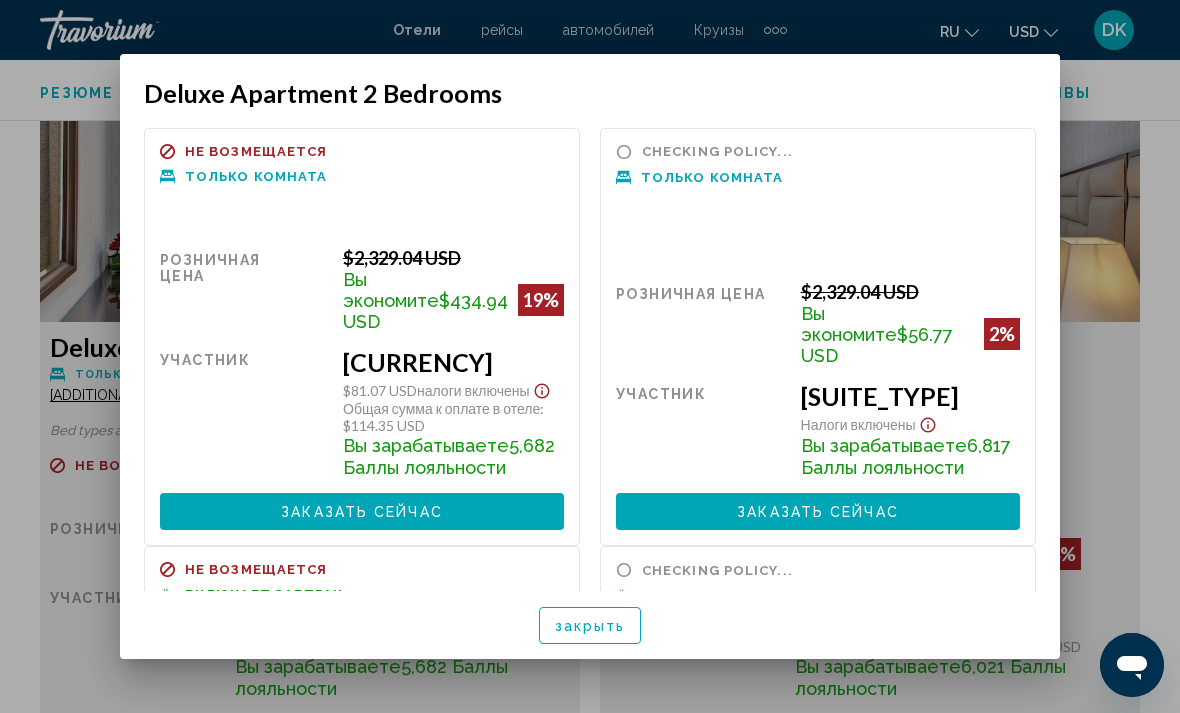scroll, scrollTop: 0, scrollLeft: 0, axis: both 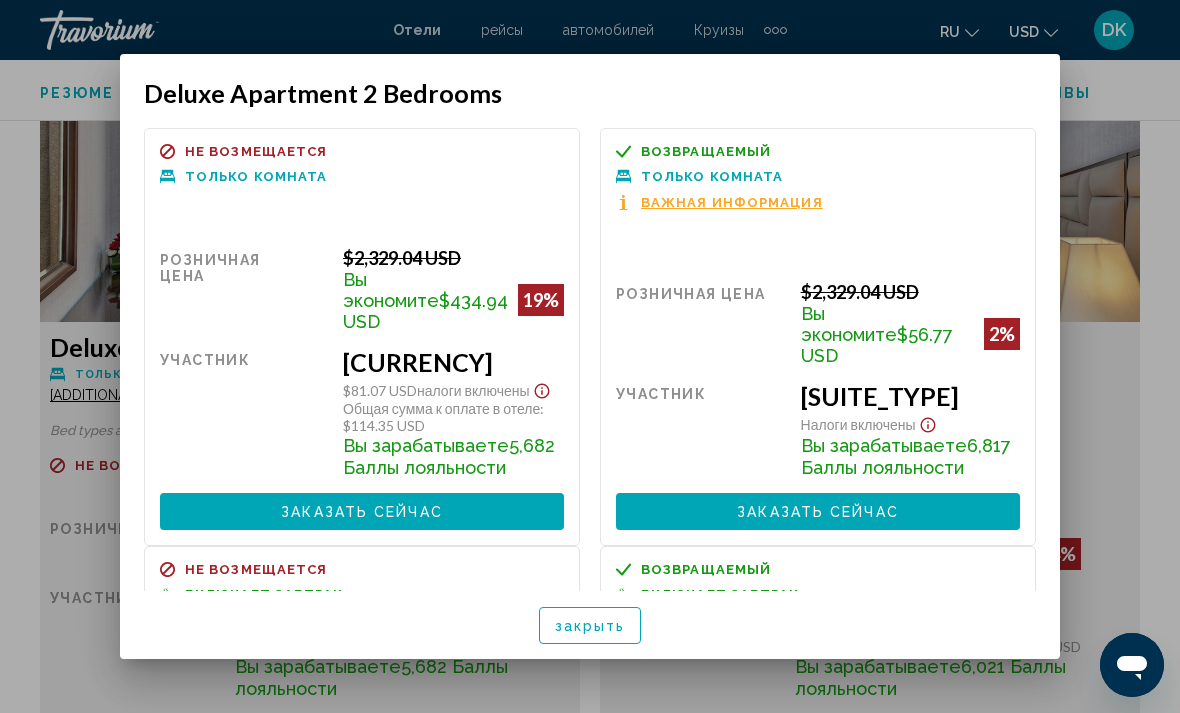 click at bounding box center [590, 356] 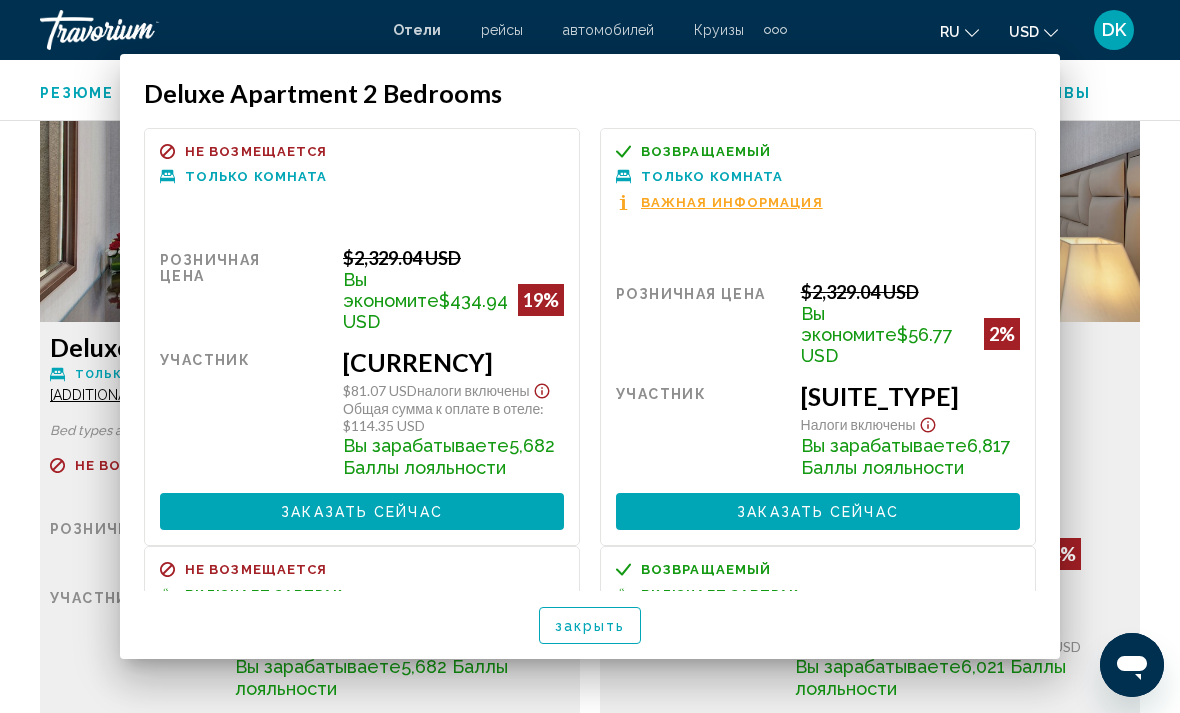 scroll, scrollTop: 0, scrollLeft: 0, axis: both 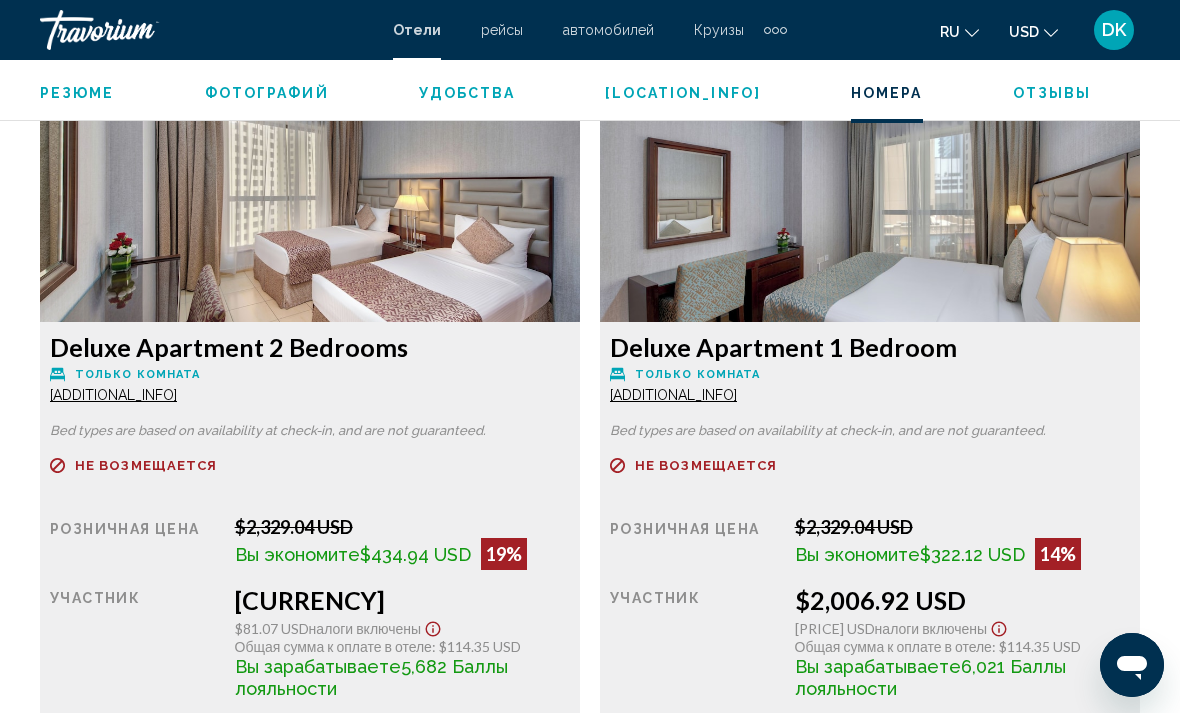 click on "Additional Room Details" at bounding box center (113, 395) 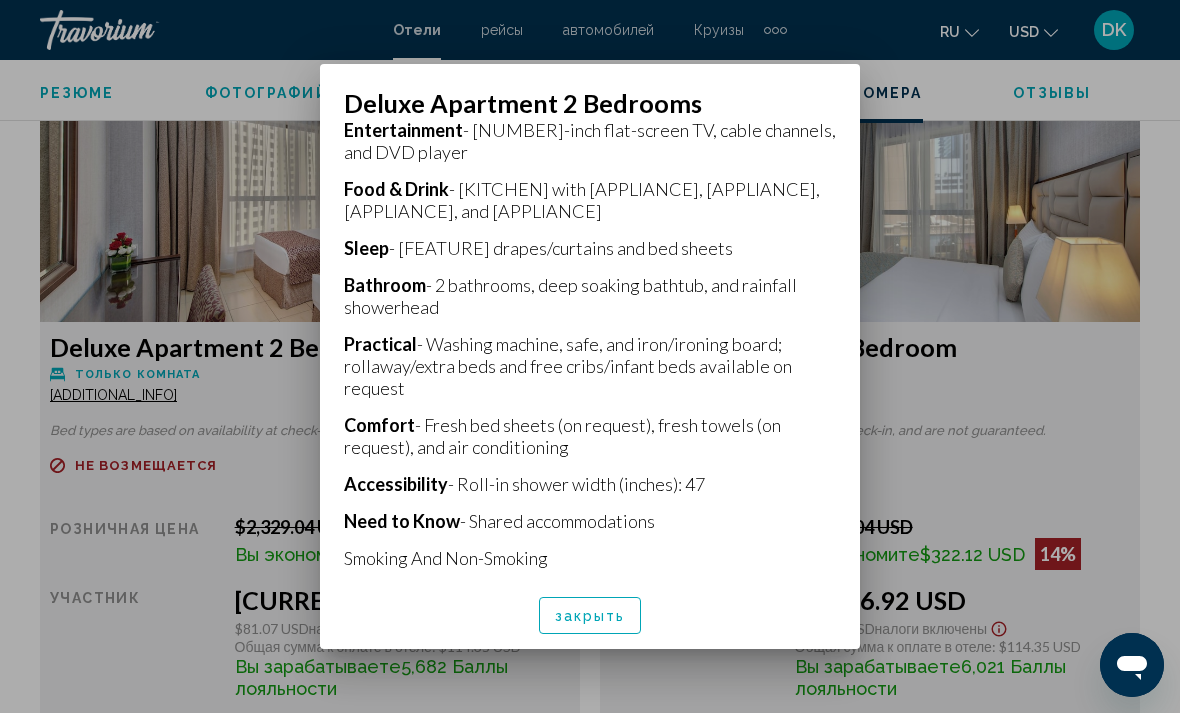 scroll, scrollTop: 525, scrollLeft: 0, axis: vertical 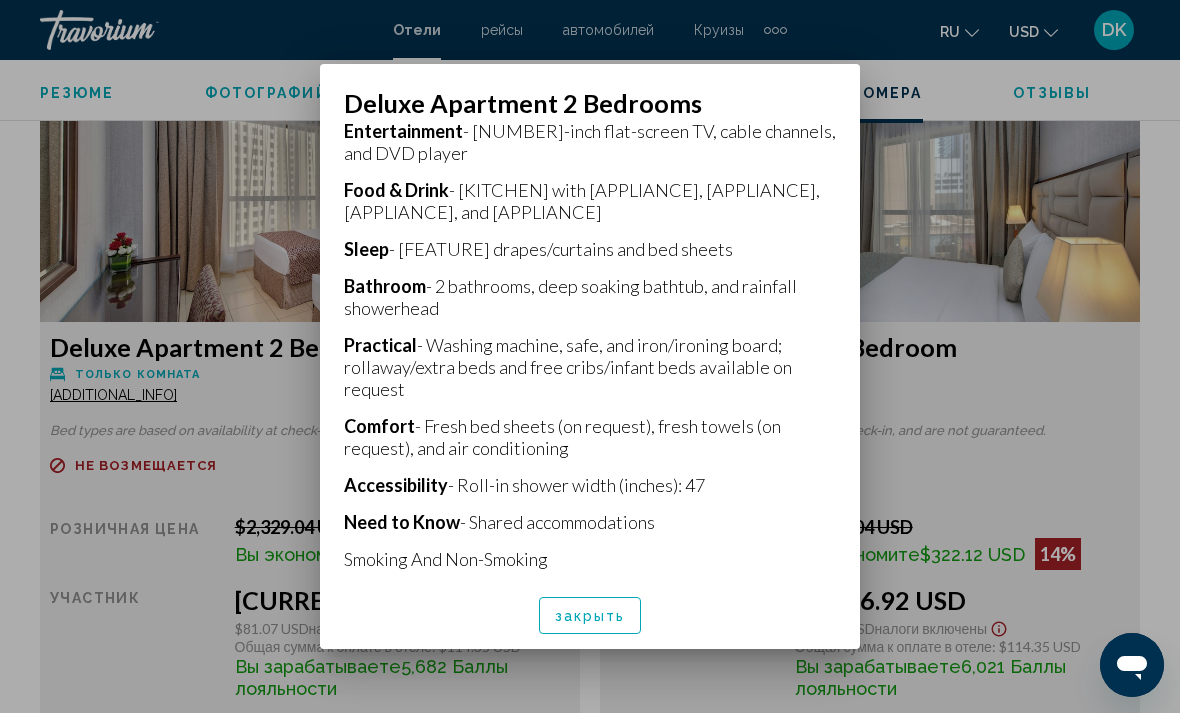 click on "закрыть" at bounding box center (590, 616) 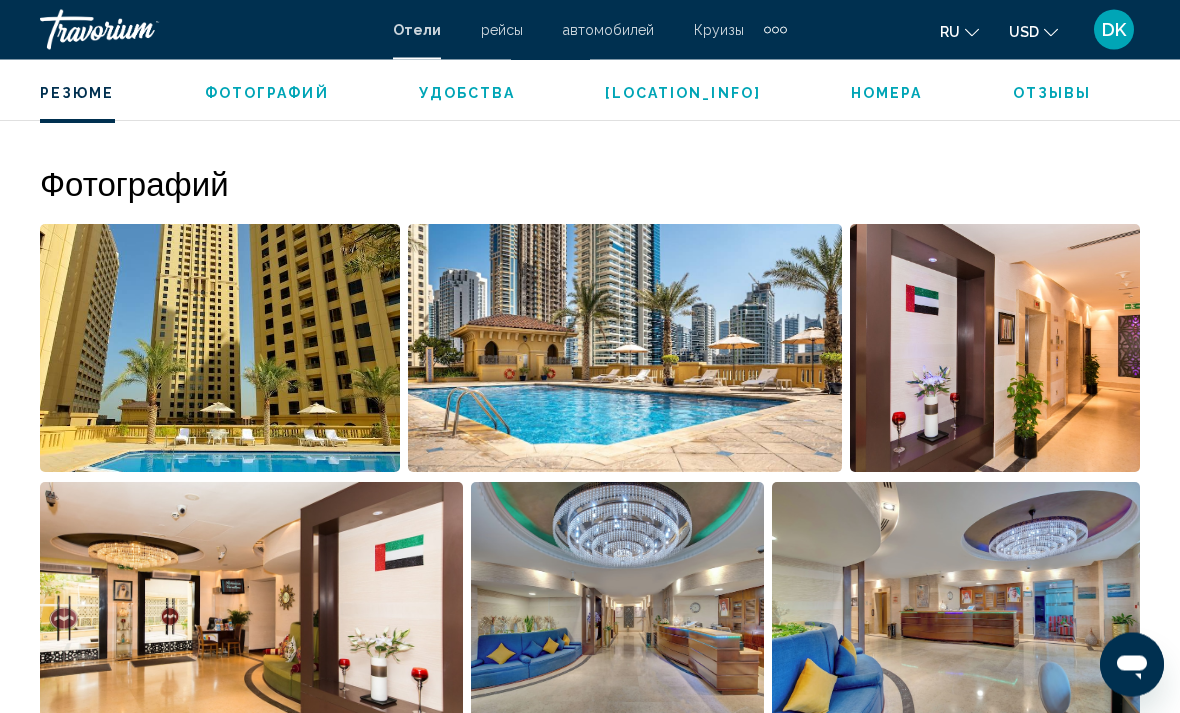 scroll, scrollTop: 1277, scrollLeft: 0, axis: vertical 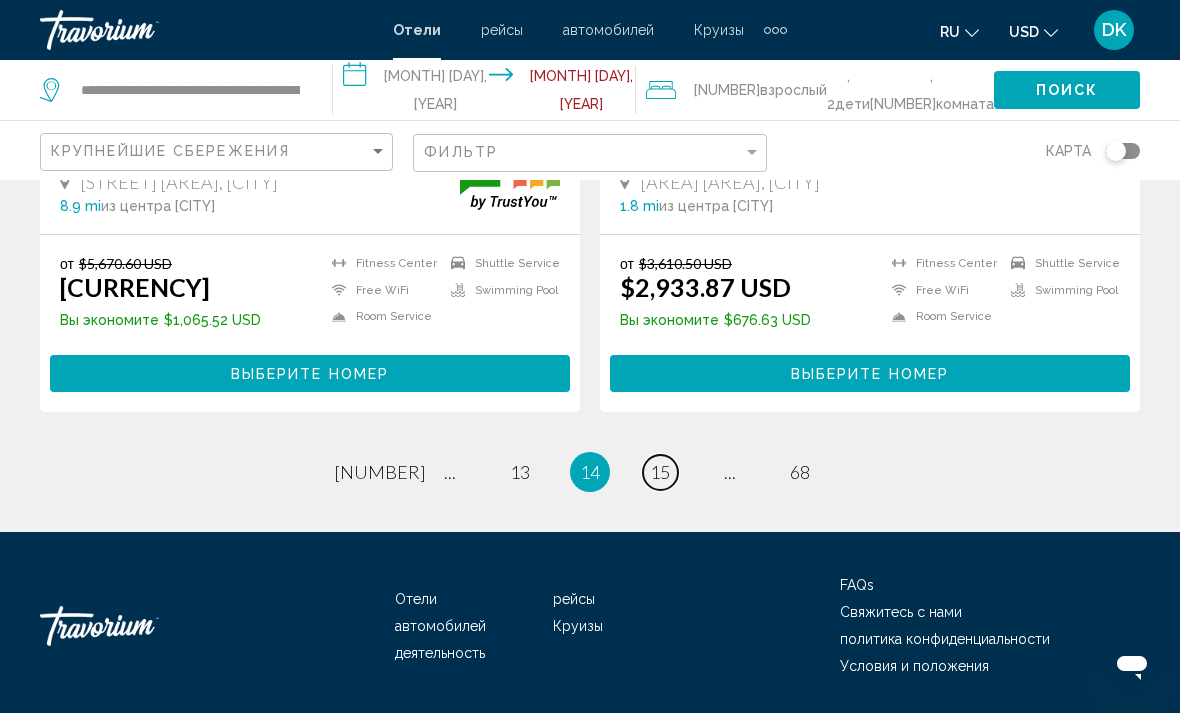click on "page  15" at bounding box center (380, 472) 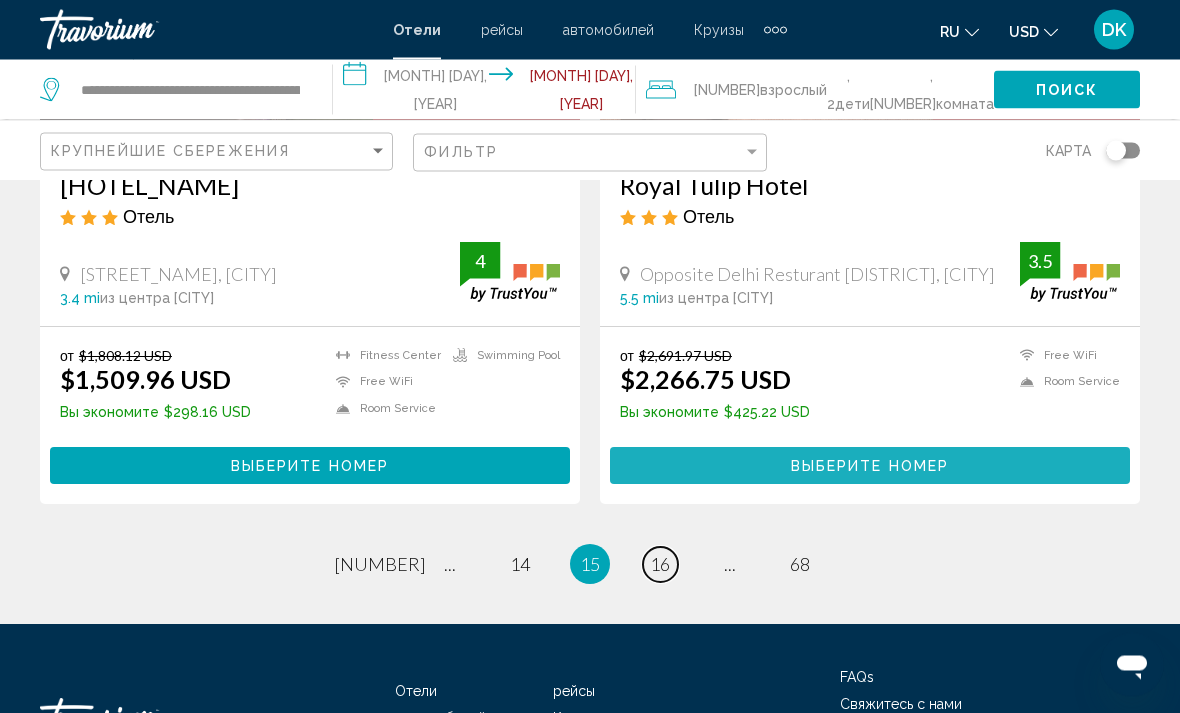 scroll, scrollTop: 4021, scrollLeft: 0, axis: vertical 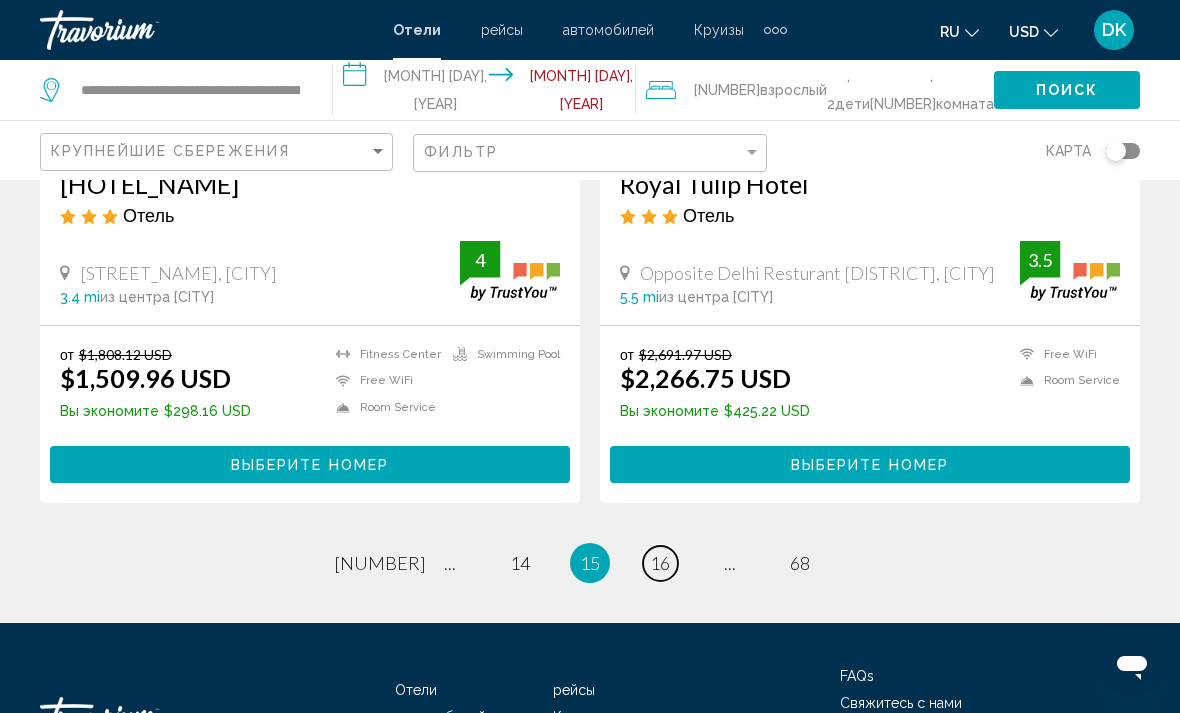 click on "16" at bounding box center [380, 563] 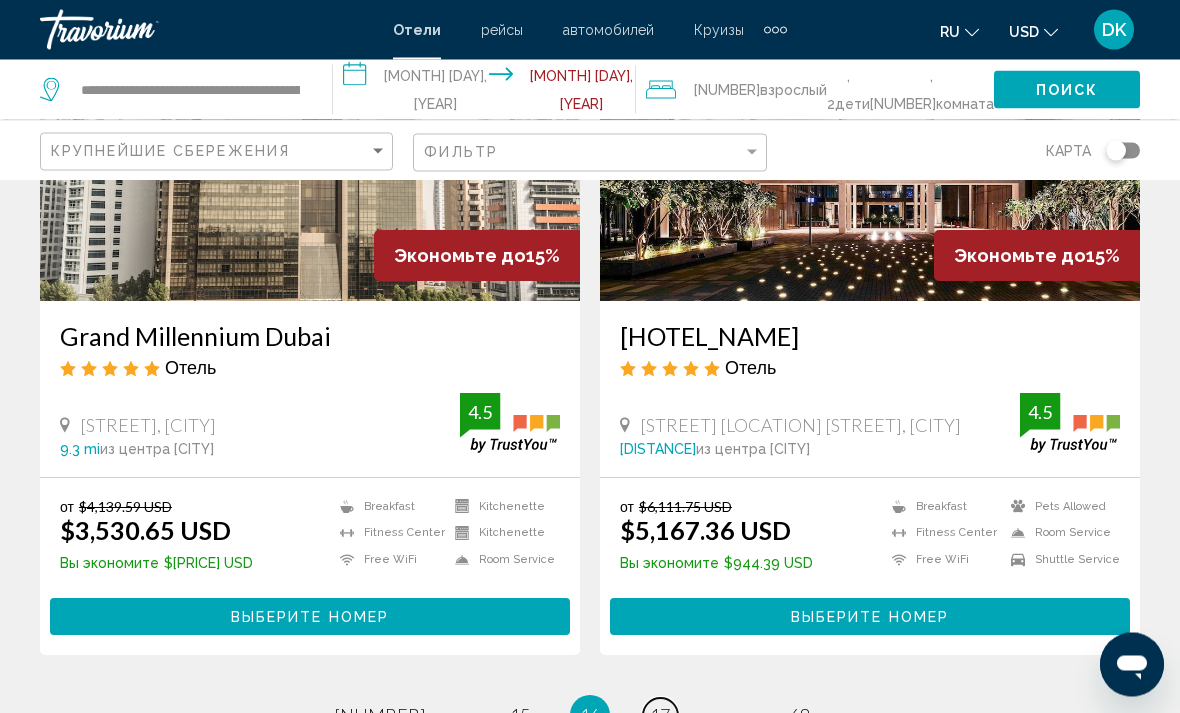 scroll, scrollTop: 3839, scrollLeft: 0, axis: vertical 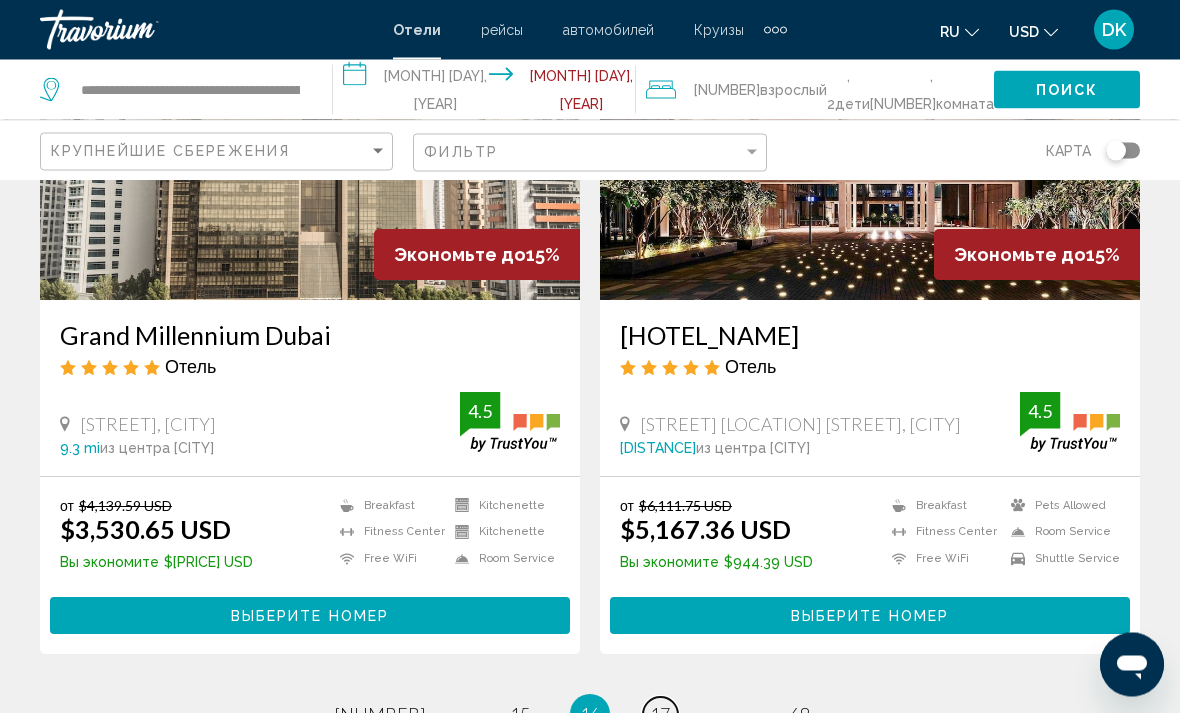 click on "17" at bounding box center (380, 715) 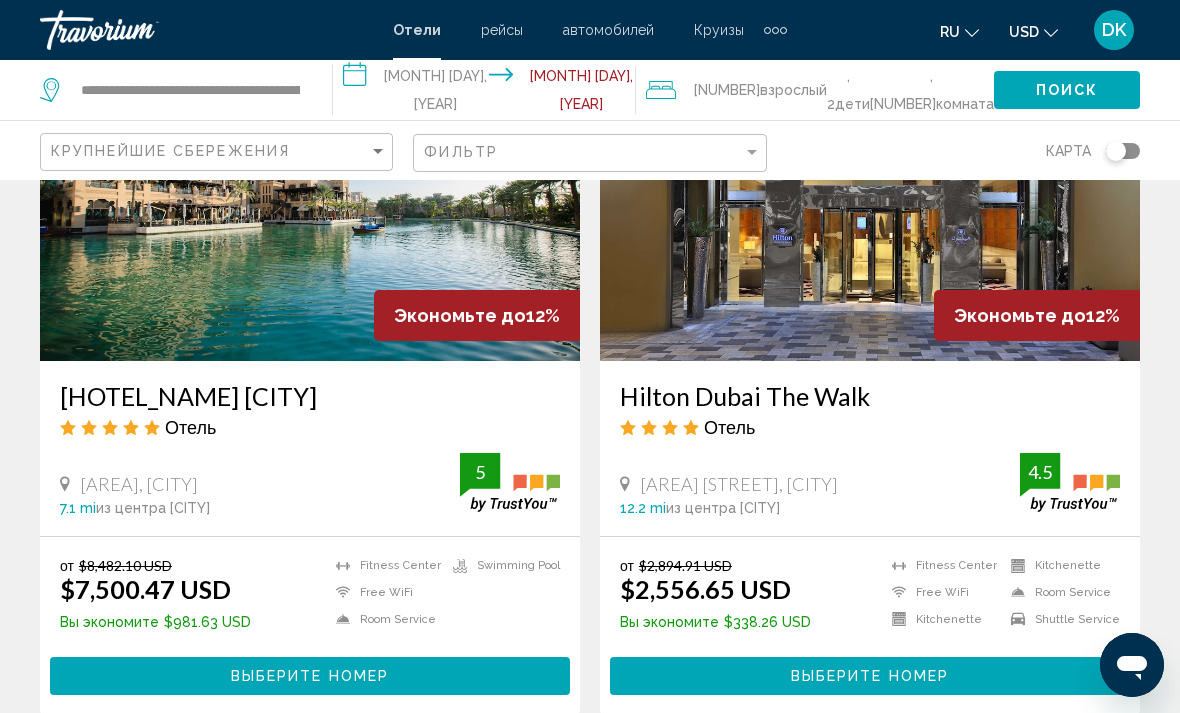 scroll, scrollTop: 2384, scrollLeft: 0, axis: vertical 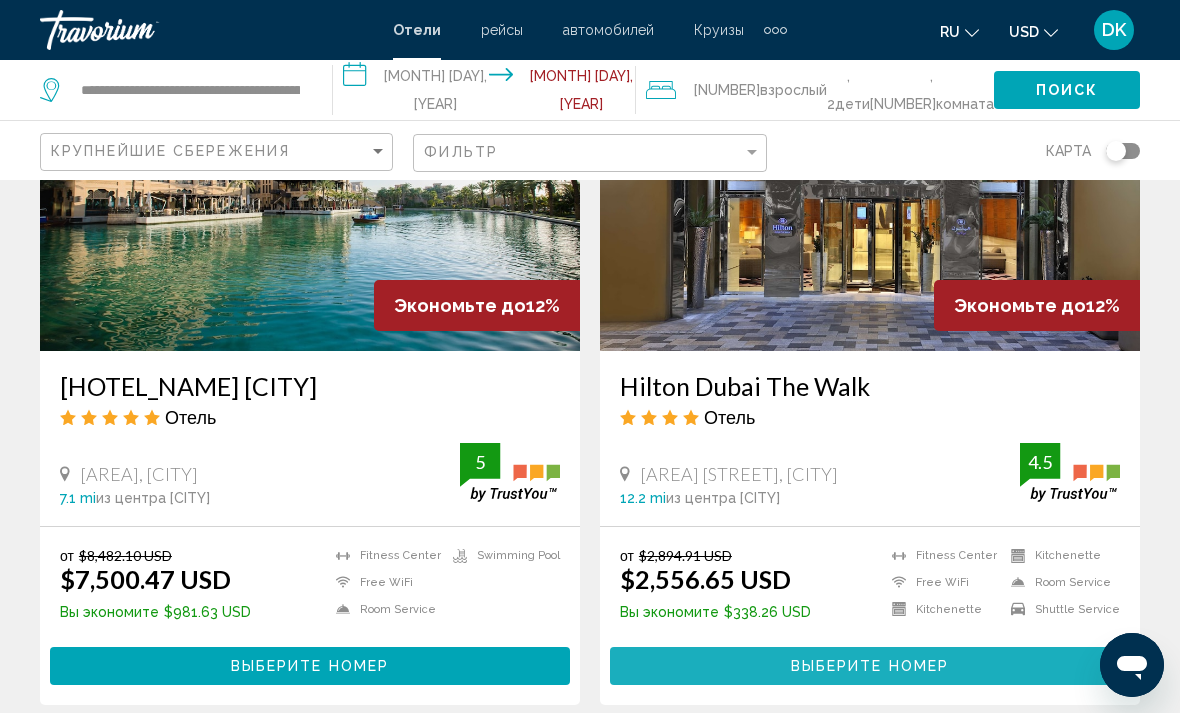 click on "Выберите номер" at bounding box center [870, 665] 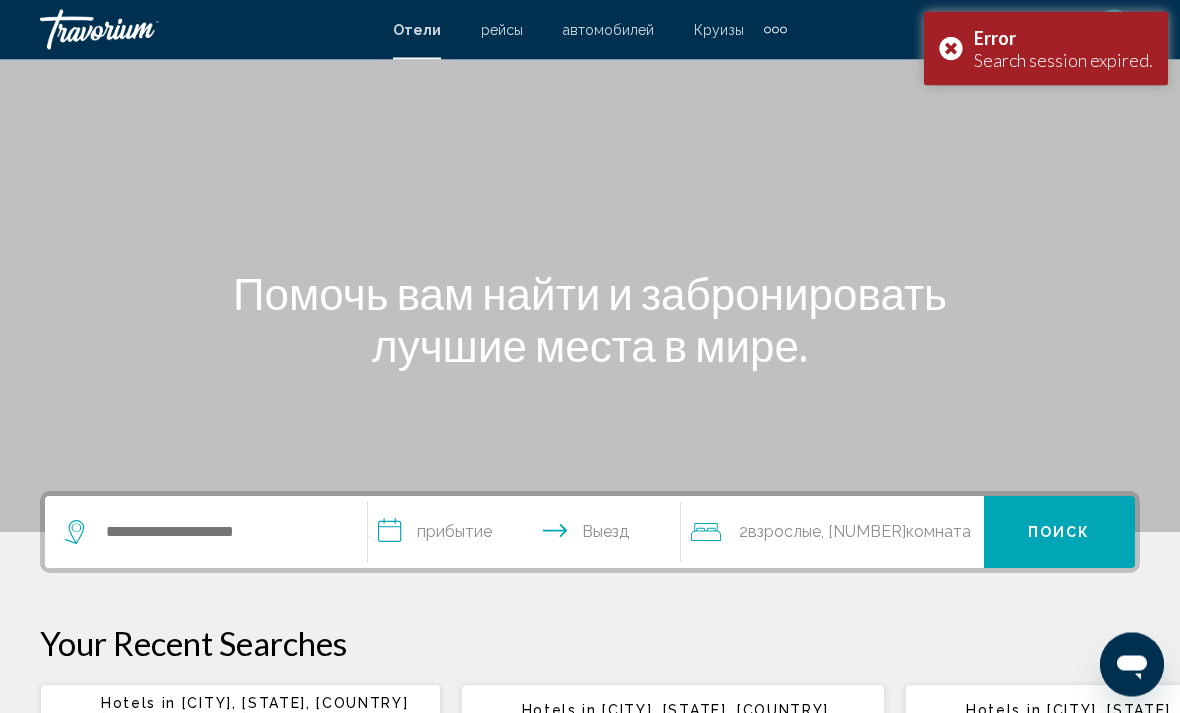 scroll, scrollTop: 0, scrollLeft: 0, axis: both 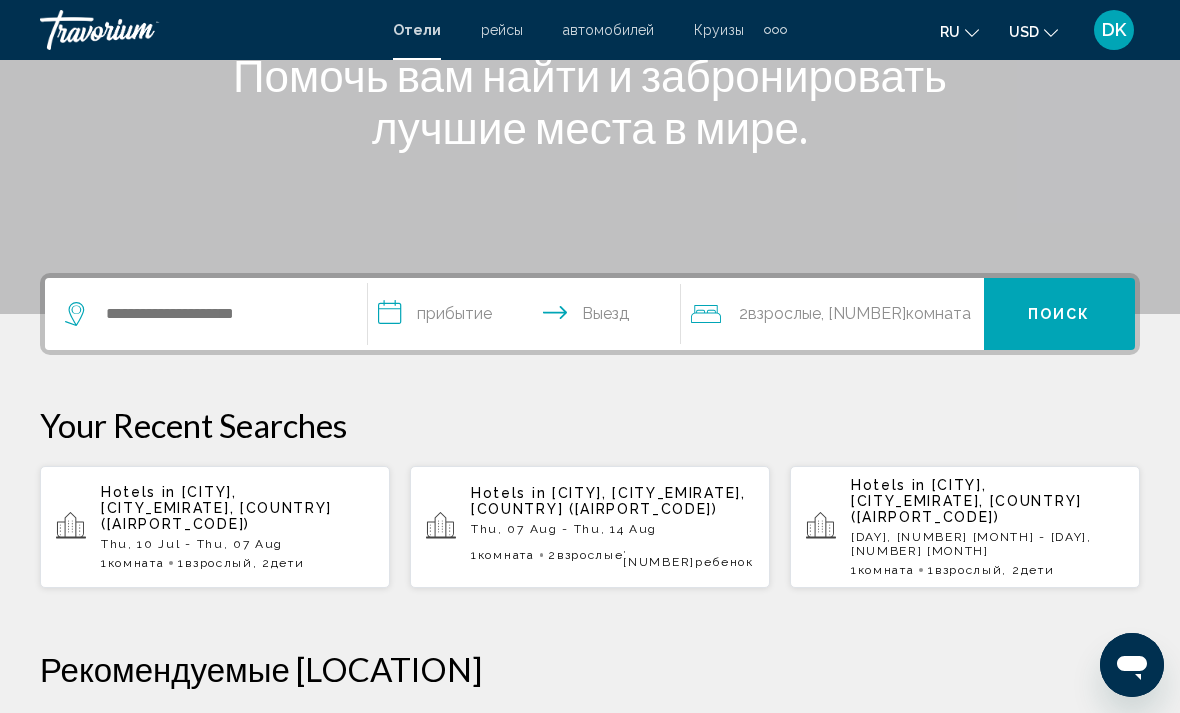 click on "Thu, 10 Jul - Thu, 07 Aug" at bounding box center (237, 544) 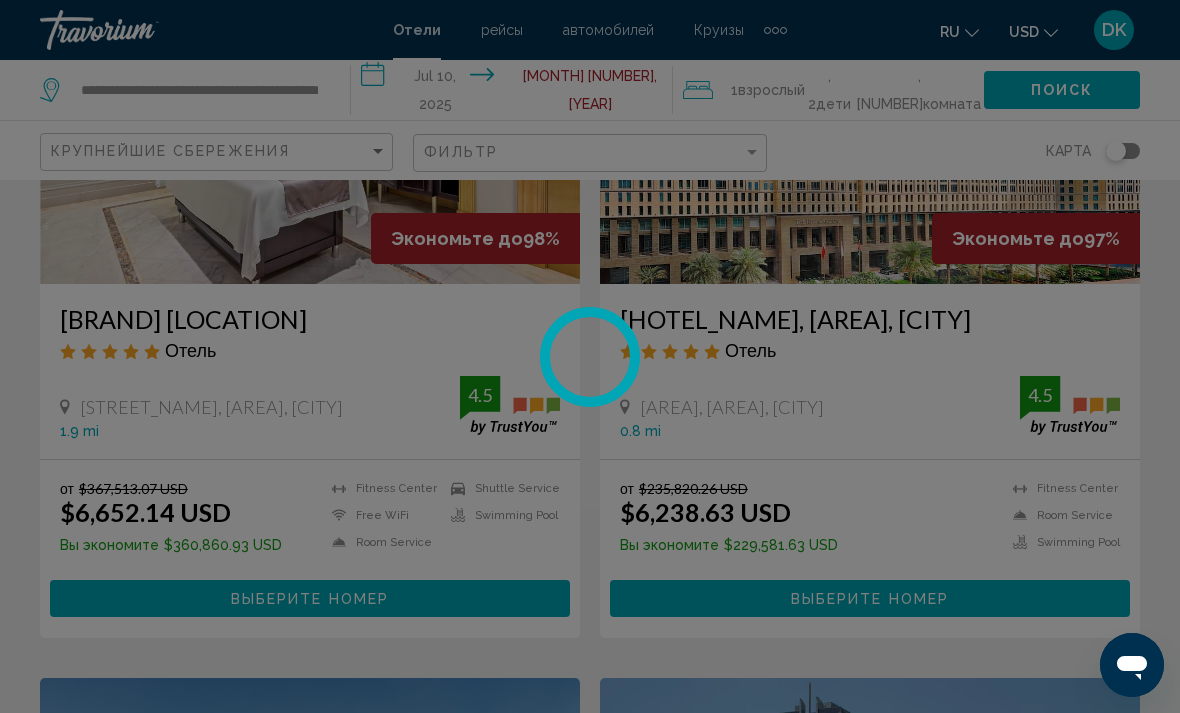 scroll, scrollTop: 0, scrollLeft: 0, axis: both 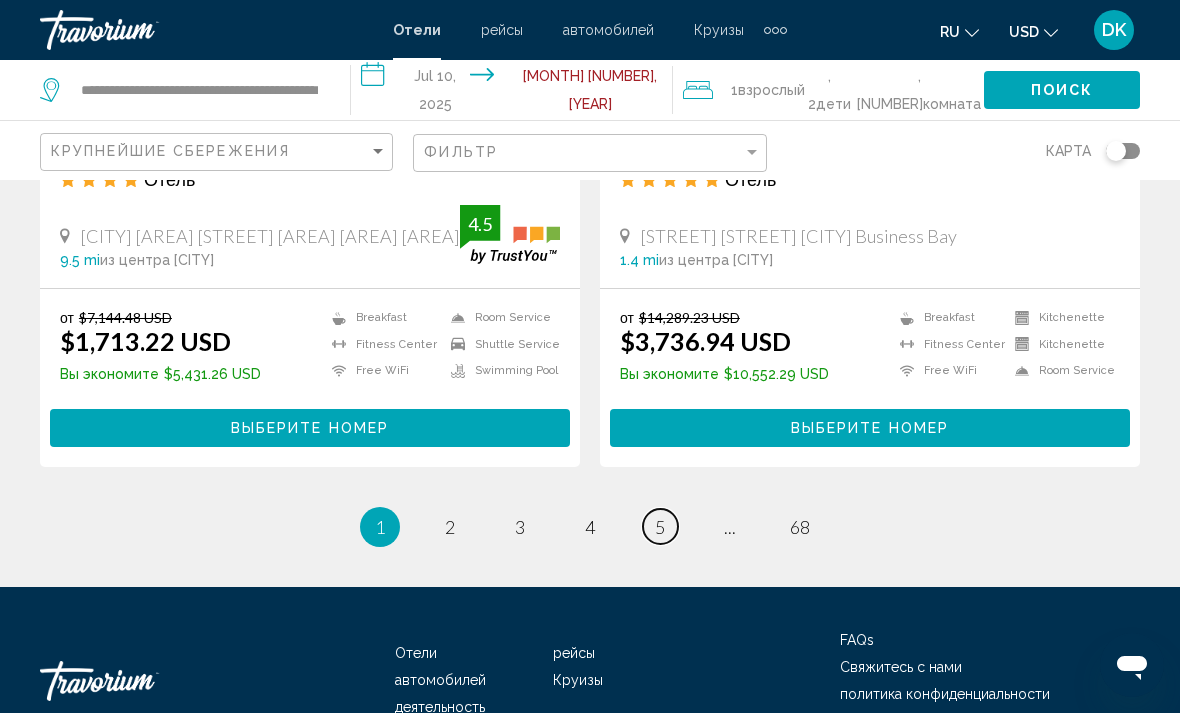 click on "page  [NUMBER]" at bounding box center (450, 526) 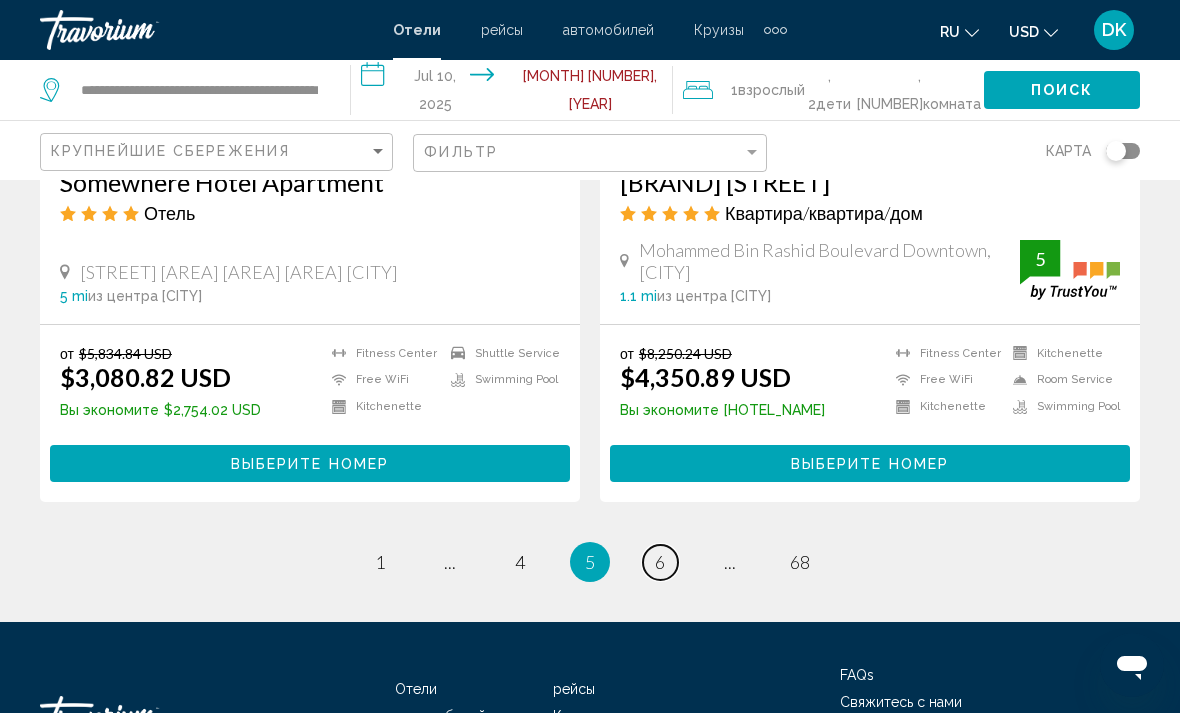 scroll, scrollTop: 4019, scrollLeft: 0, axis: vertical 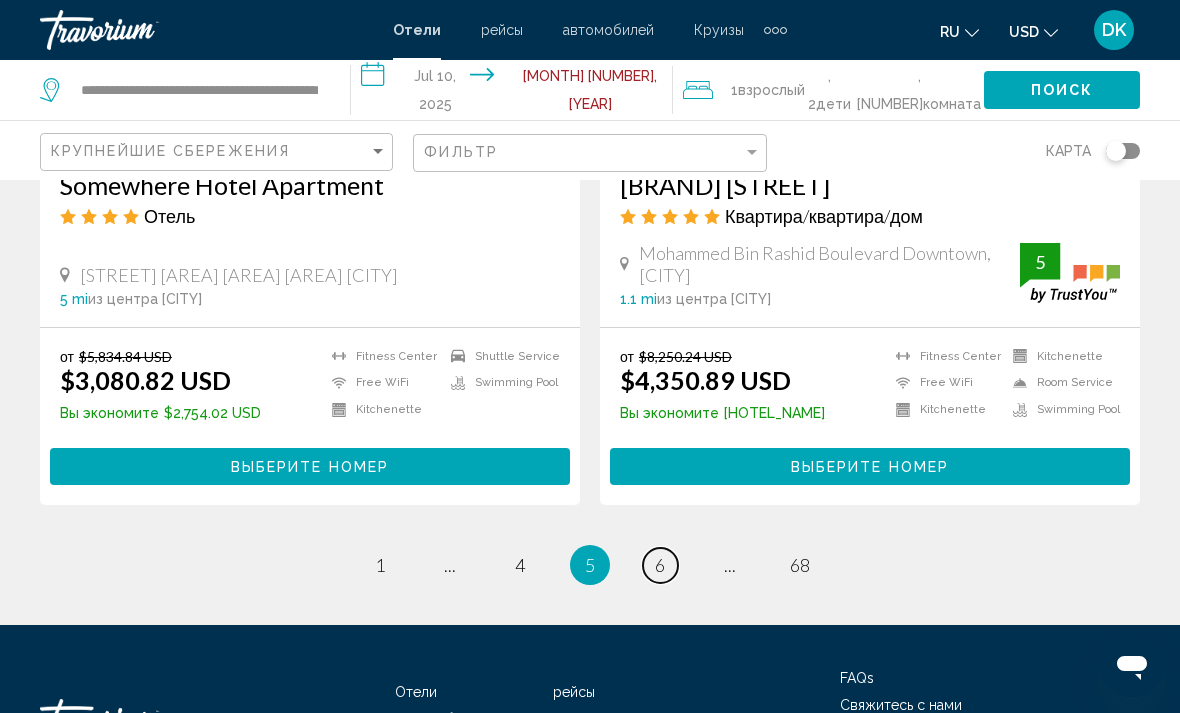 click on "page  [NUMBER]" at bounding box center (380, 565) 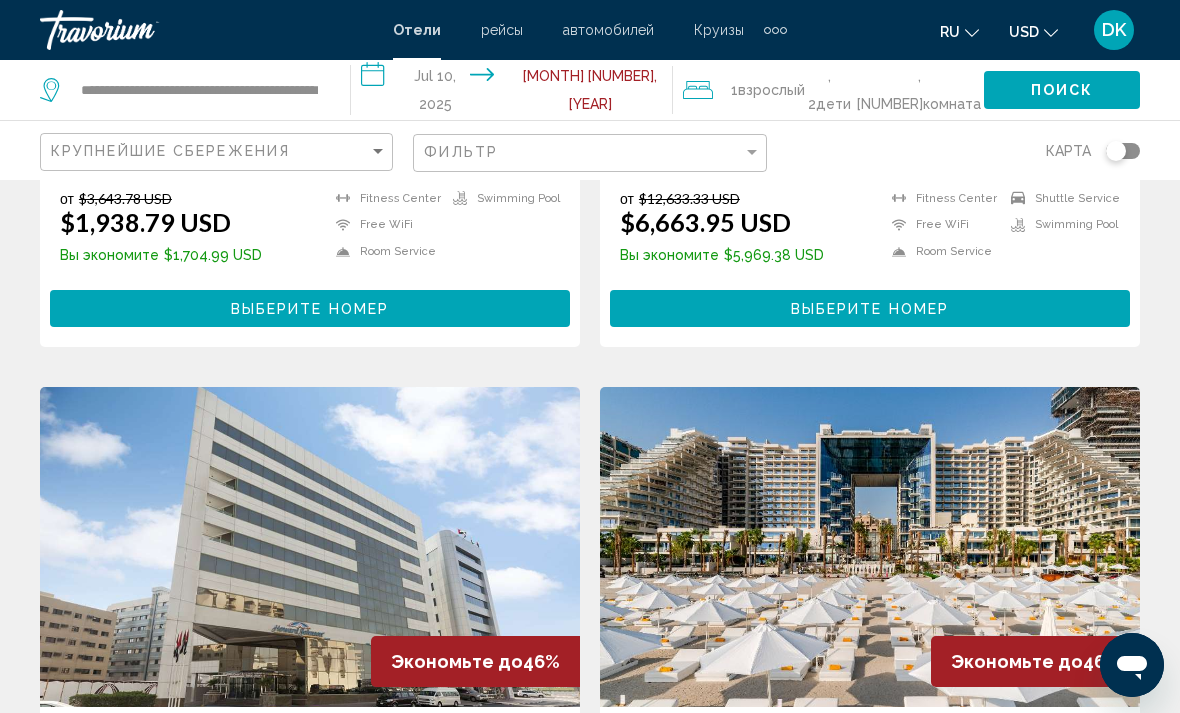 scroll, scrollTop: 0, scrollLeft: 0, axis: both 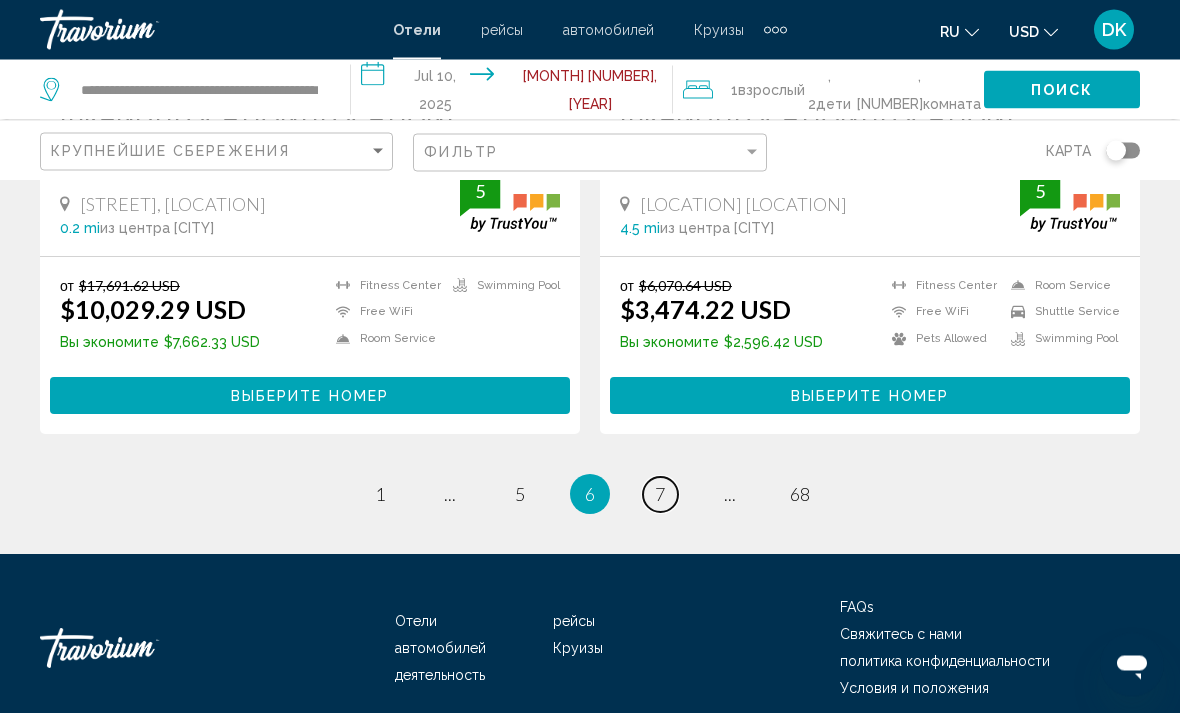 click on "page  7" at bounding box center [380, 495] 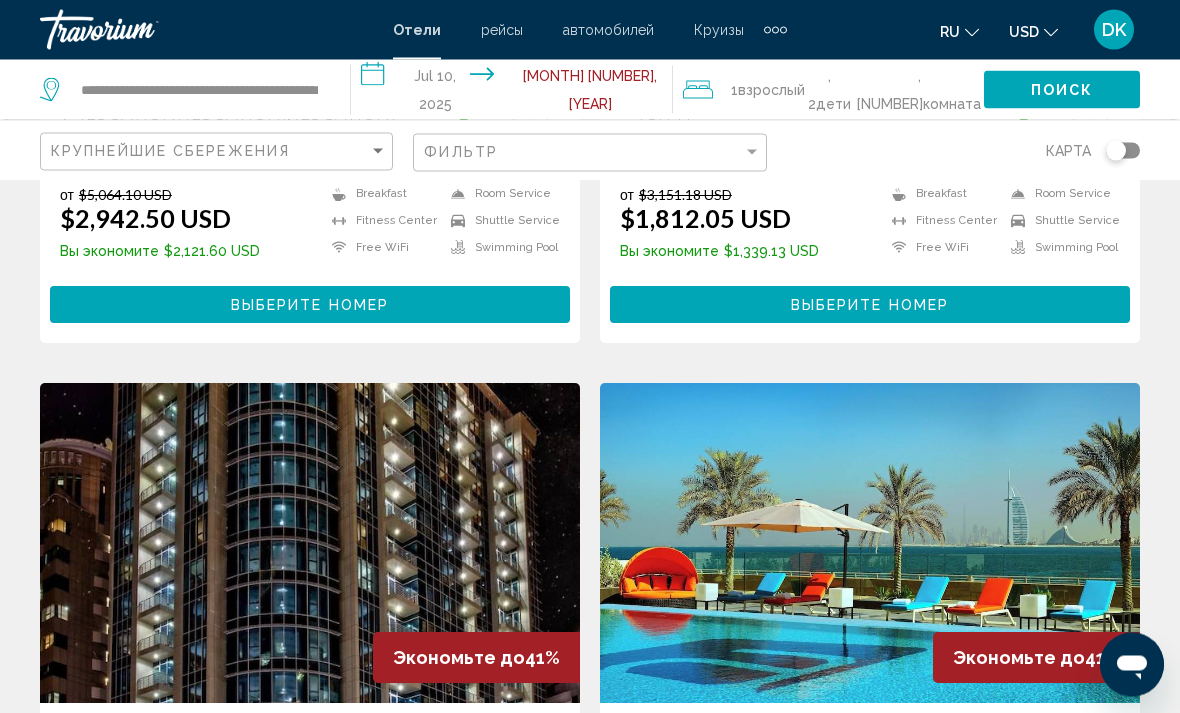 scroll, scrollTop: 0, scrollLeft: 0, axis: both 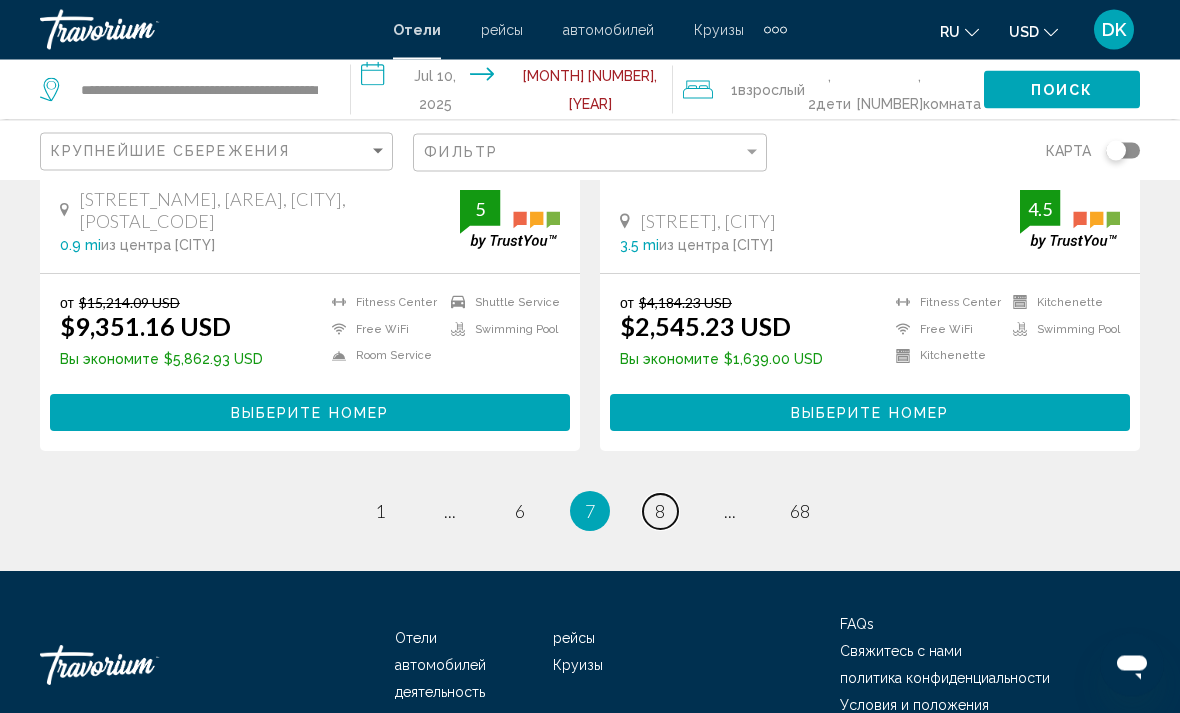 click on "page  8" at bounding box center (380, 512) 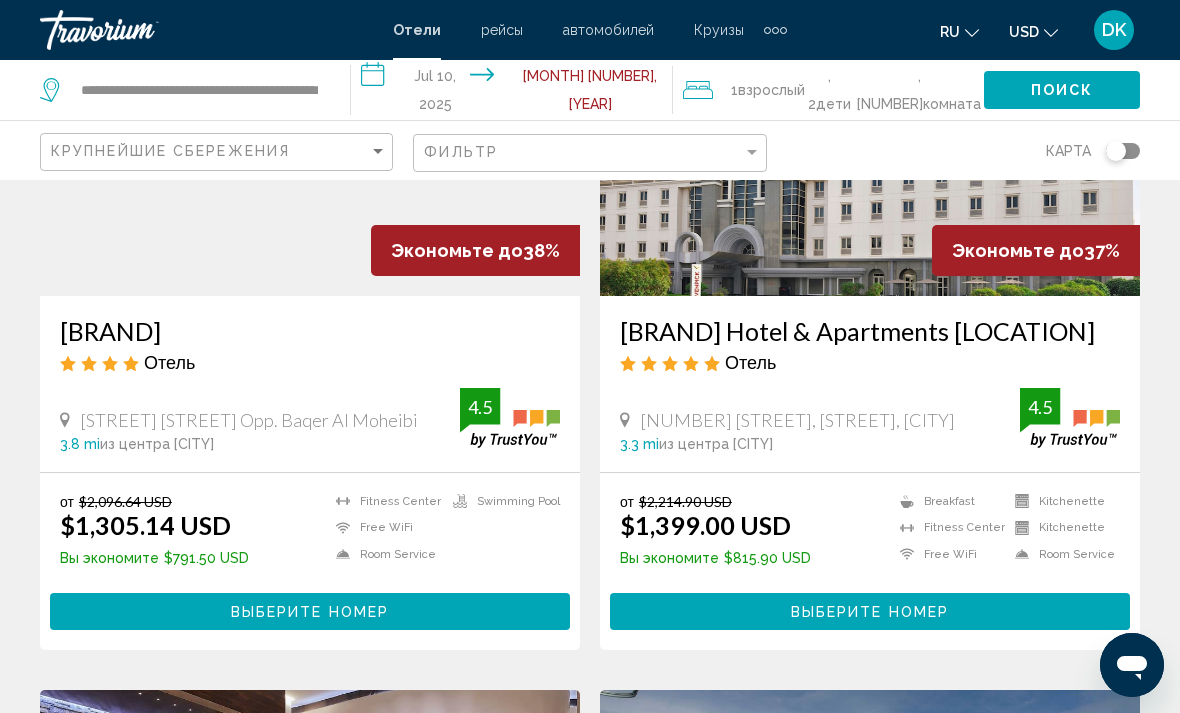 scroll, scrollTop: 0, scrollLeft: 0, axis: both 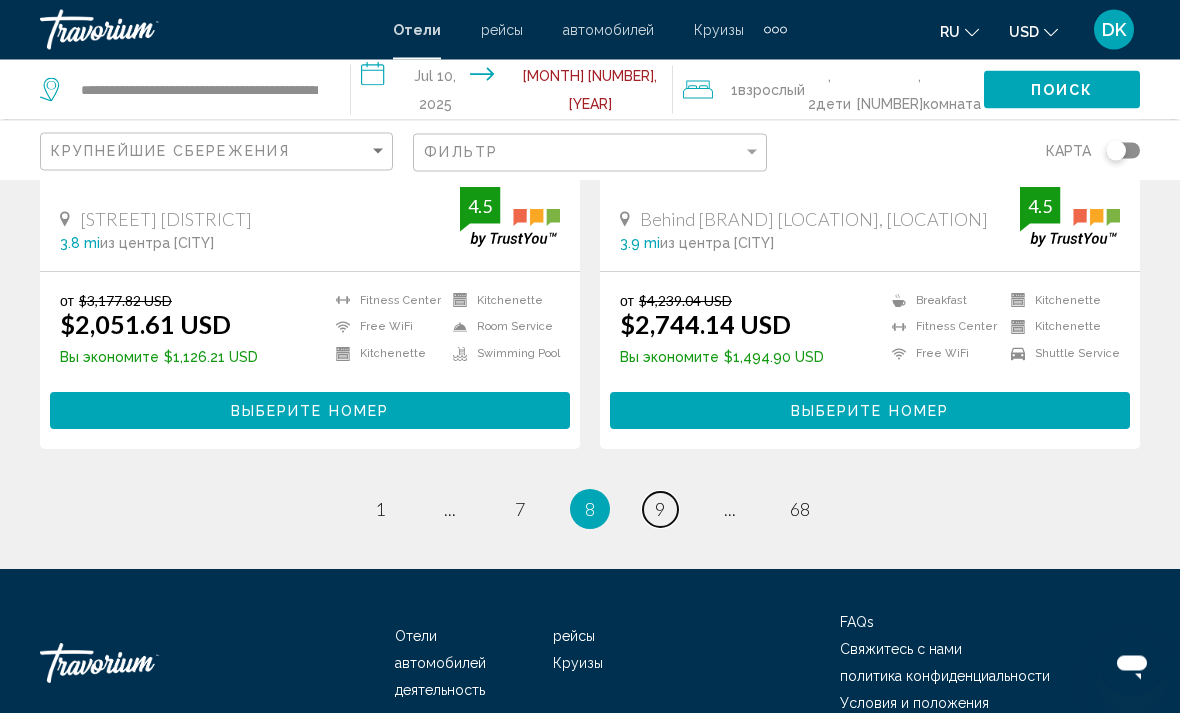 click on "page  9" at bounding box center [380, 510] 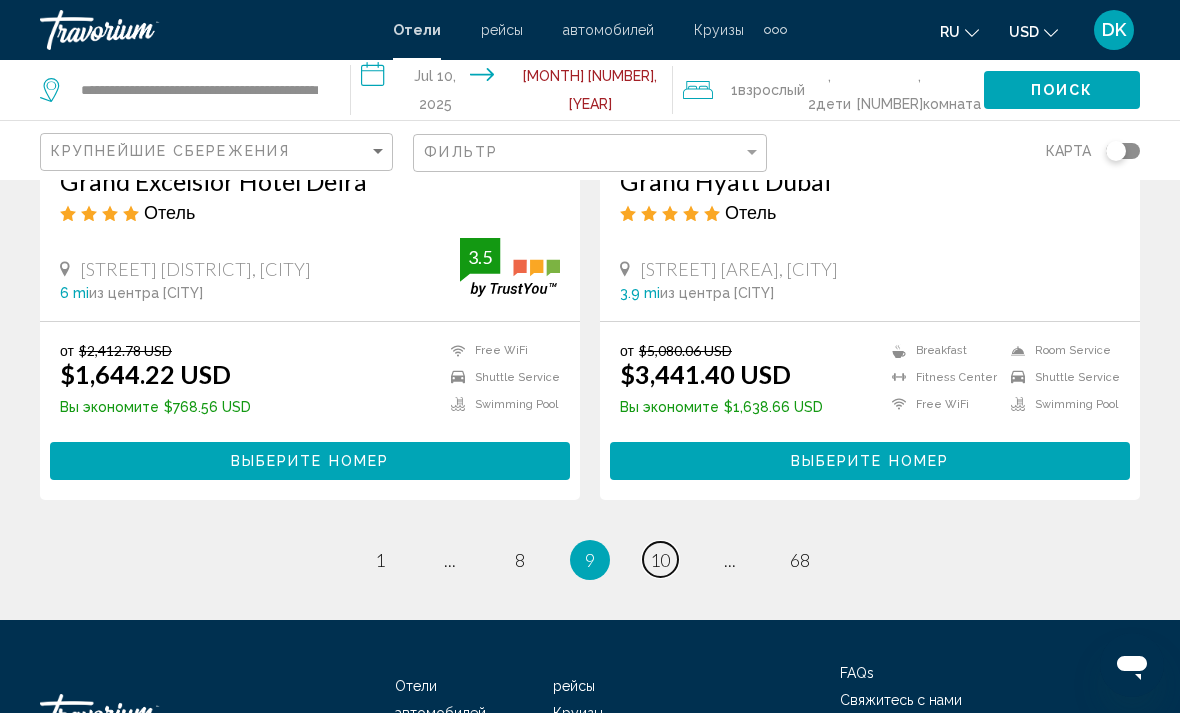 scroll, scrollTop: 4199, scrollLeft: 0, axis: vertical 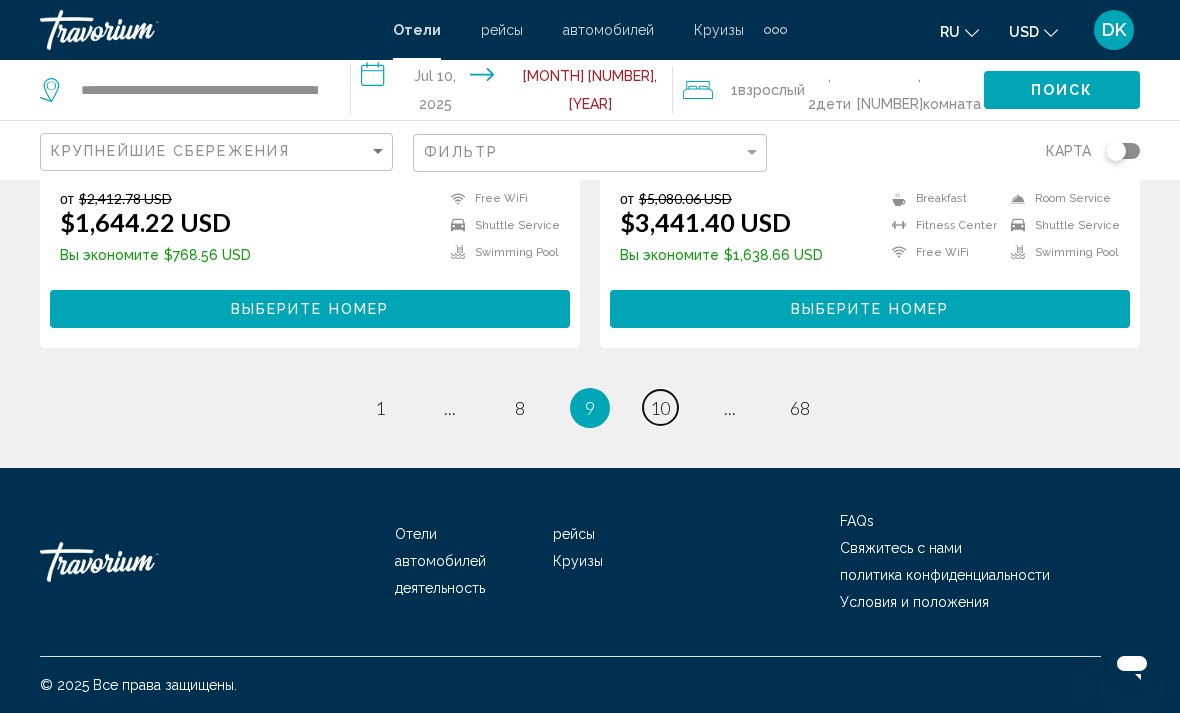 click on "10" at bounding box center (380, 408) 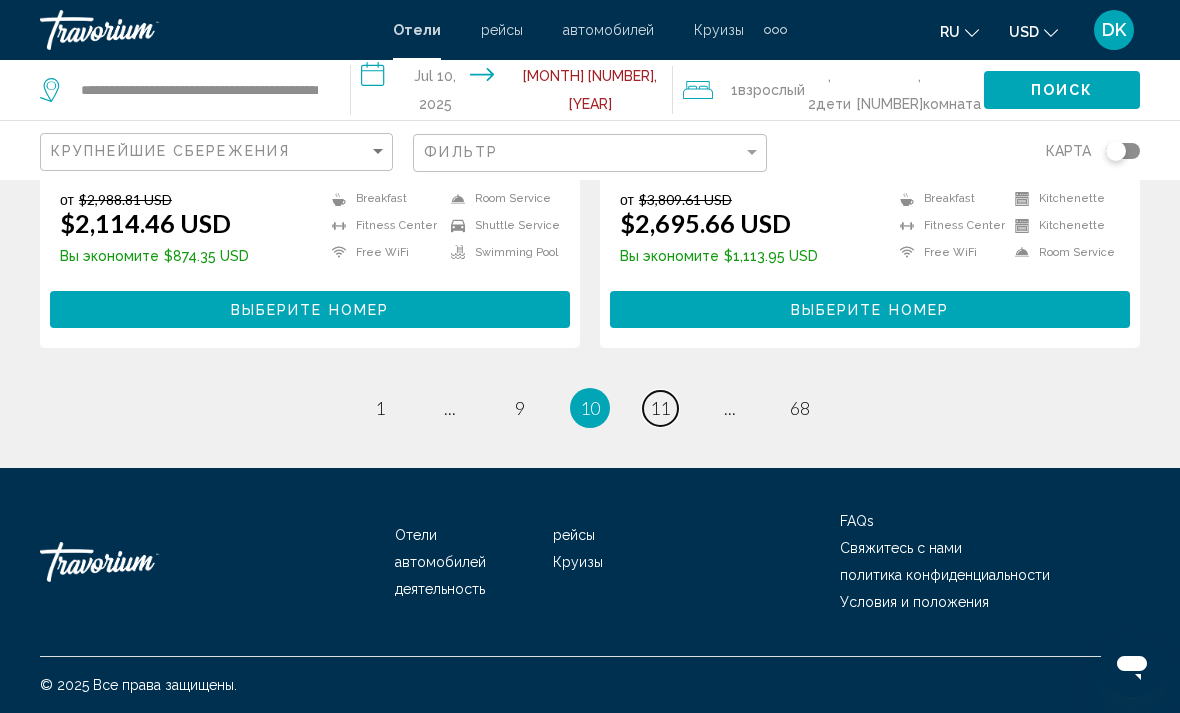 scroll, scrollTop: 4079, scrollLeft: 0, axis: vertical 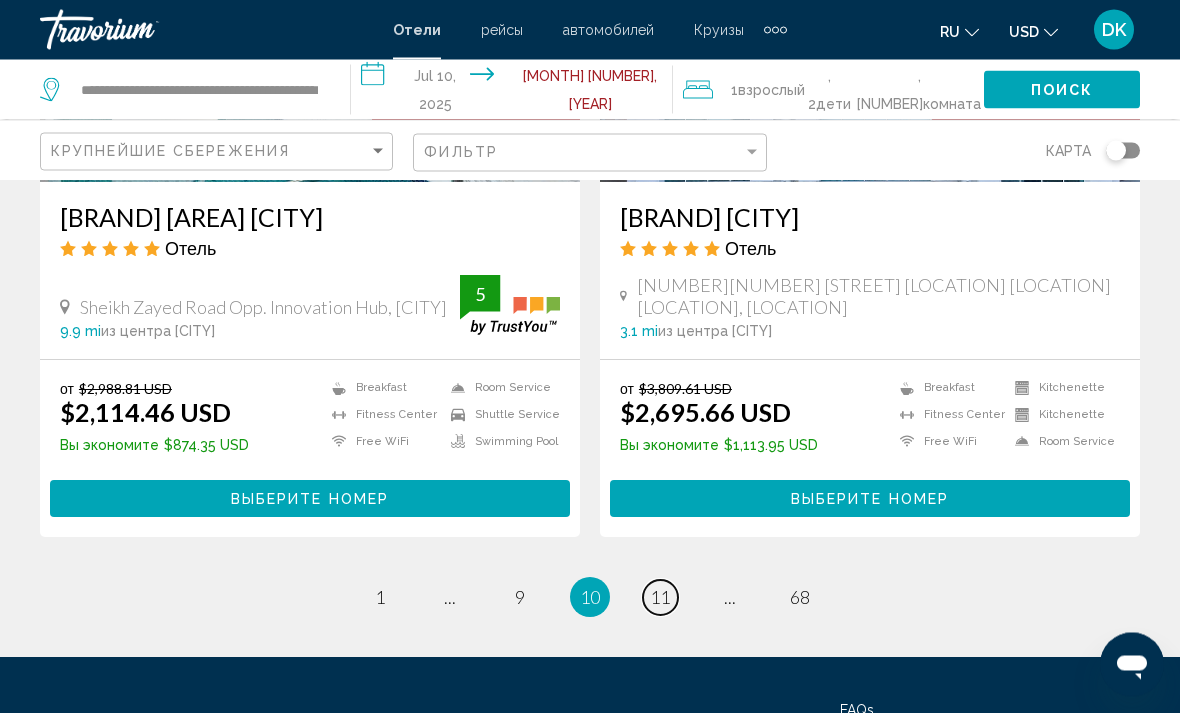 click on "11" at bounding box center [380, 598] 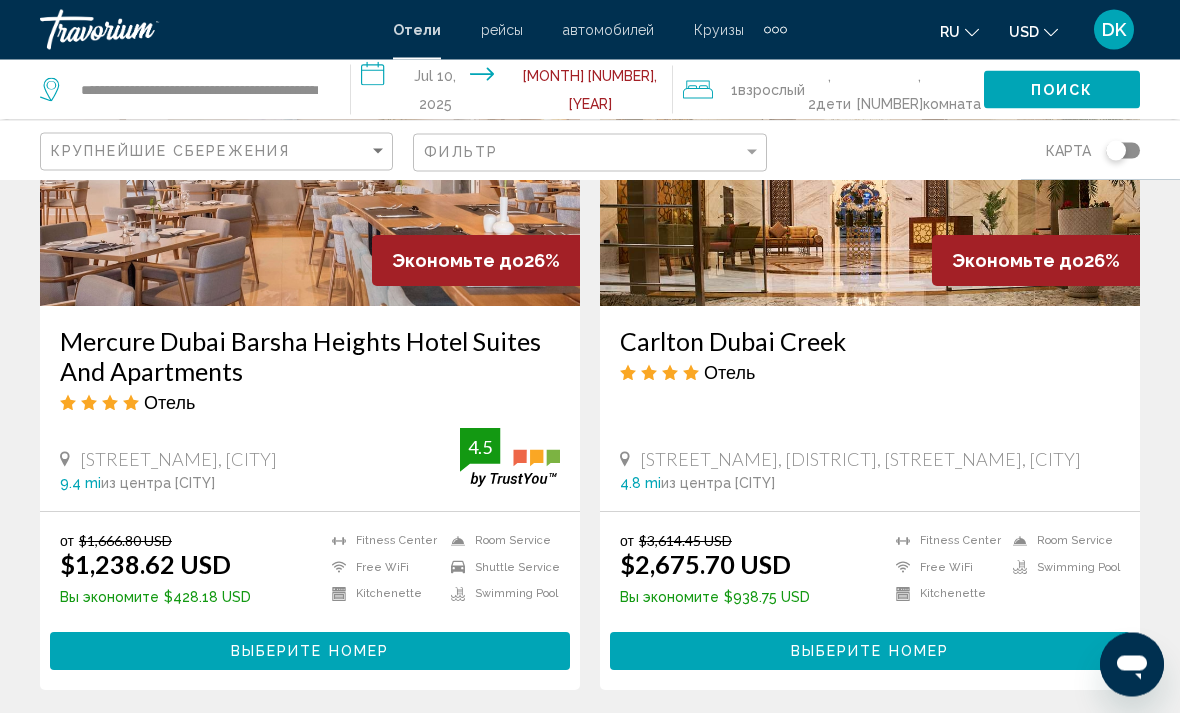 scroll, scrollTop: 3894, scrollLeft: 0, axis: vertical 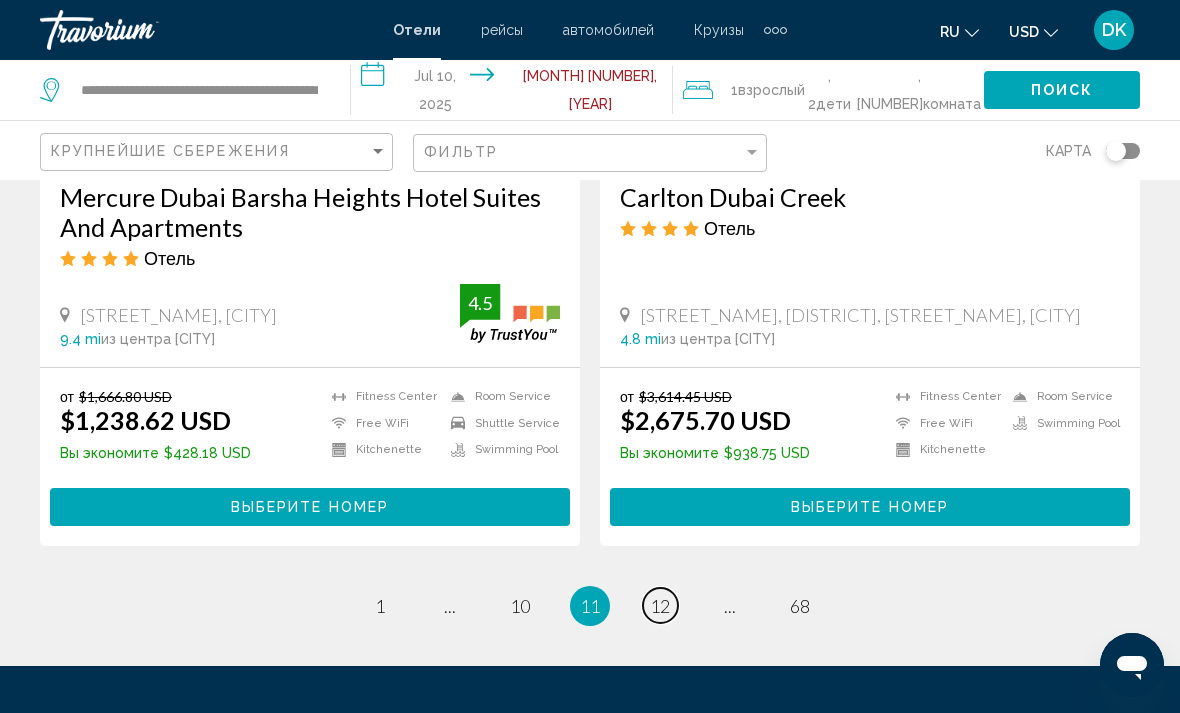 click on "12" at bounding box center [380, 606] 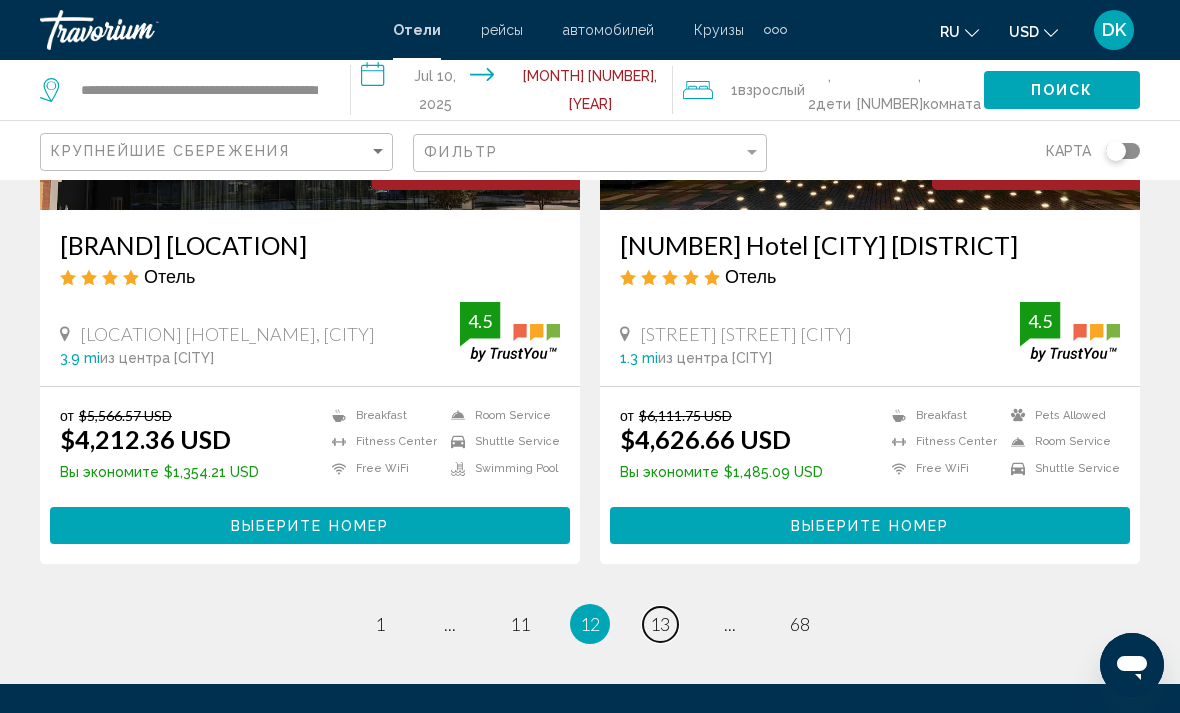 scroll, scrollTop: 3914, scrollLeft: 0, axis: vertical 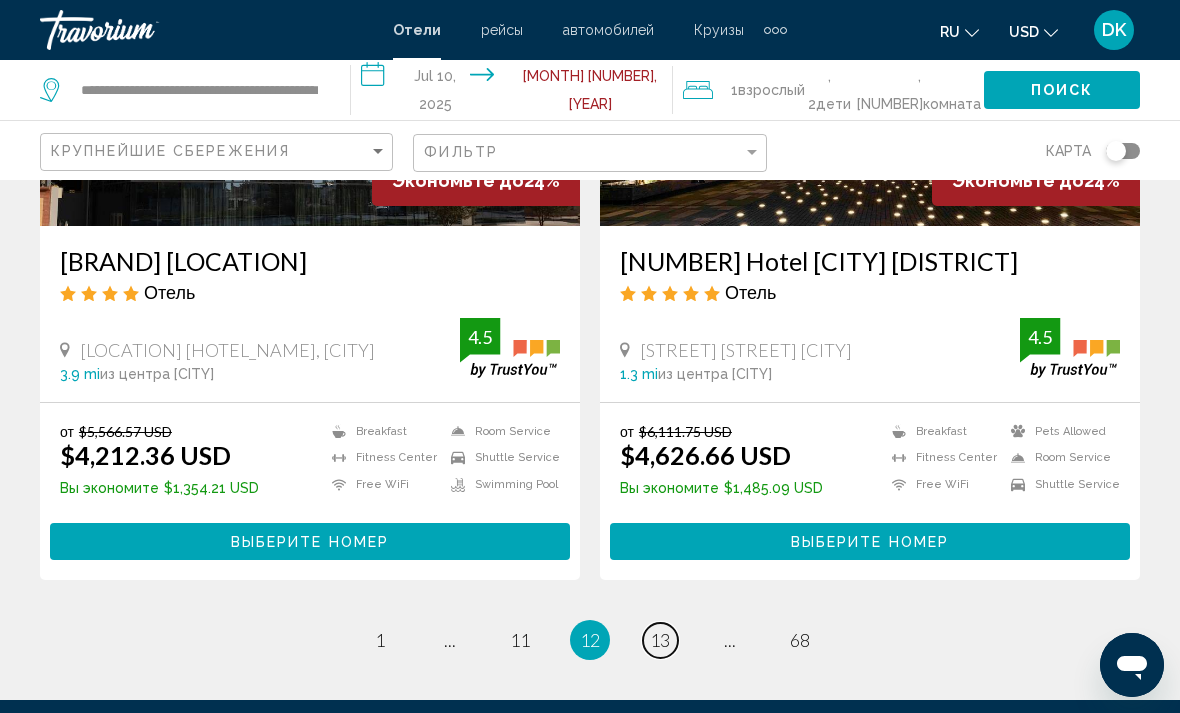 click on "13" at bounding box center (380, 640) 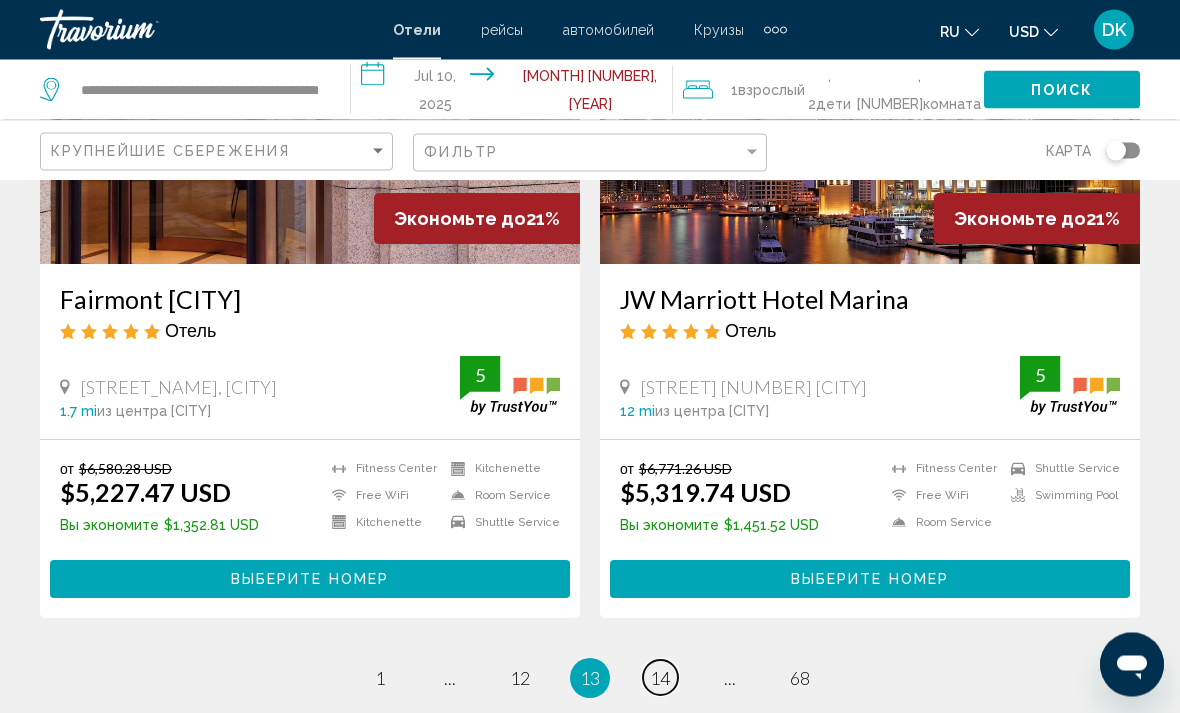 scroll, scrollTop: 3907, scrollLeft: 0, axis: vertical 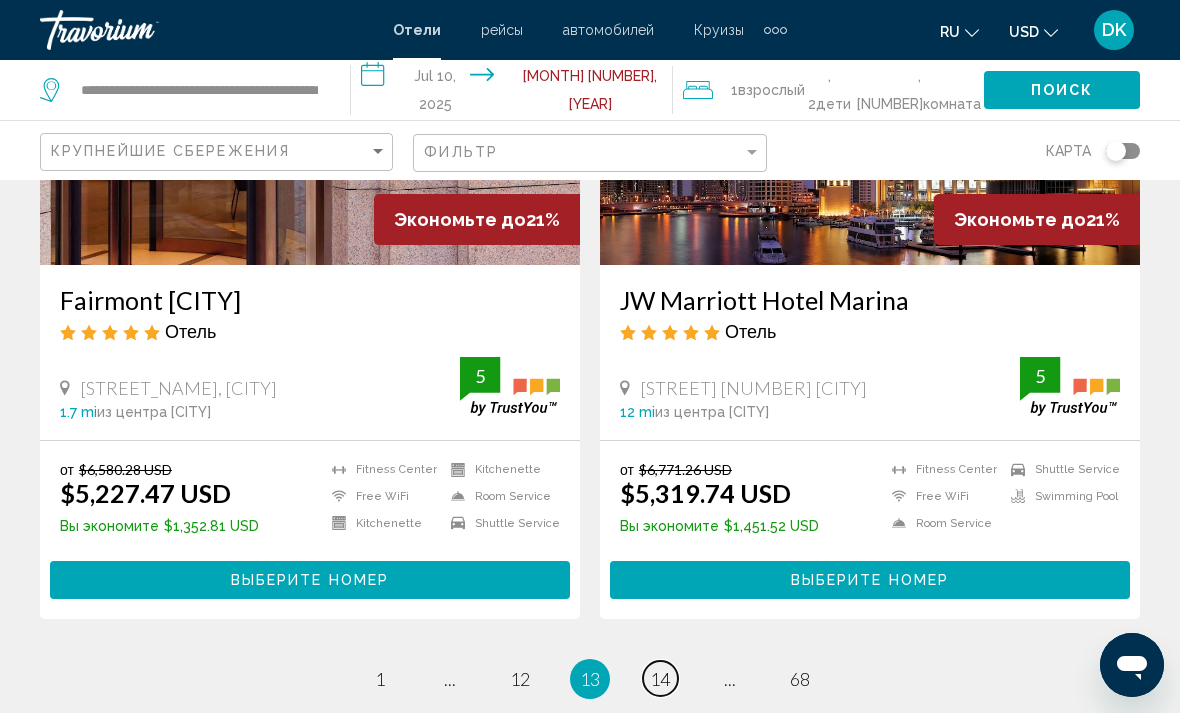 click on "14" at bounding box center (380, 679) 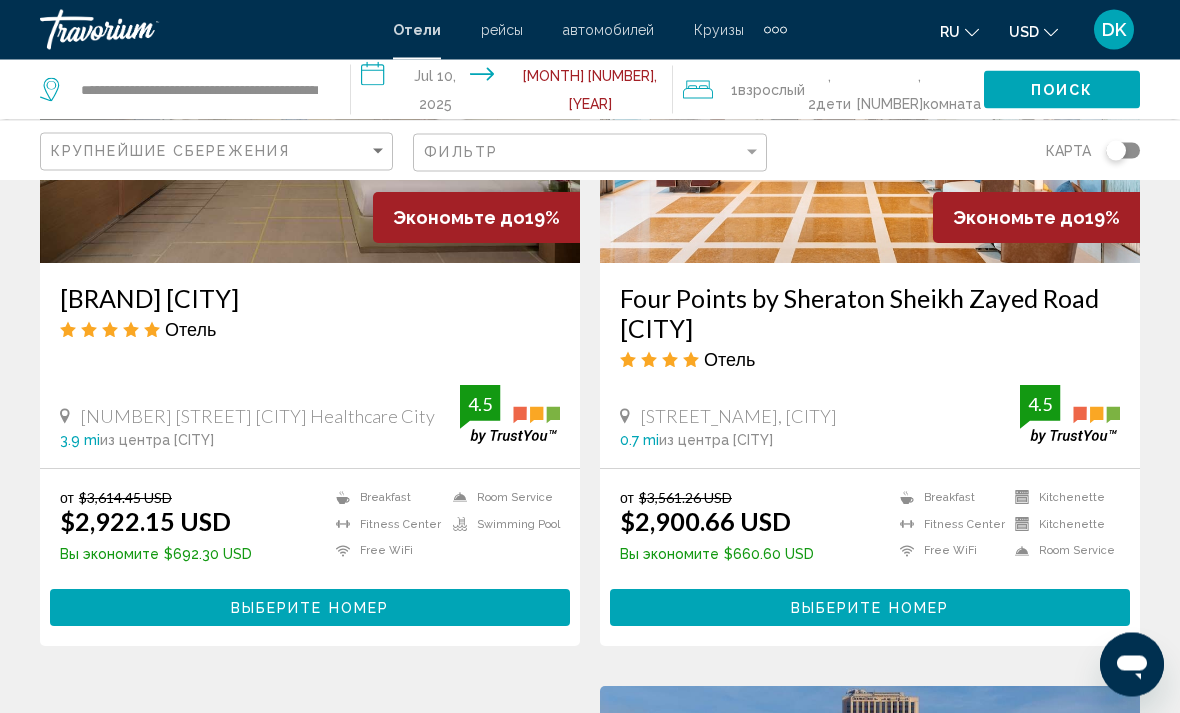 scroll, scrollTop: 3165, scrollLeft: 0, axis: vertical 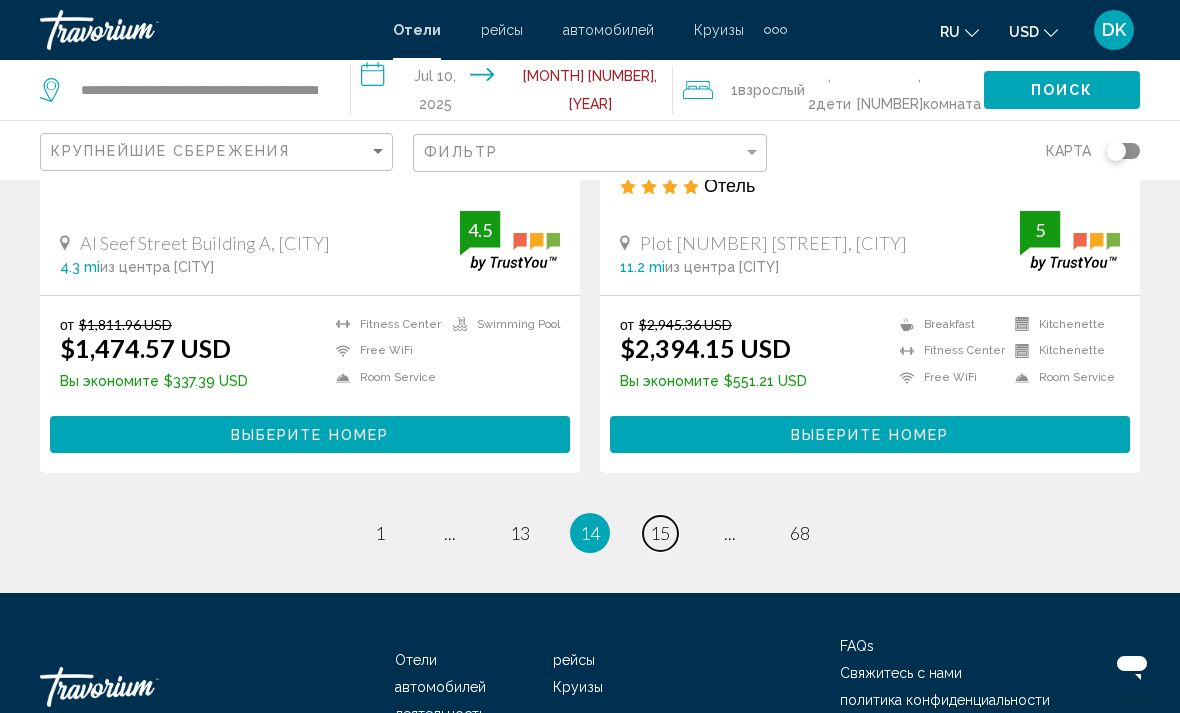 click on "15" at bounding box center (380, 533) 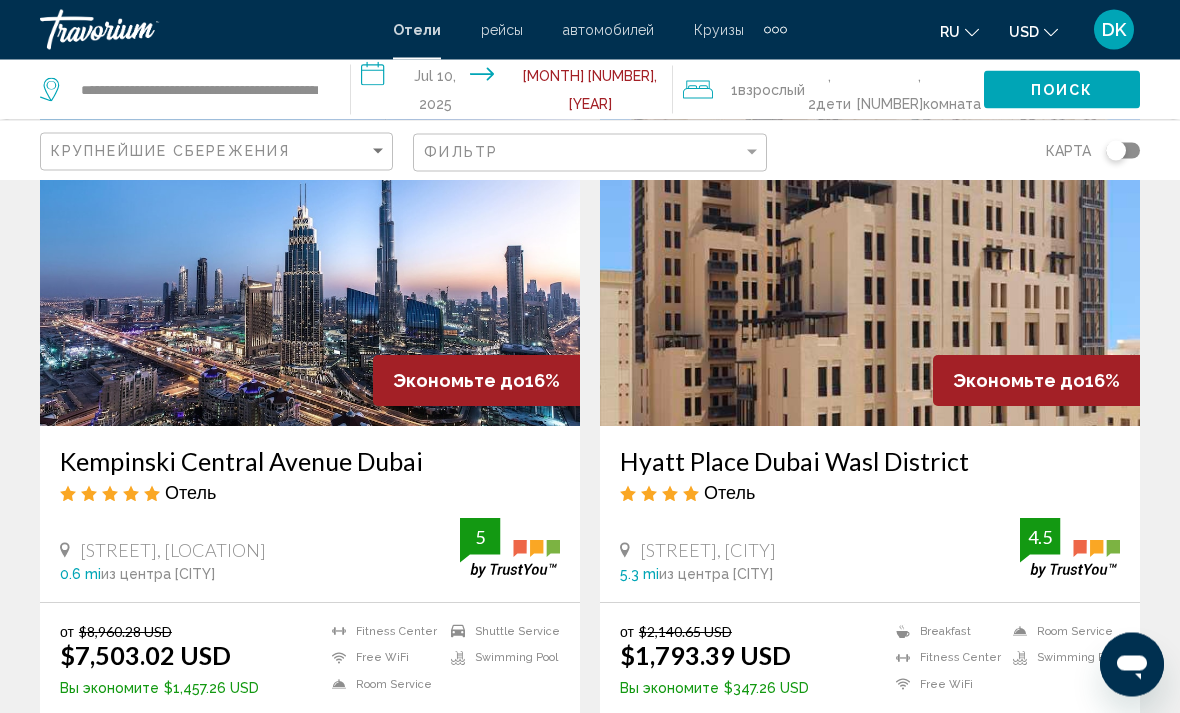 scroll, scrollTop: 3003, scrollLeft: 0, axis: vertical 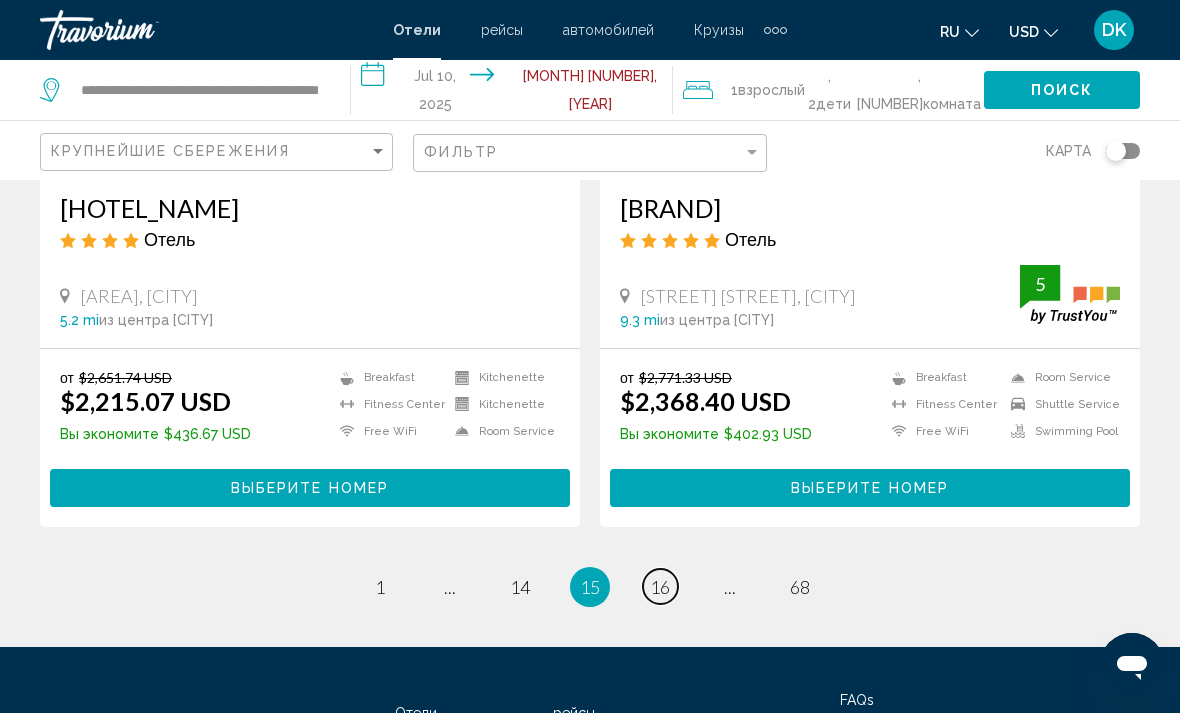 click on "16" at bounding box center (380, 587) 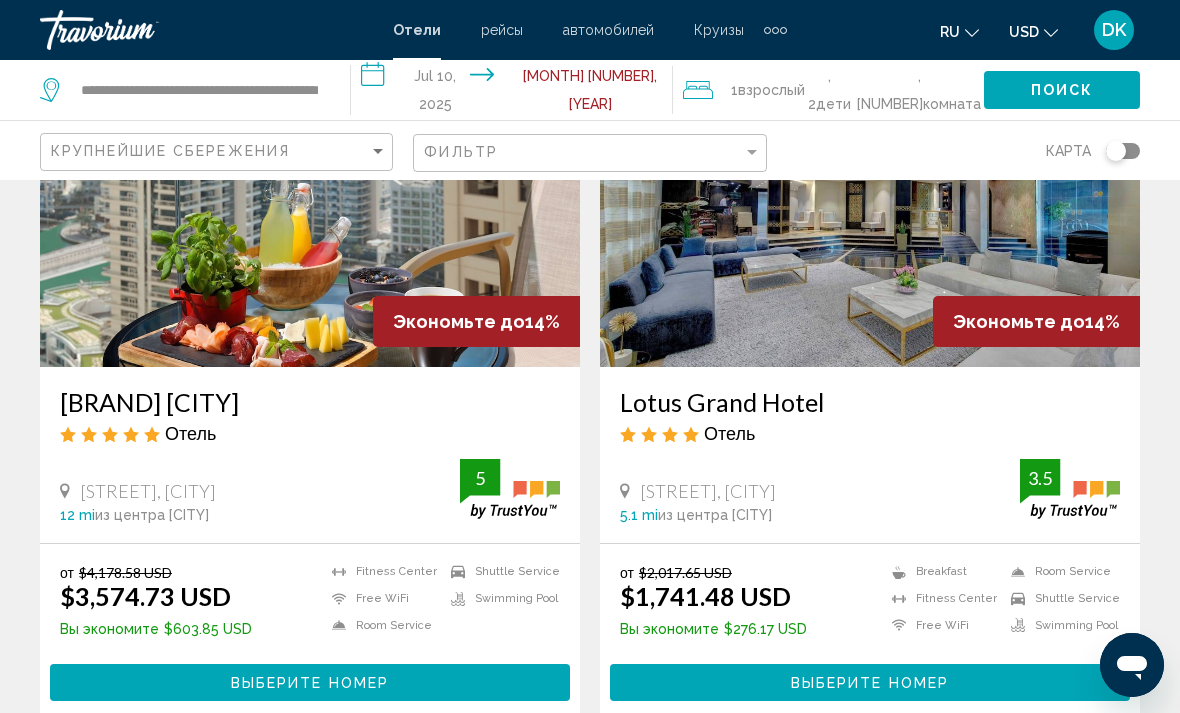 scroll, scrollTop: 3084, scrollLeft: 0, axis: vertical 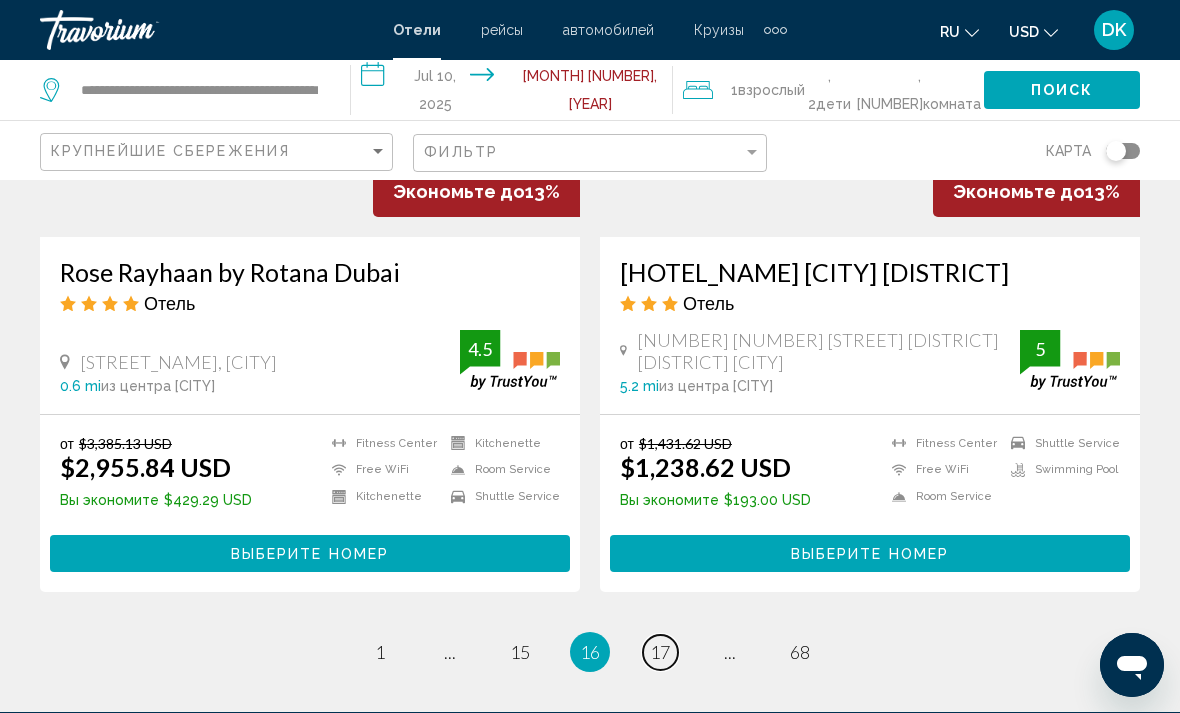 click on "17" at bounding box center (380, 652) 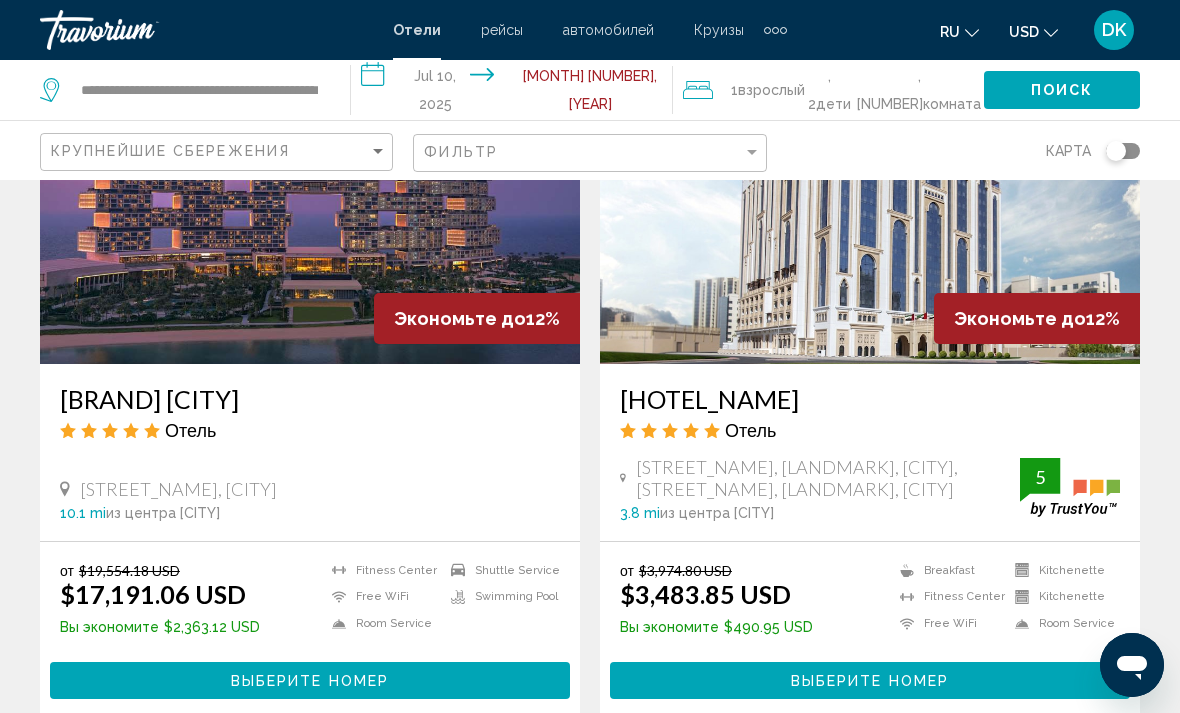 scroll, scrollTop: 2348, scrollLeft: 0, axis: vertical 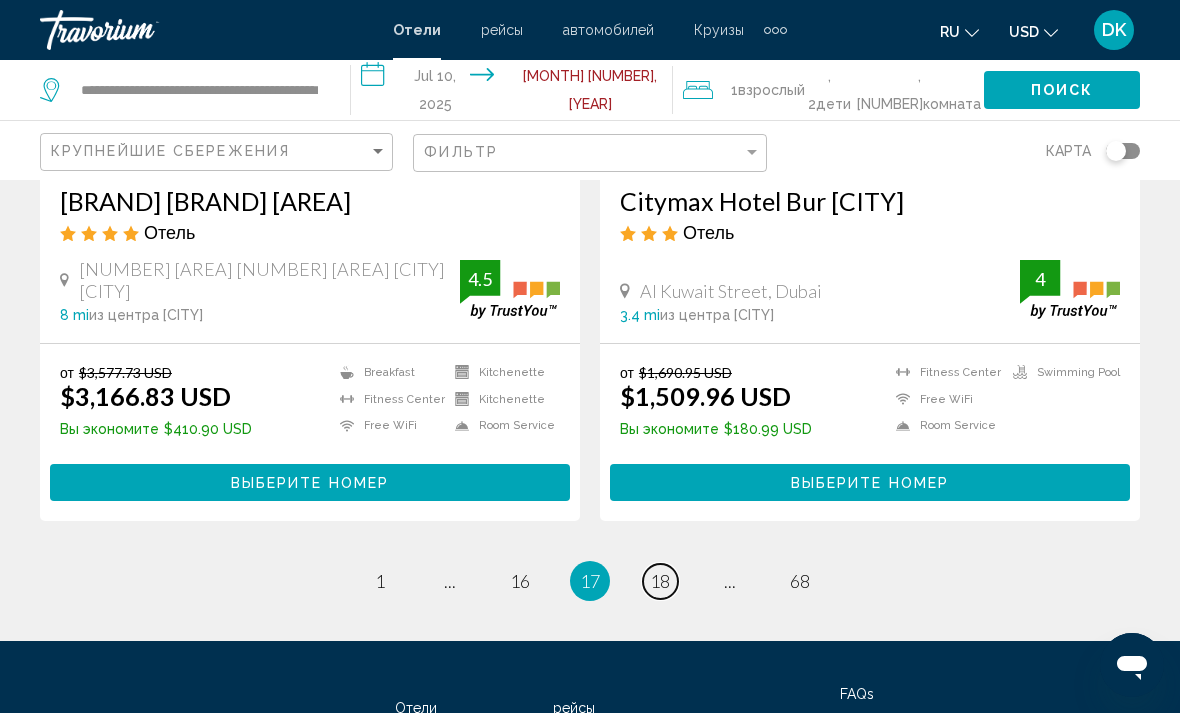 click on "18" at bounding box center (380, 581) 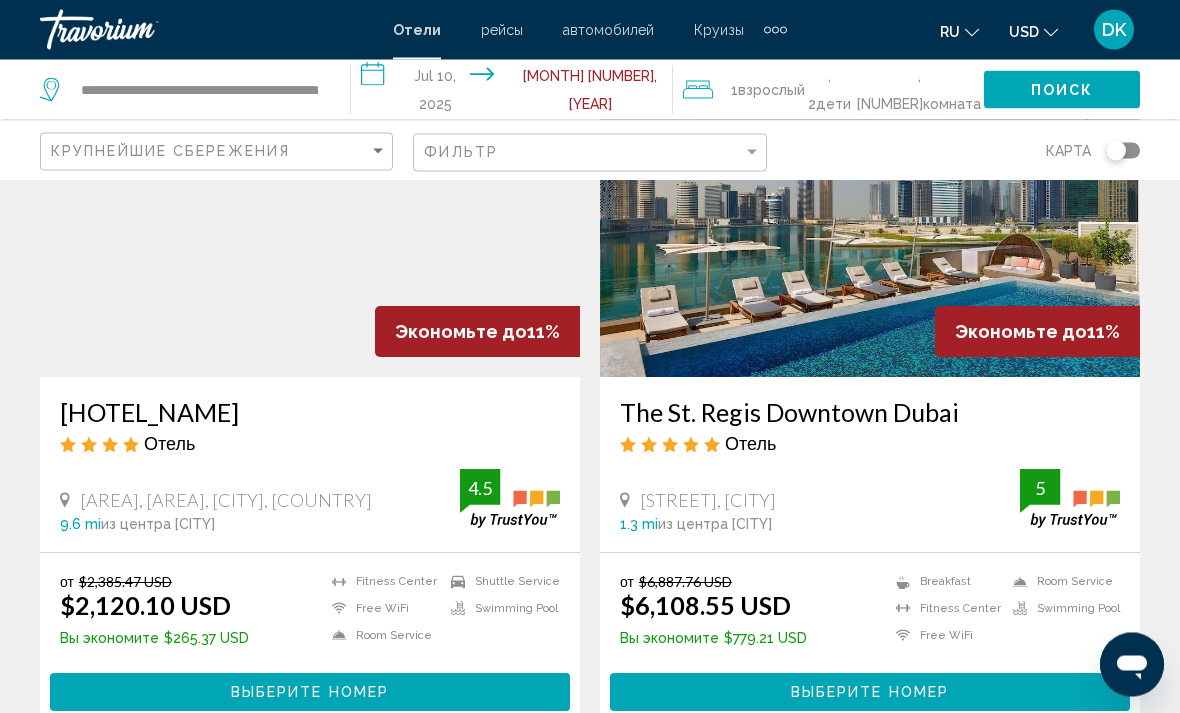scroll, scrollTop: 0, scrollLeft: 0, axis: both 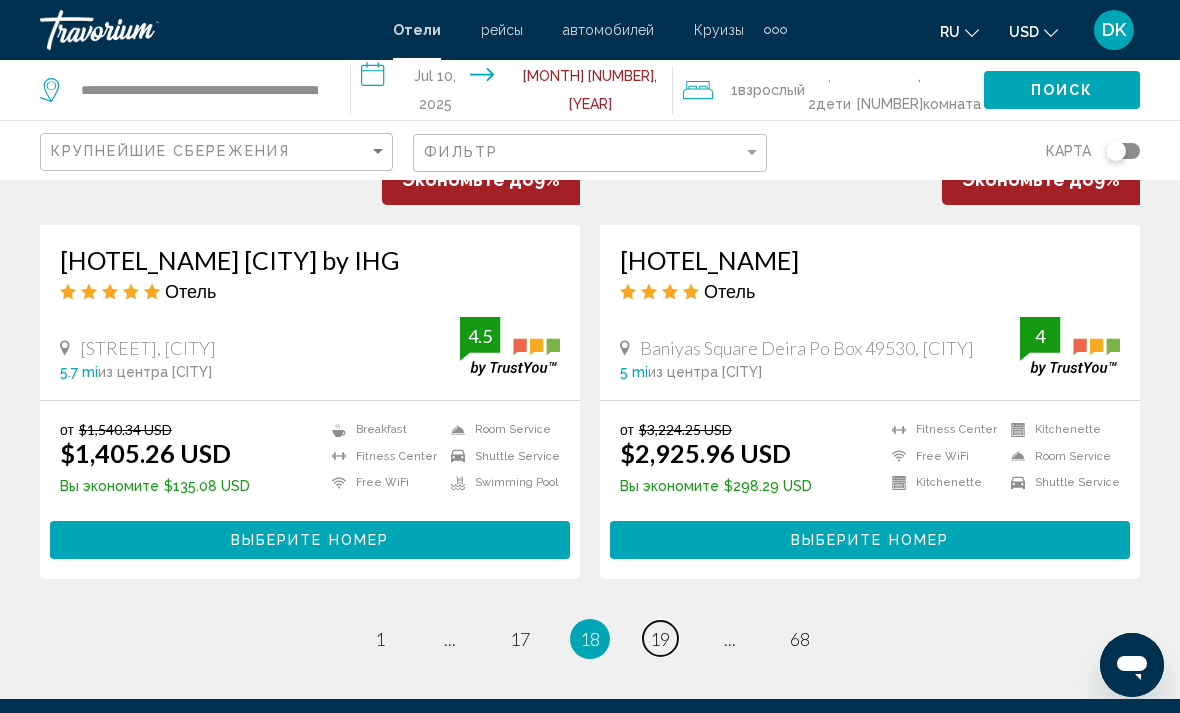 click on "19" at bounding box center [380, 639] 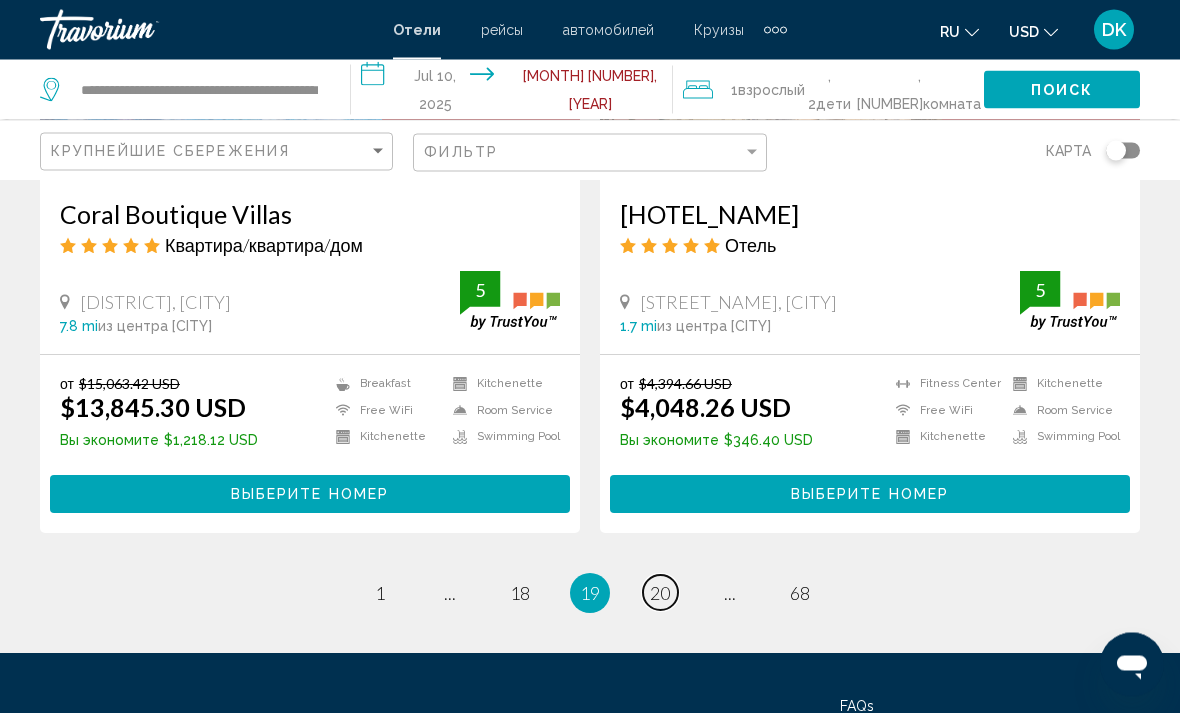 scroll, scrollTop: 3969, scrollLeft: 0, axis: vertical 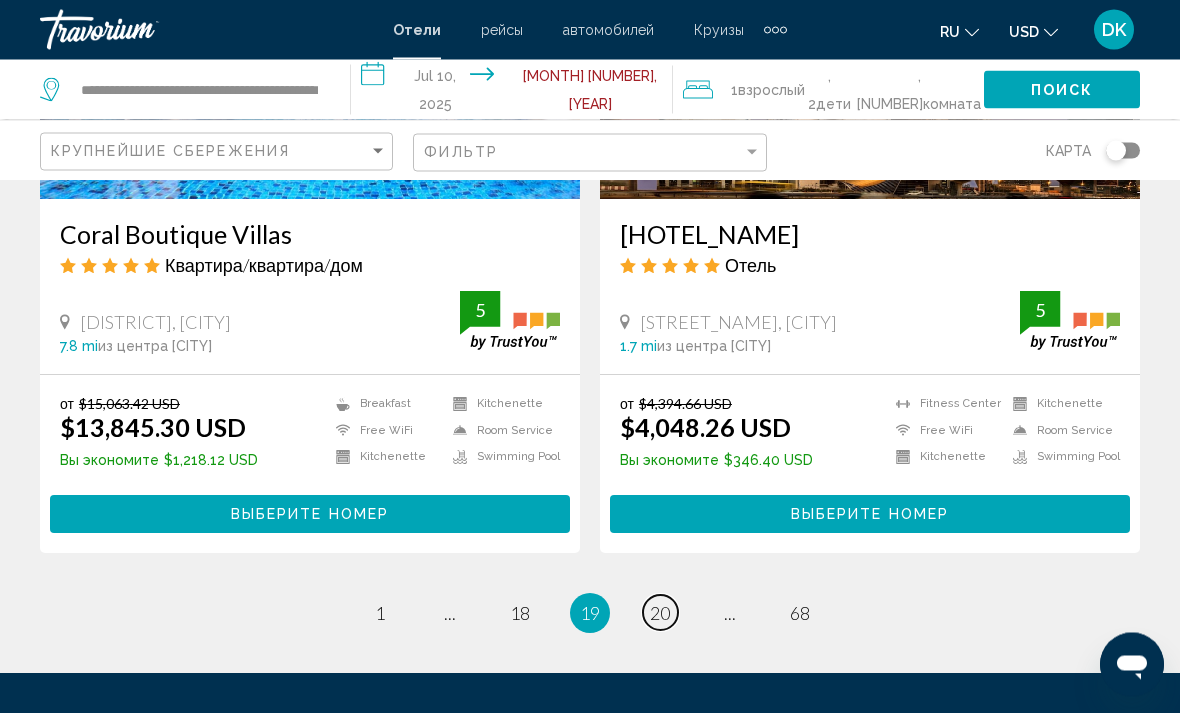 click on "20" at bounding box center [380, 614] 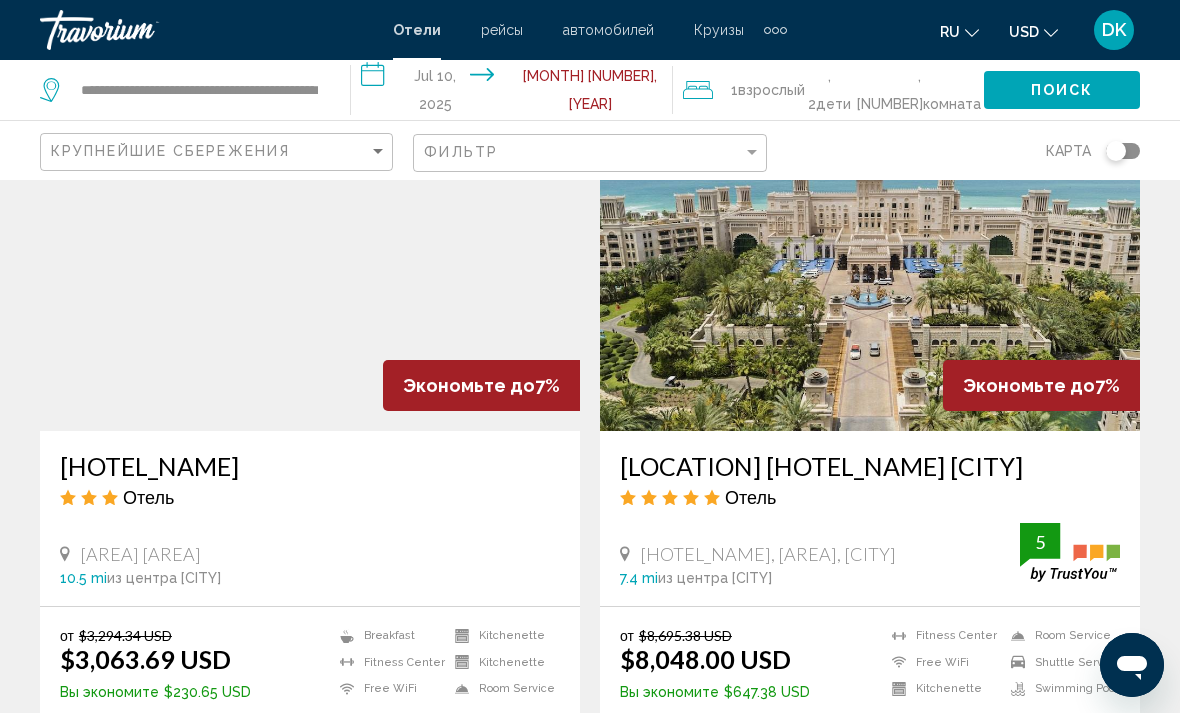 scroll, scrollTop: 3704, scrollLeft: 0, axis: vertical 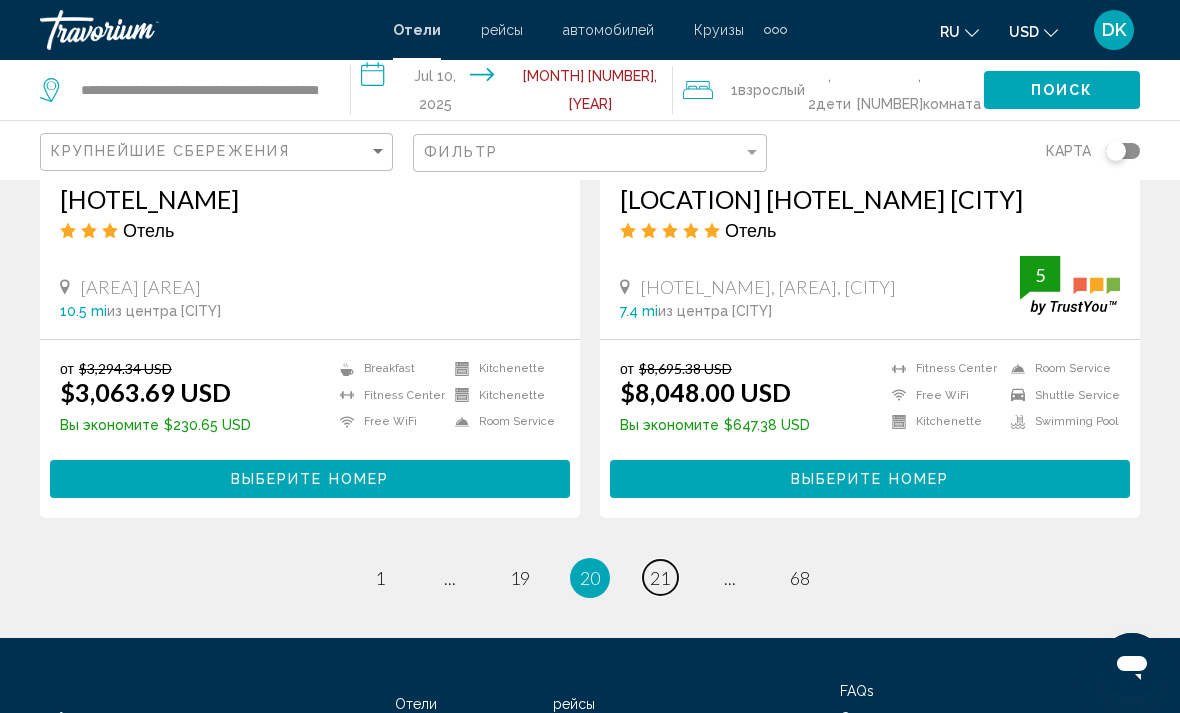 click on "21" at bounding box center [380, 578] 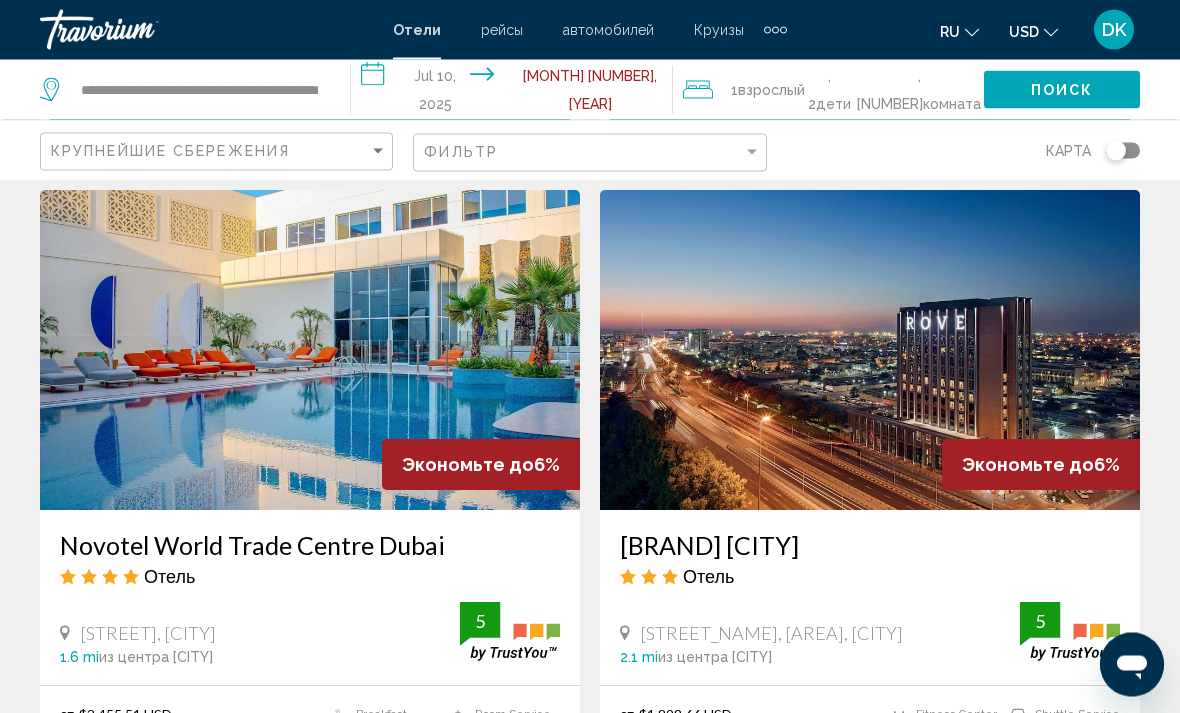 scroll, scrollTop: 3693, scrollLeft: 0, axis: vertical 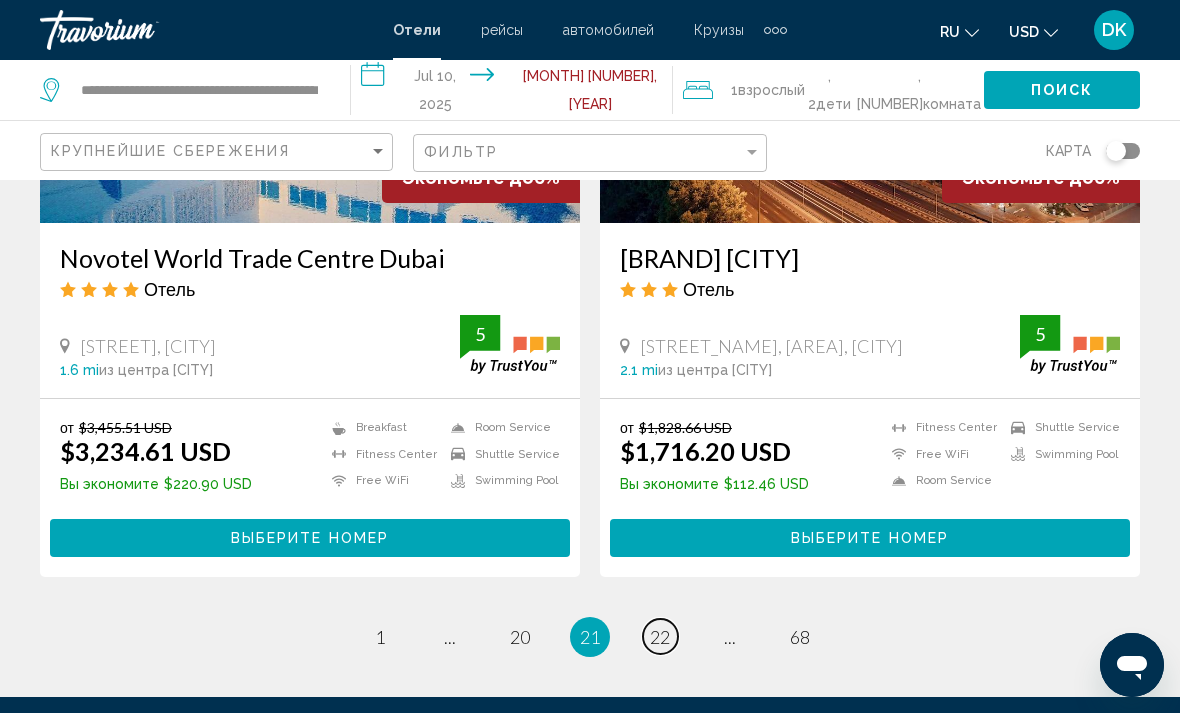 click on "22" at bounding box center (380, 637) 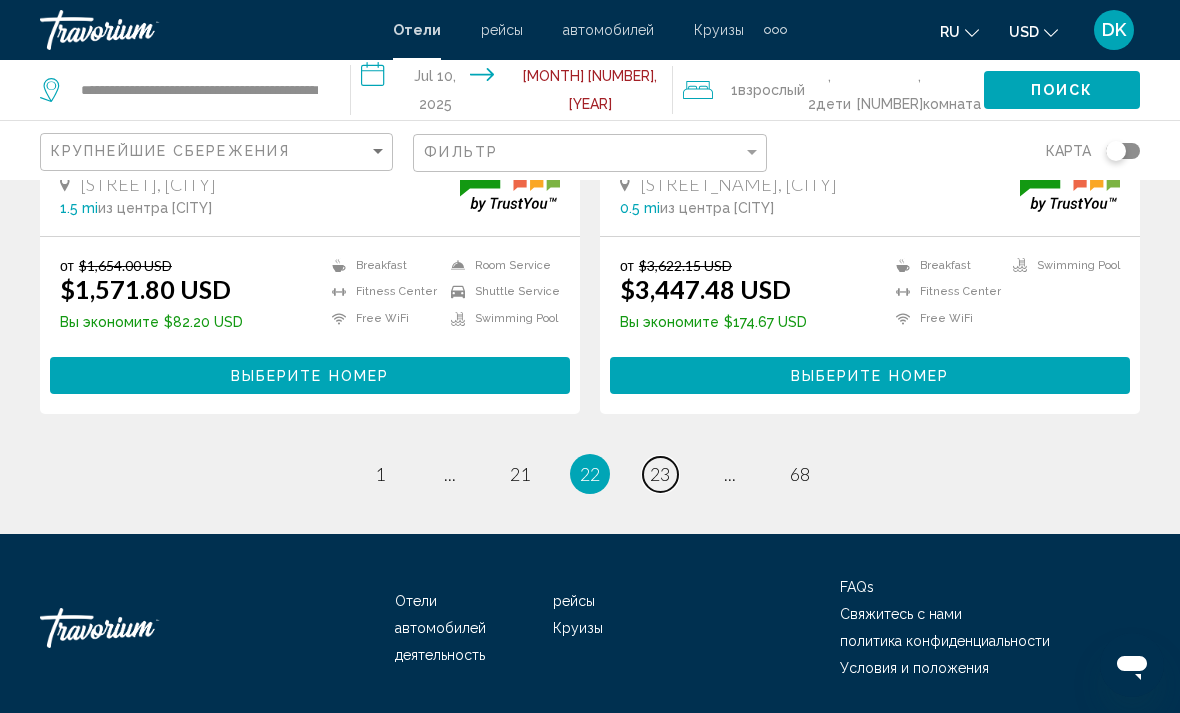 scroll, scrollTop: 4179, scrollLeft: 0, axis: vertical 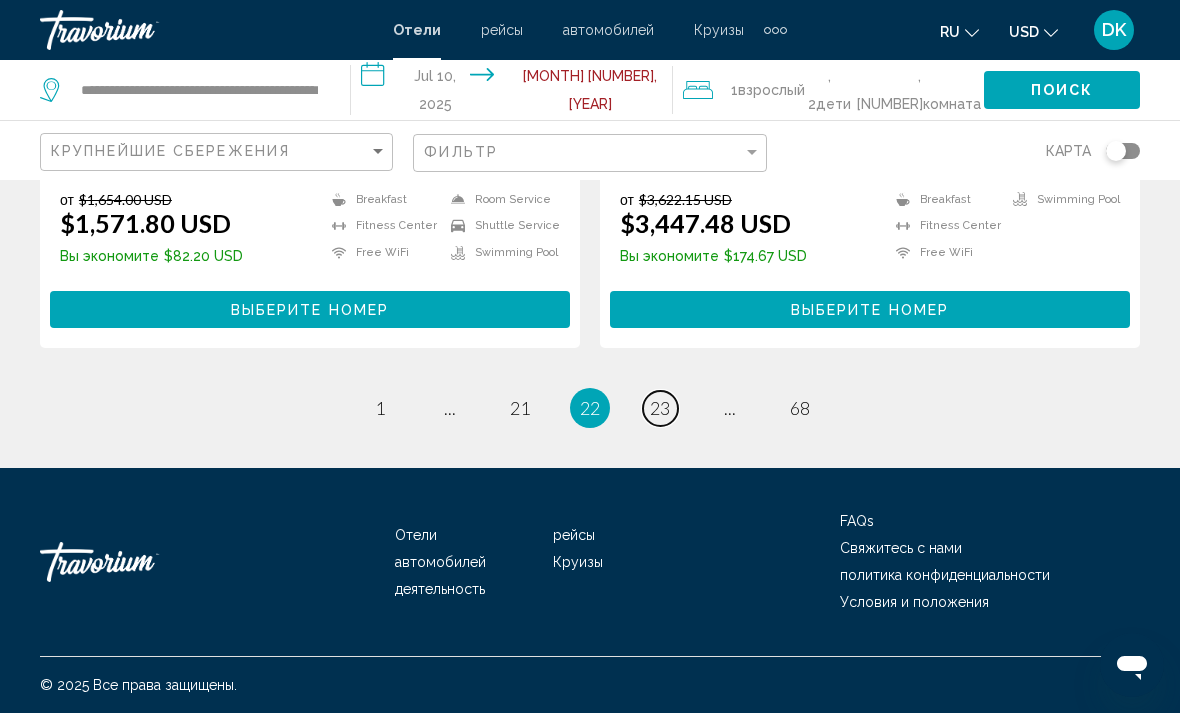 click on "23" at bounding box center (380, 408) 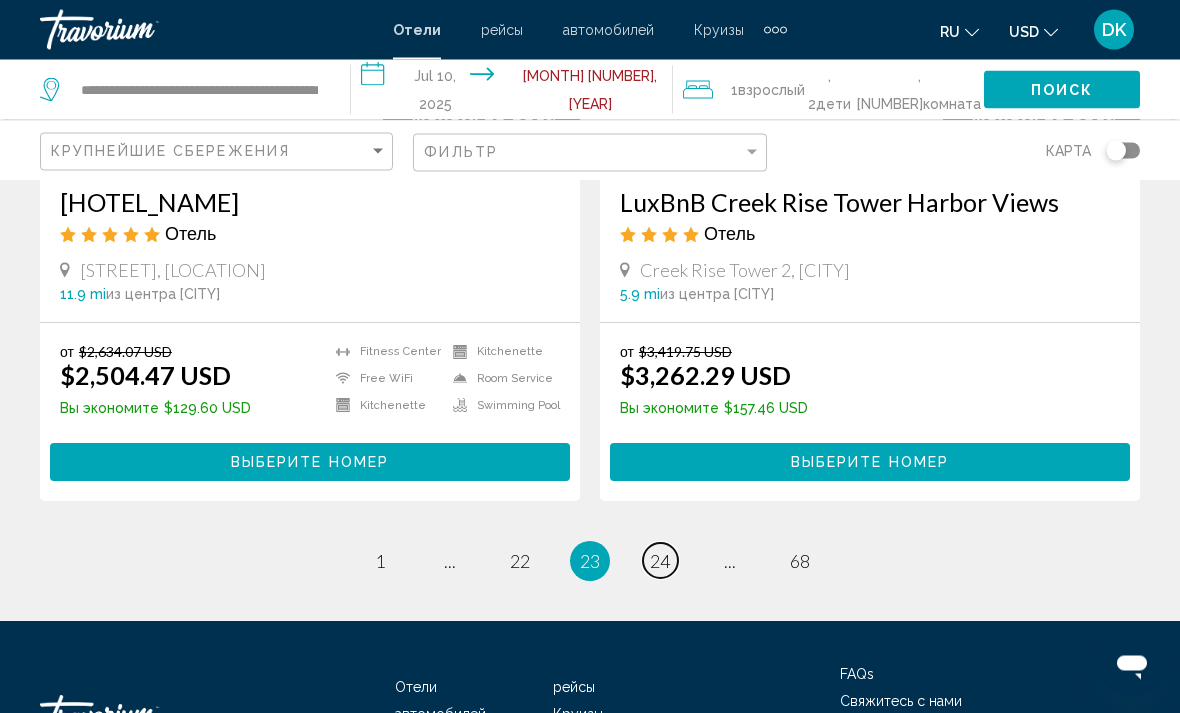 scroll, scrollTop: 4003, scrollLeft: 0, axis: vertical 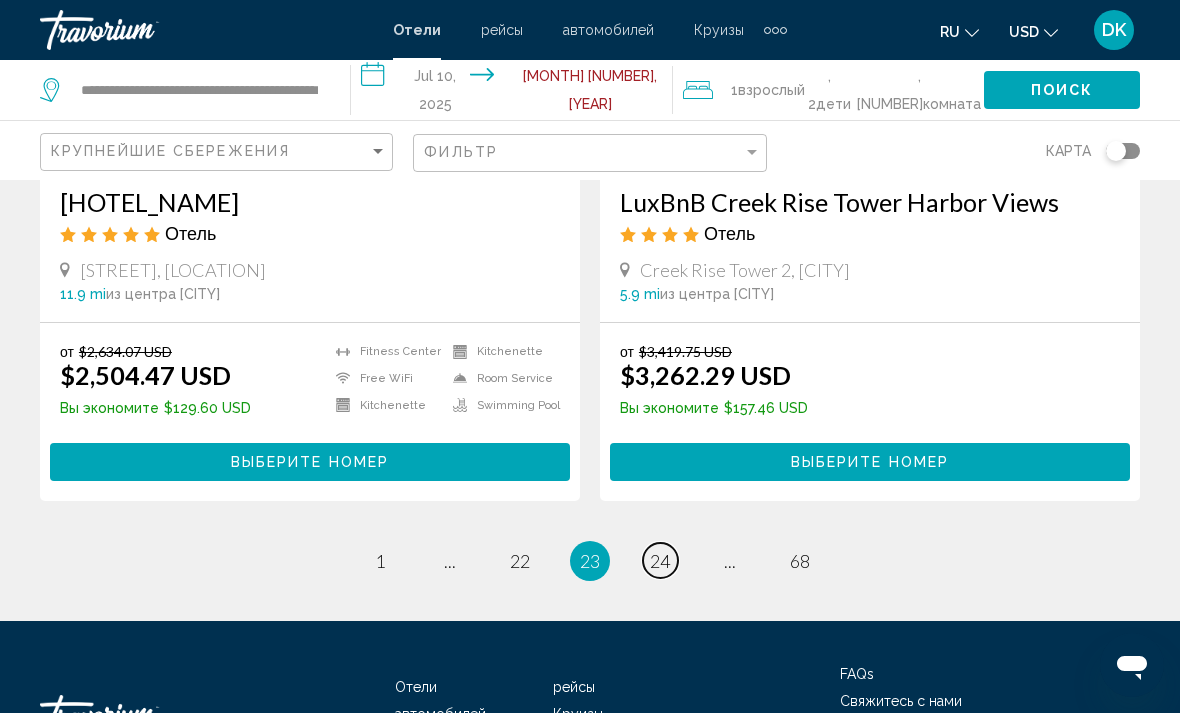 click on "24" at bounding box center [380, 561] 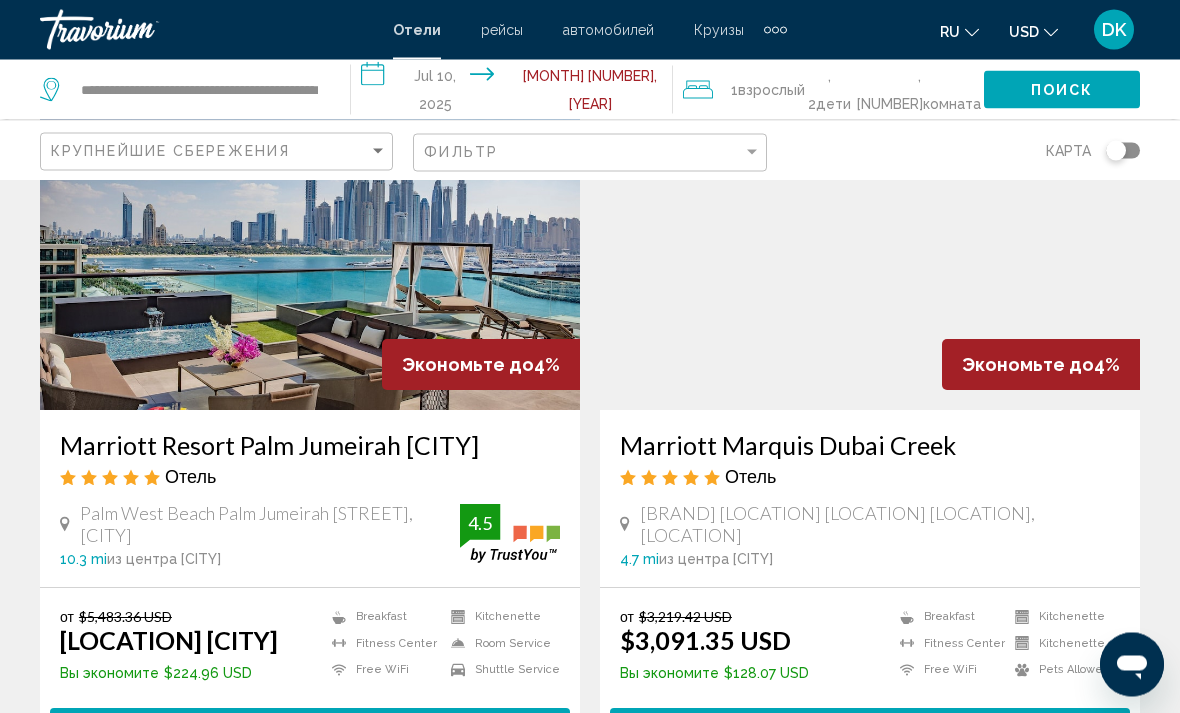 scroll, scrollTop: 3071, scrollLeft: 0, axis: vertical 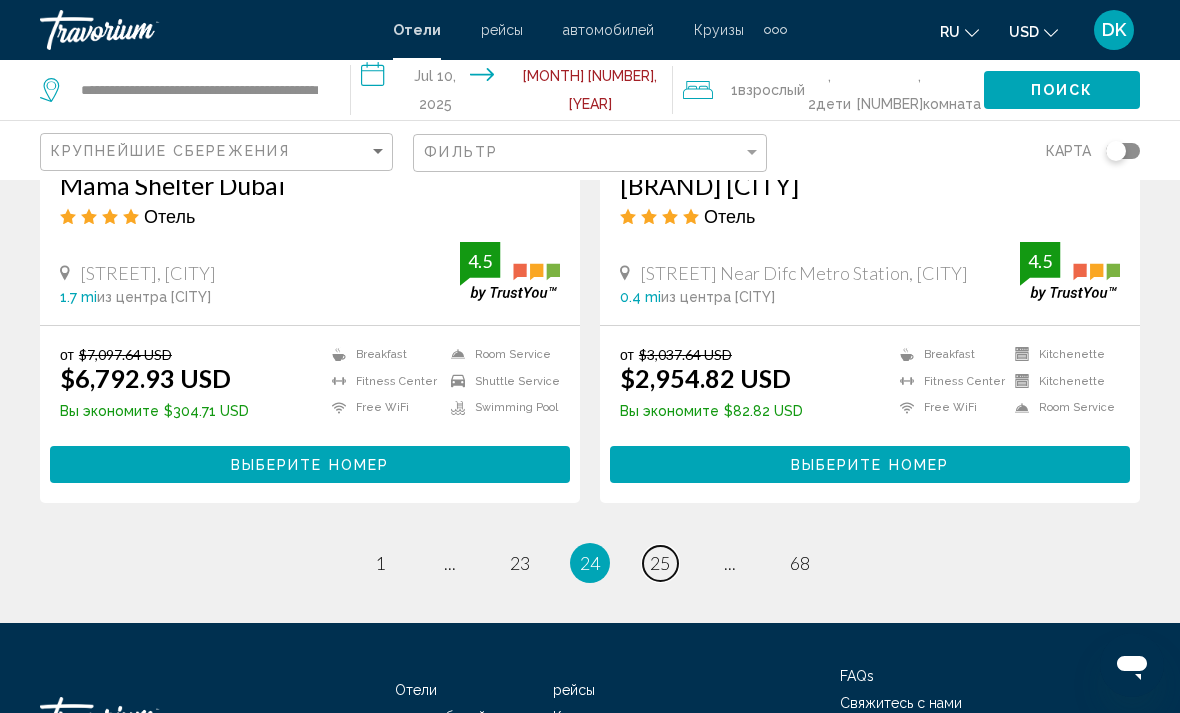 click on "25" at bounding box center [380, 563] 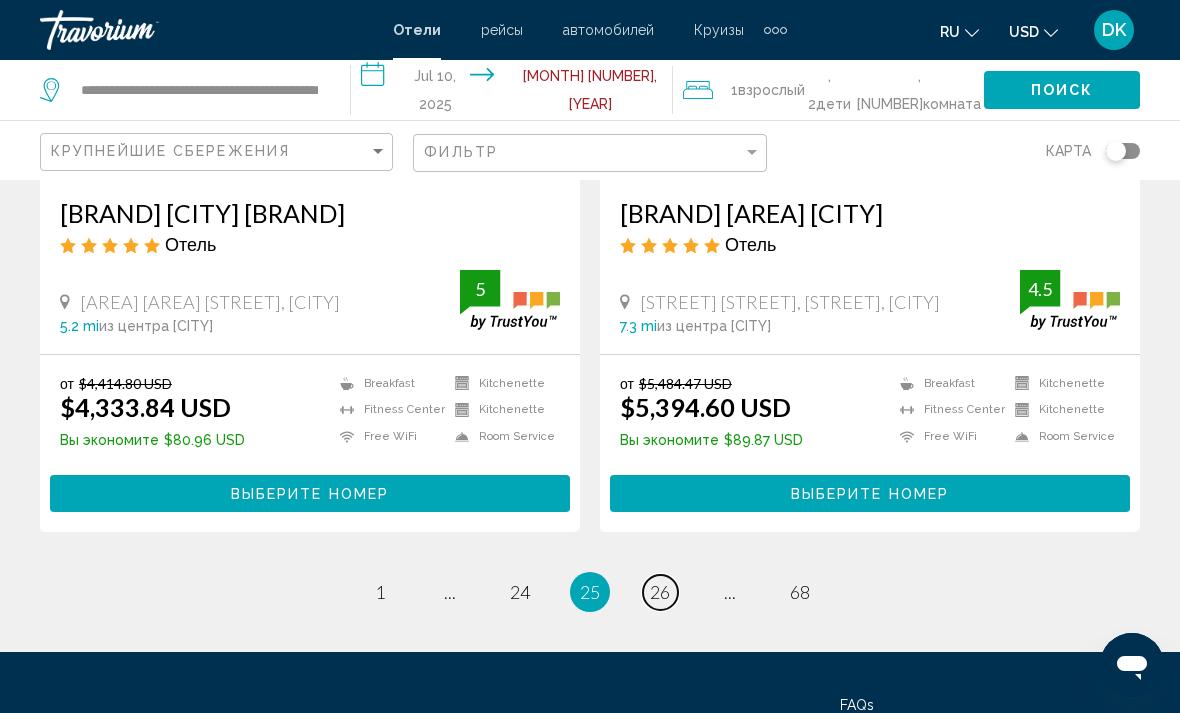scroll, scrollTop: 4111, scrollLeft: 0, axis: vertical 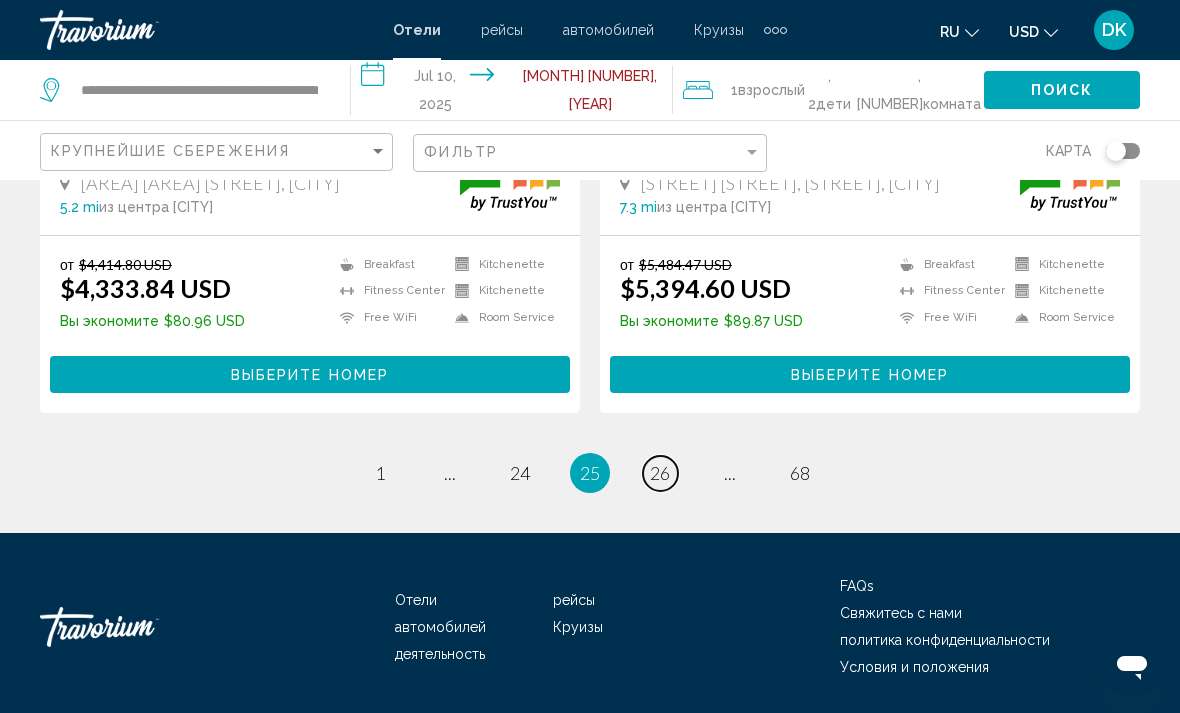 click on "26" at bounding box center (380, 473) 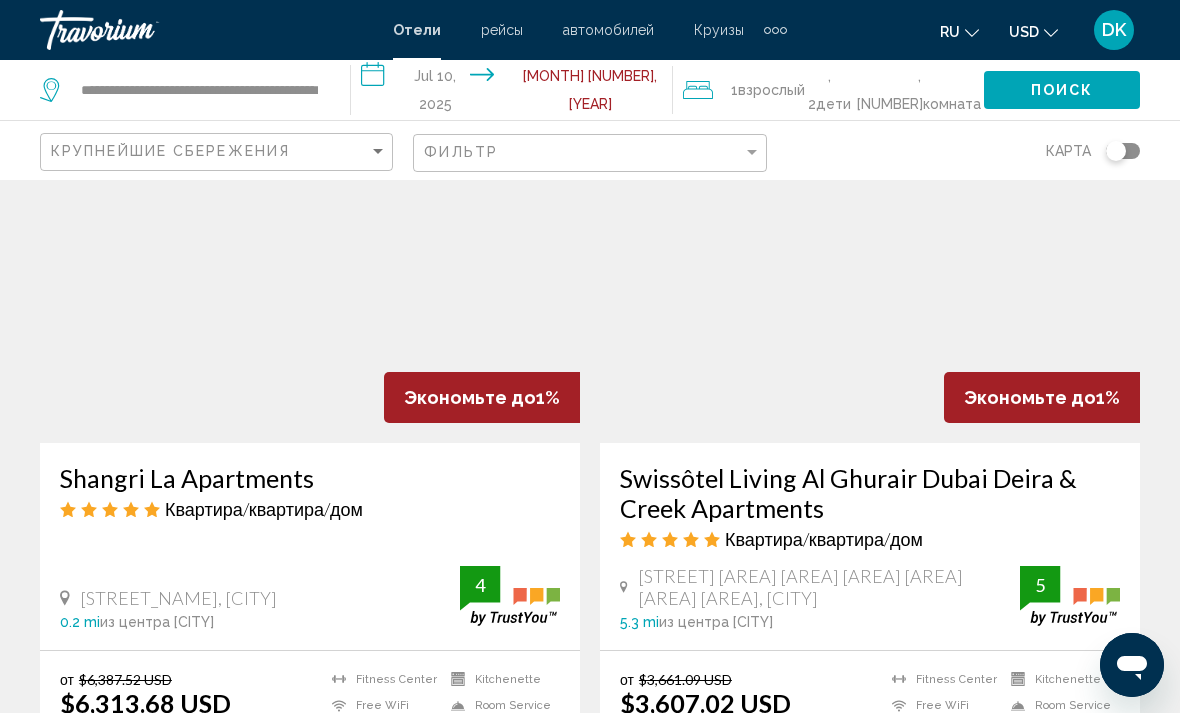 scroll, scrollTop: 3729, scrollLeft: 0, axis: vertical 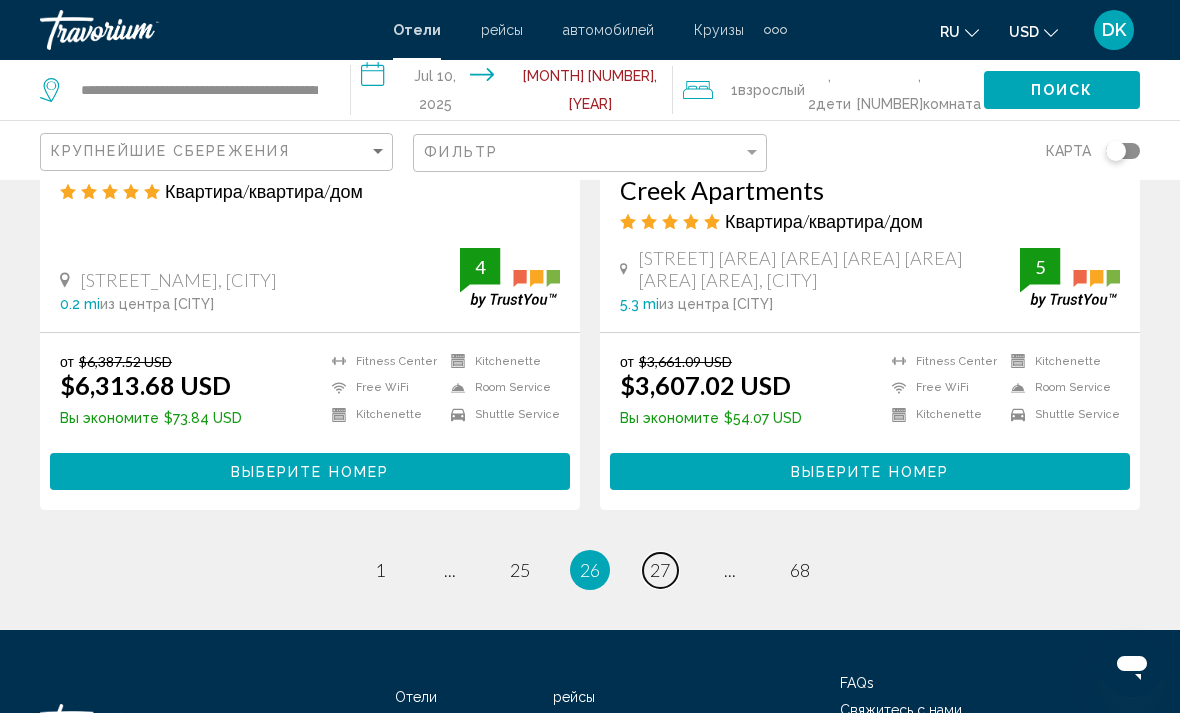 click on "27" at bounding box center (380, 570) 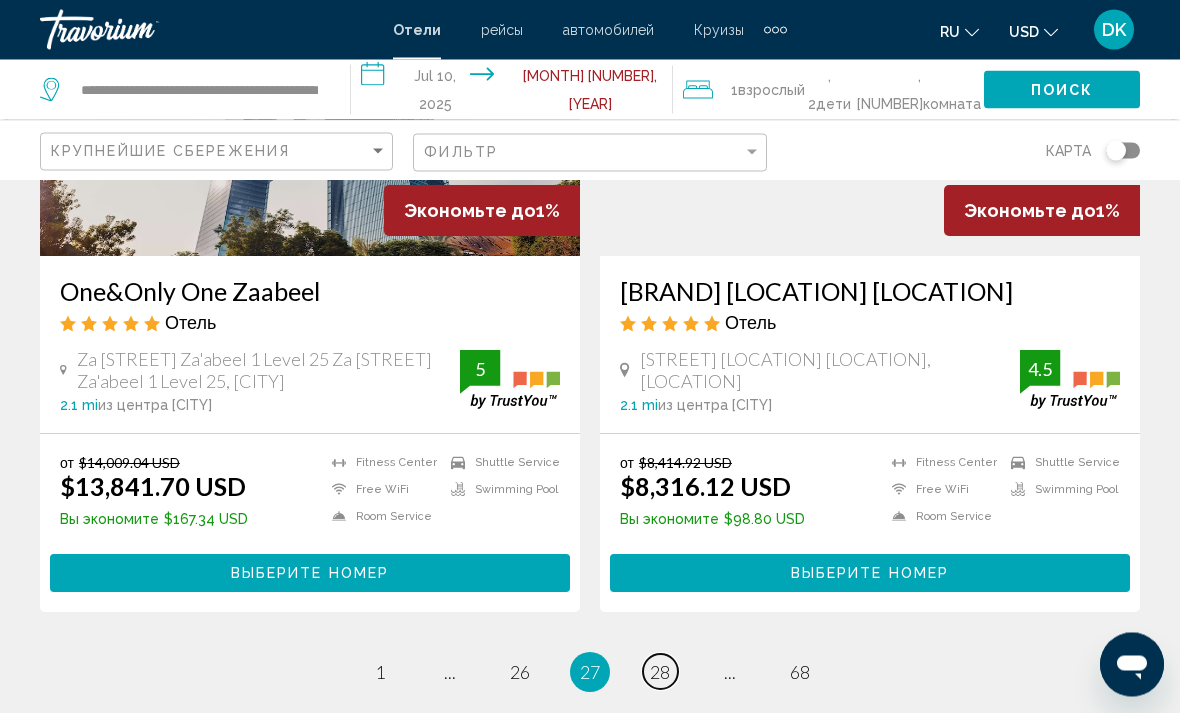 scroll, scrollTop: 3891, scrollLeft: 0, axis: vertical 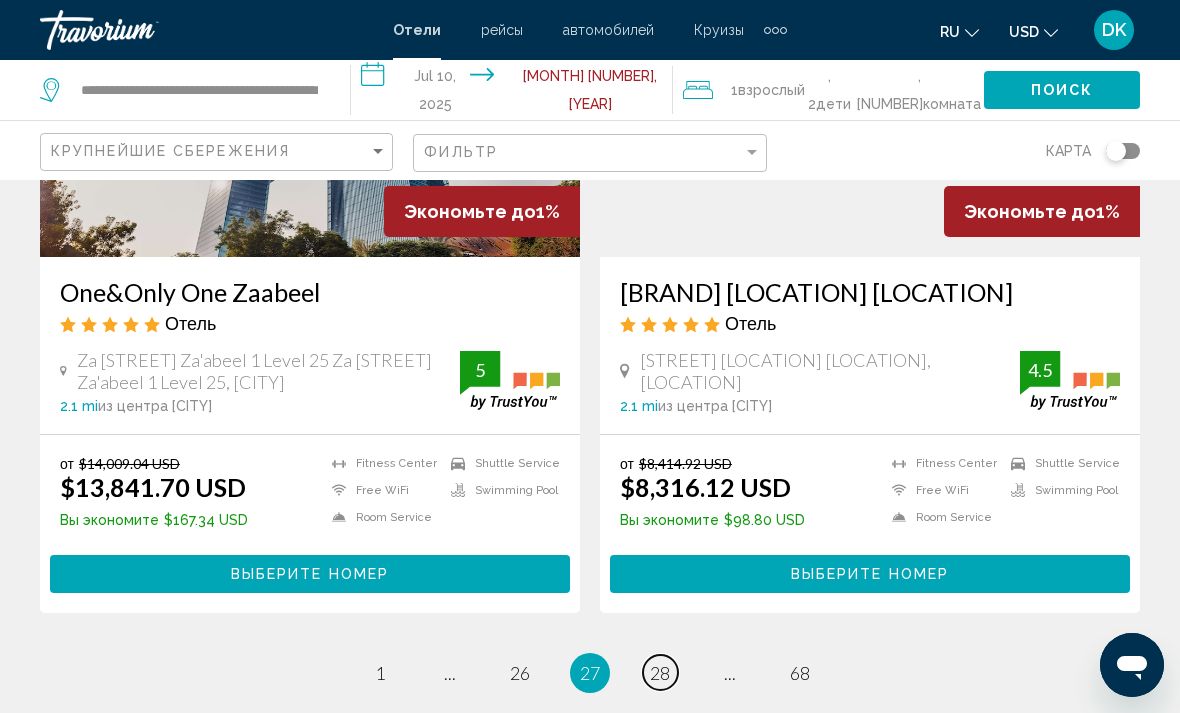 click on "28" at bounding box center (380, 673) 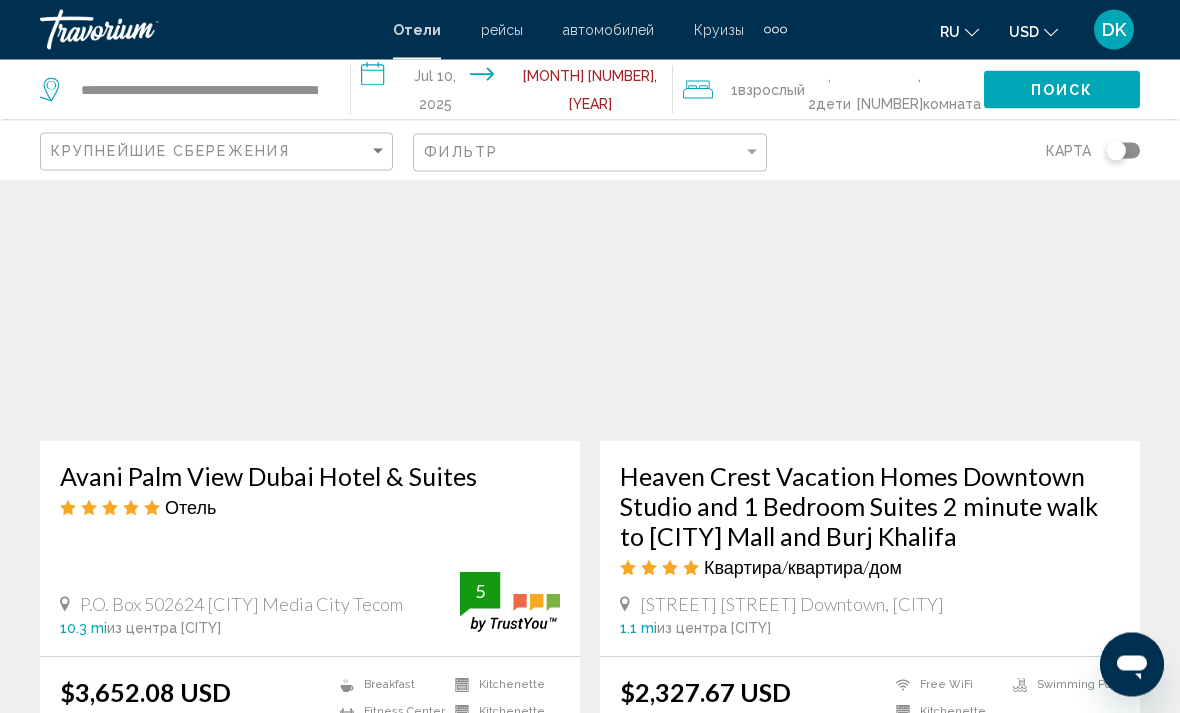 scroll, scrollTop: 1557, scrollLeft: 0, axis: vertical 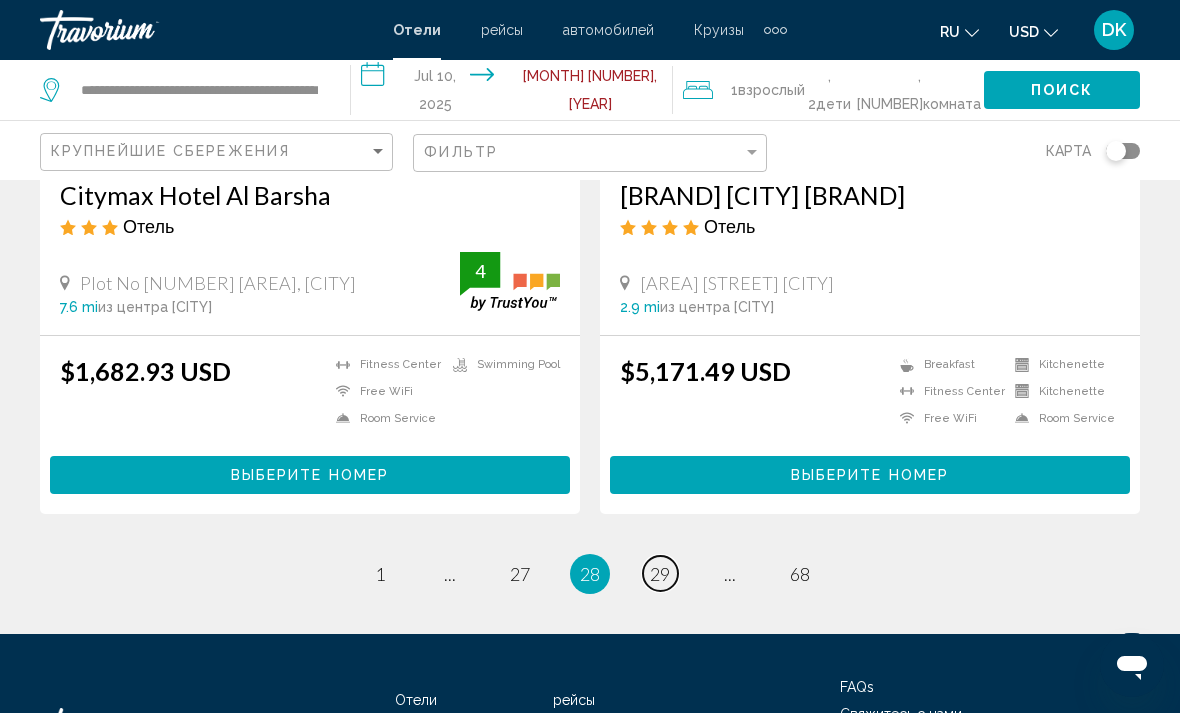 click on "29" at bounding box center [380, 574] 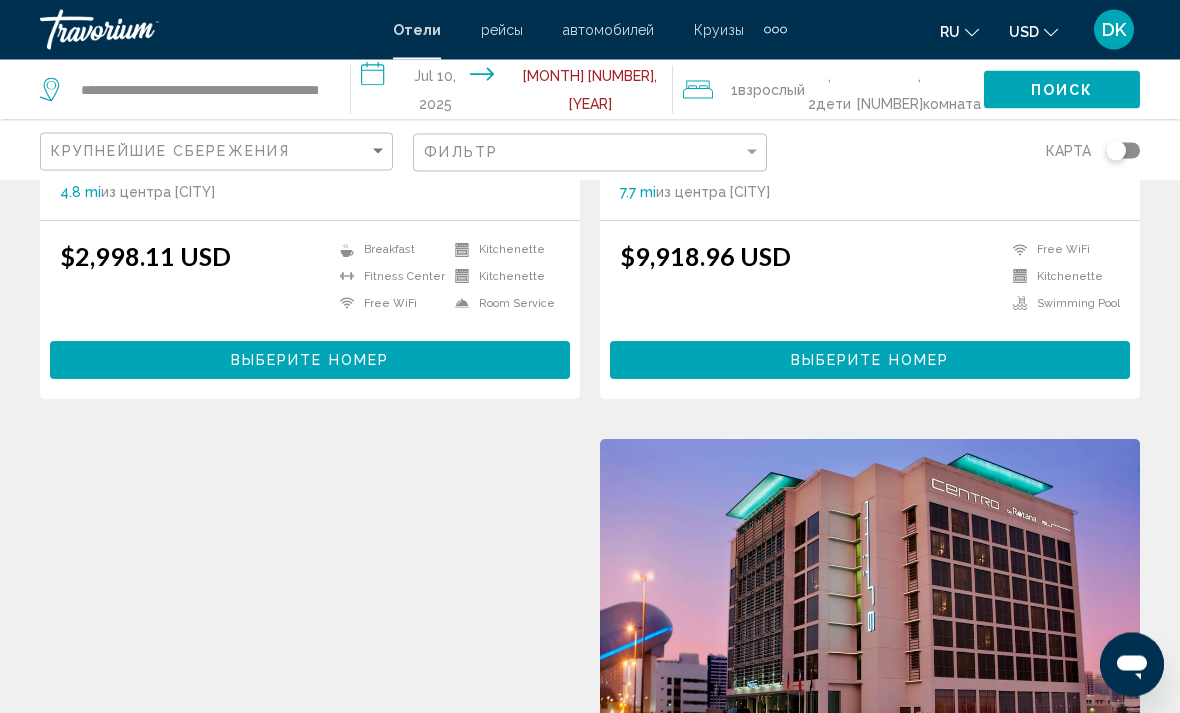 scroll, scrollTop: 1220, scrollLeft: 0, axis: vertical 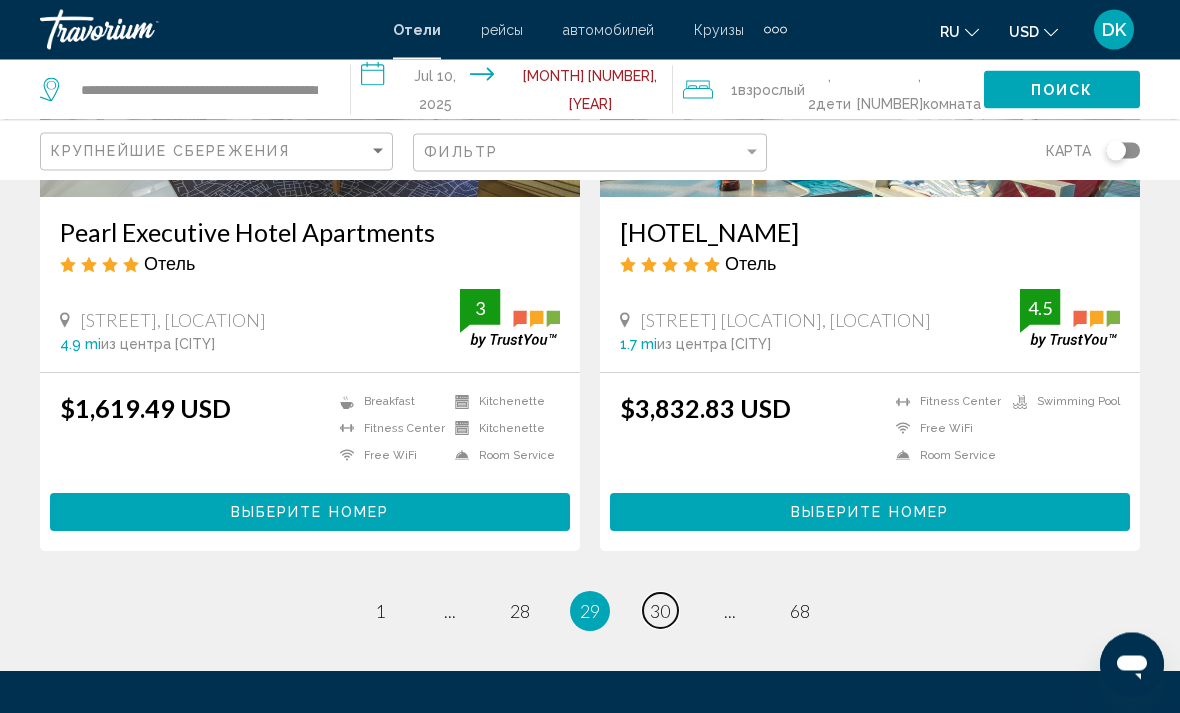 click on "page [NUMBER]" at bounding box center (380, 611) 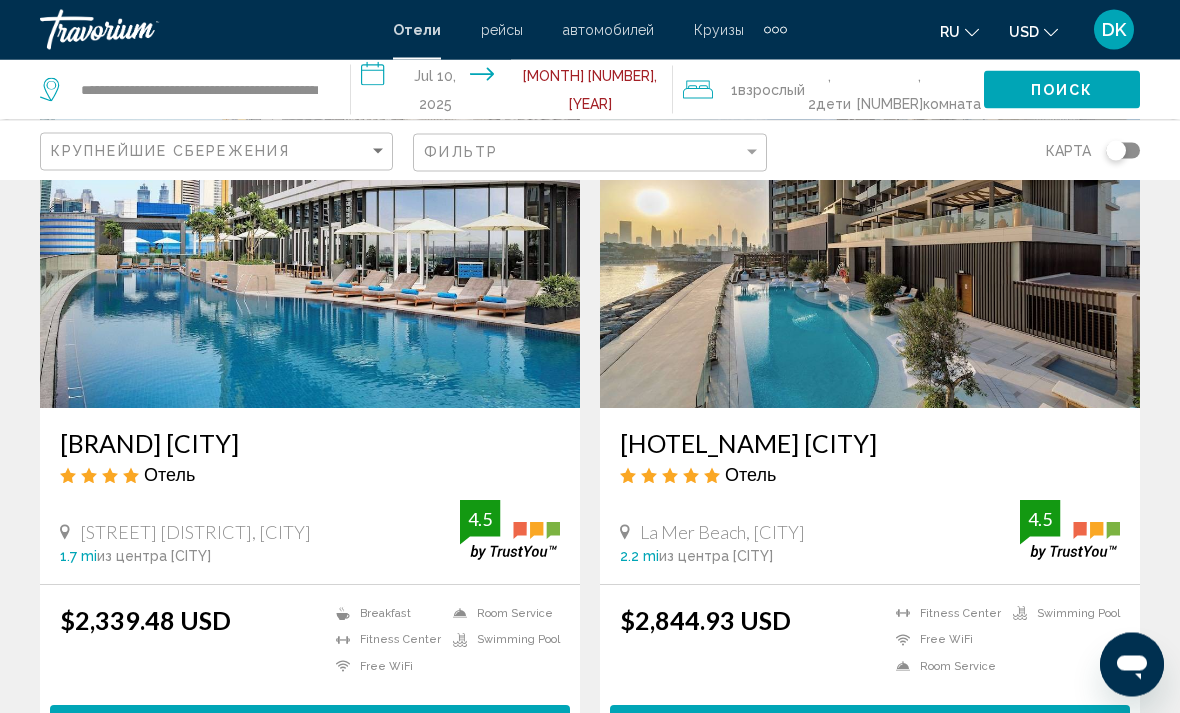 scroll, scrollTop: 2303, scrollLeft: 0, axis: vertical 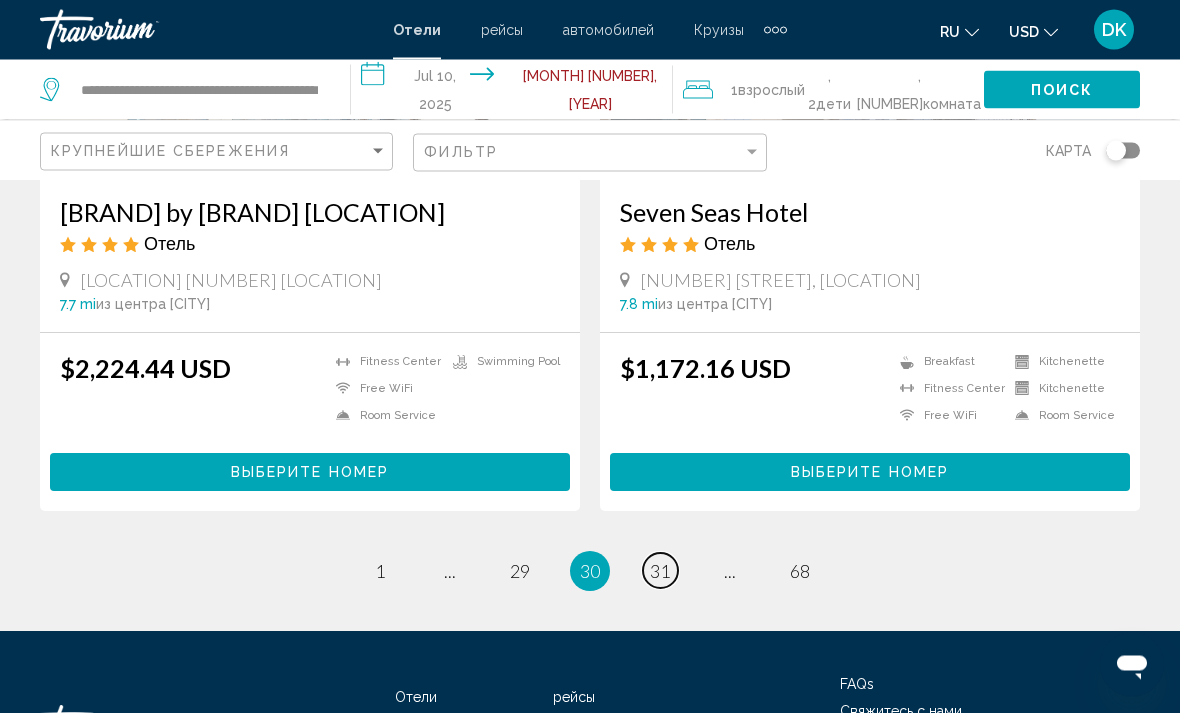 click on "31" at bounding box center (380, 572) 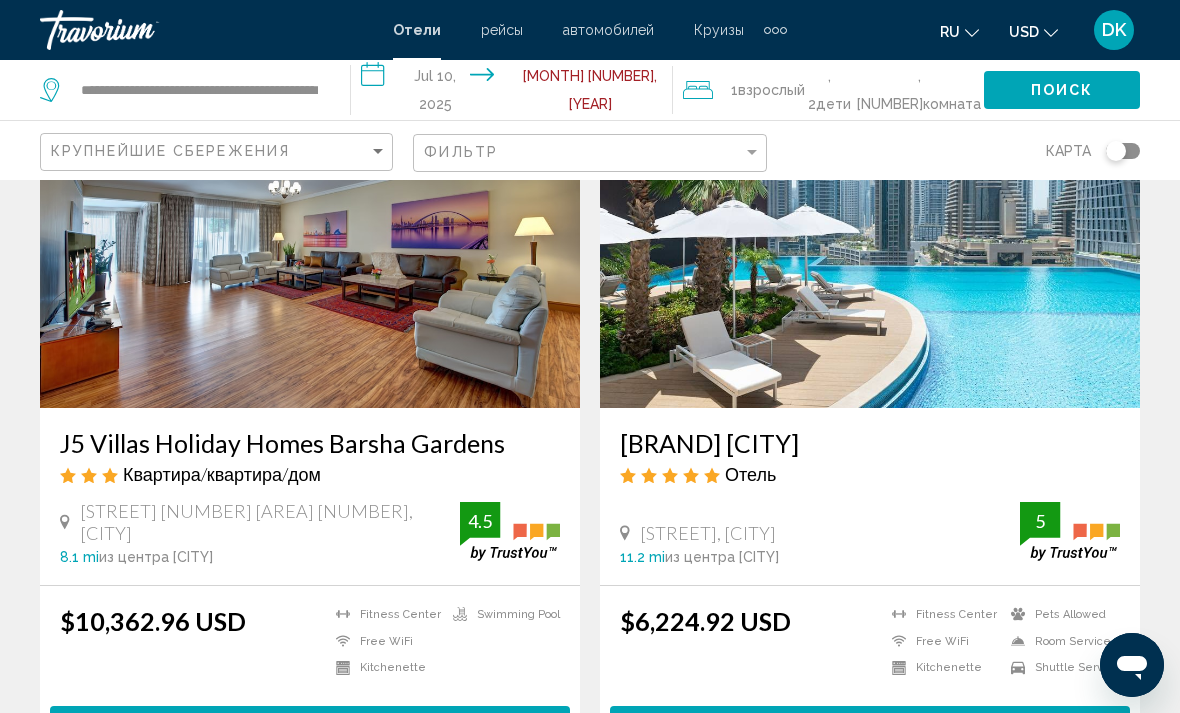 scroll, scrollTop: 3015, scrollLeft: 0, axis: vertical 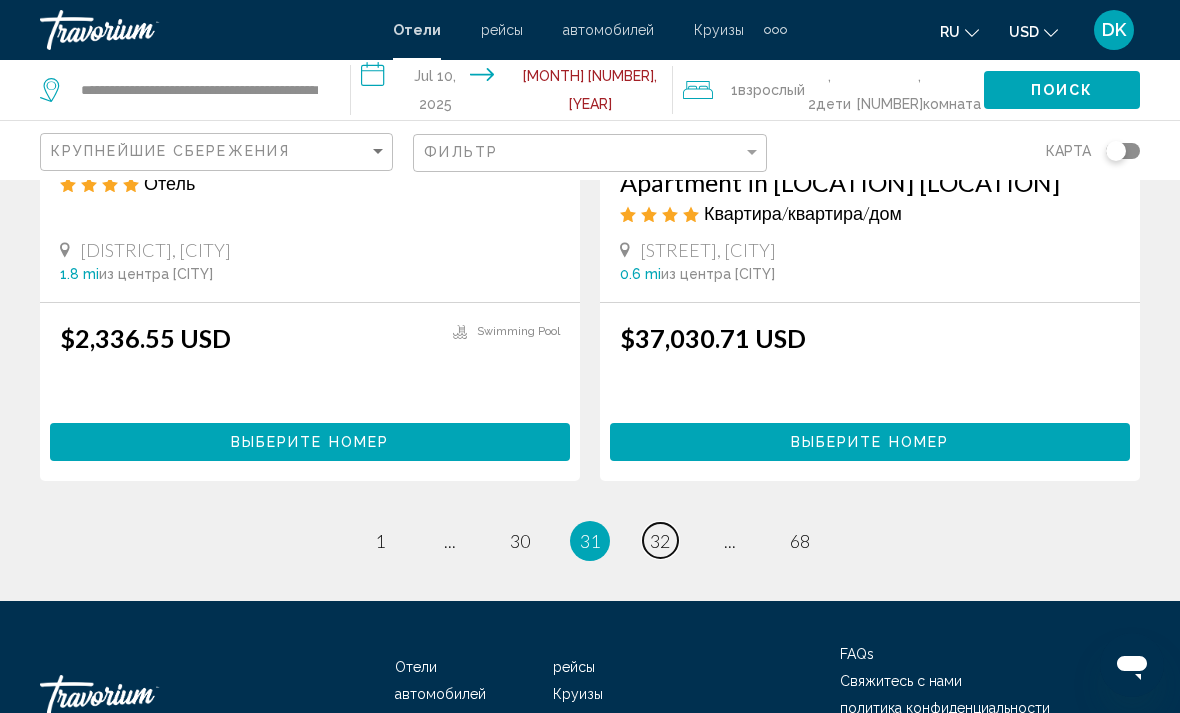 click on "32" at bounding box center [380, 541] 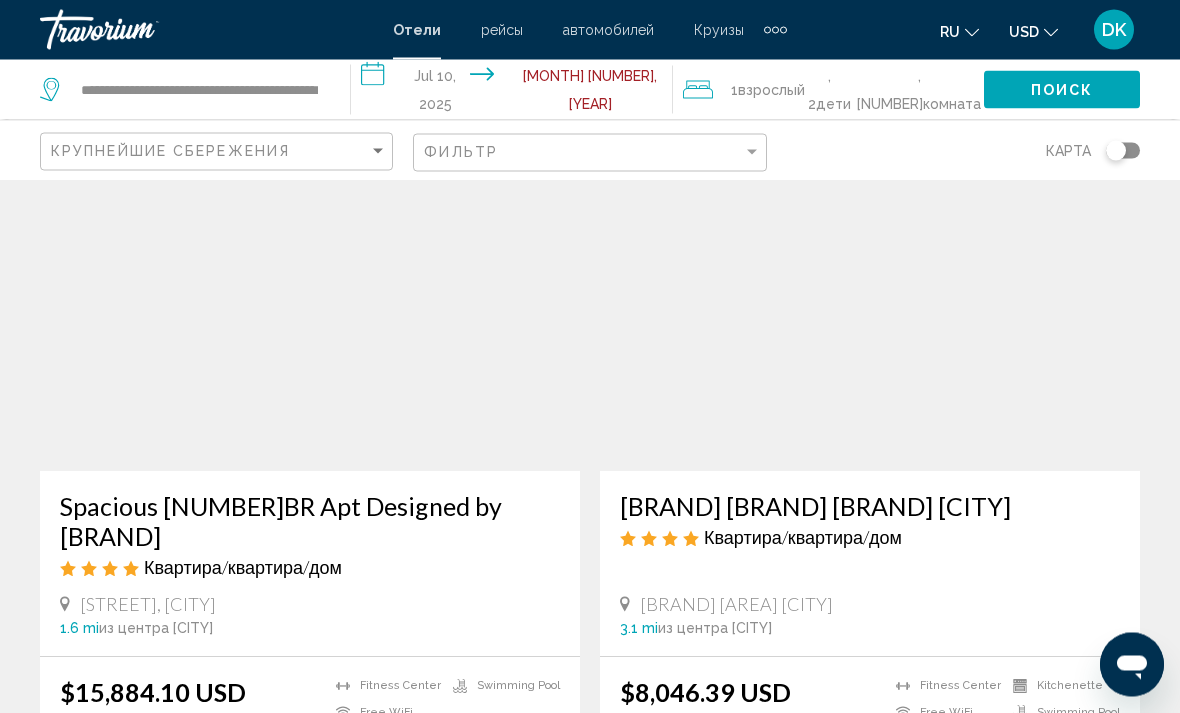 scroll, scrollTop: 0, scrollLeft: 0, axis: both 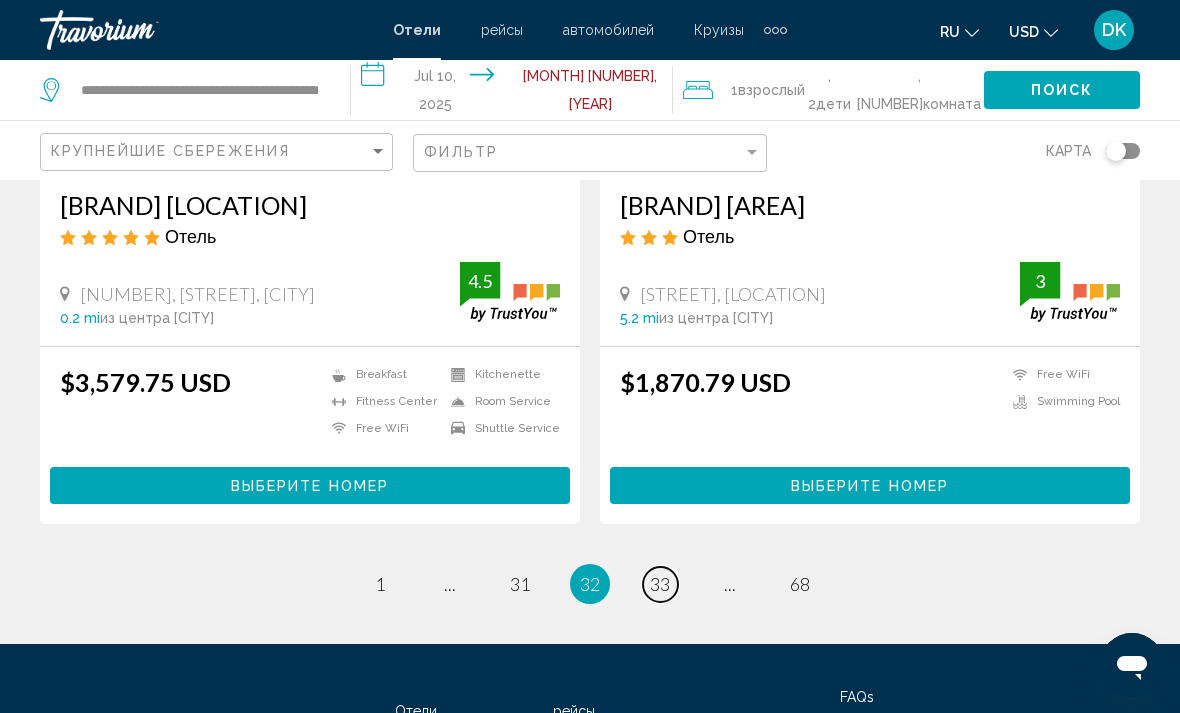 click on "33" at bounding box center [380, 584] 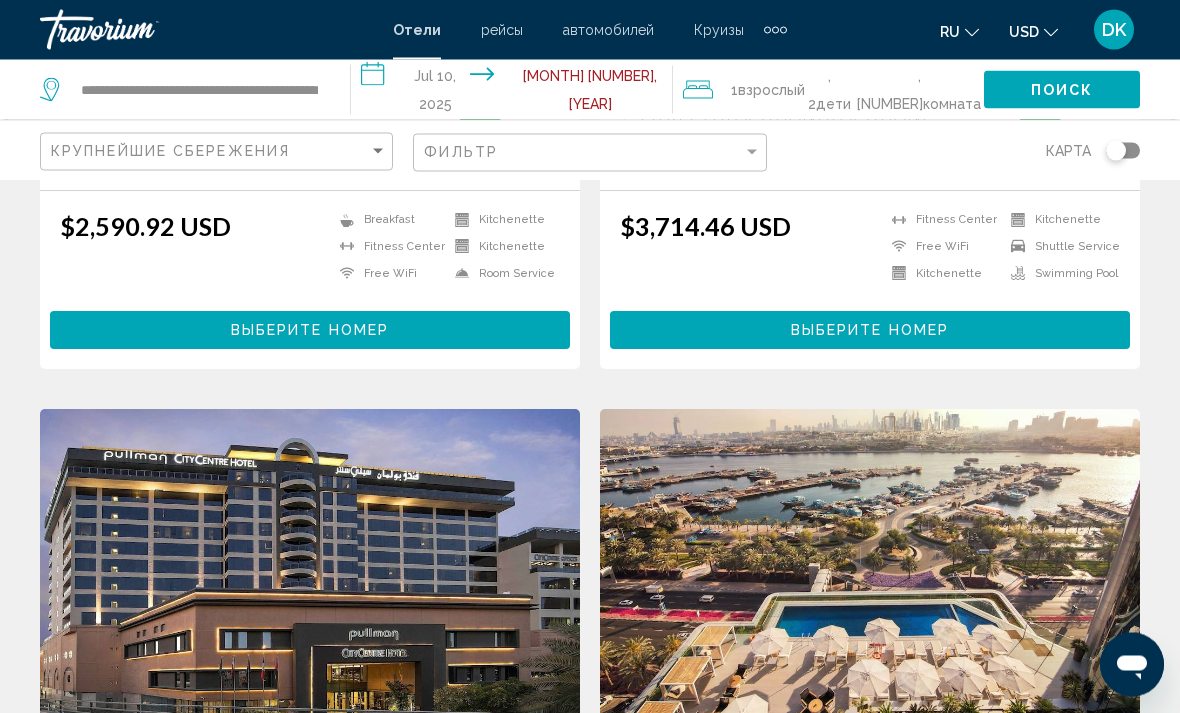 scroll, scrollTop: 1264, scrollLeft: 0, axis: vertical 